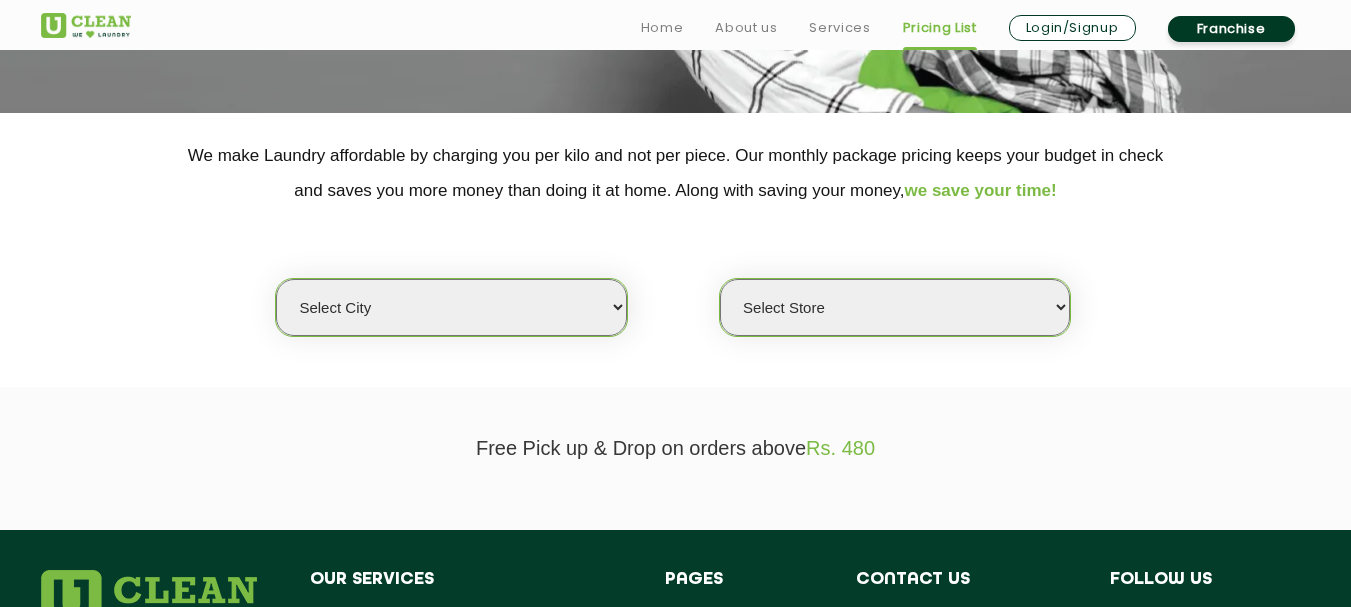 scroll, scrollTop: 500, scrollLeft: 0, axis: vertical 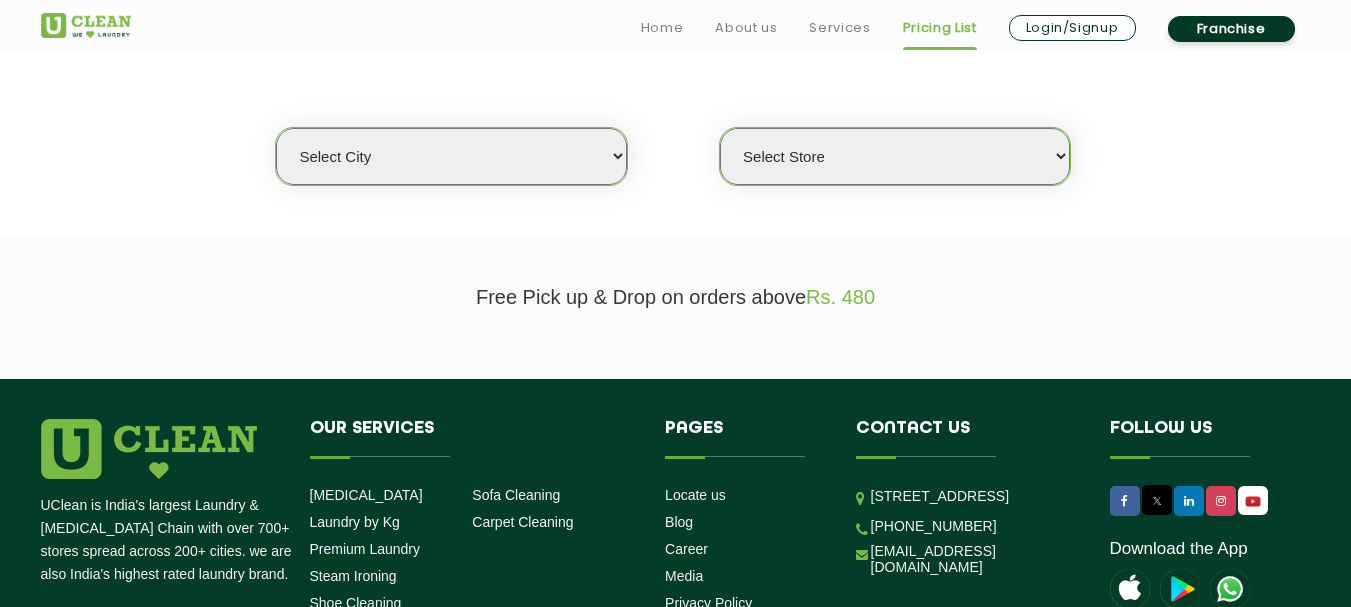 click on "Select city Aalo Agartala Agra Ahmedabad Akola Aligarh Alwar - UClean Select Amravati Aurangabad Ayodhya Bahadurgarh Bahraich Baleswar Baramulla Bareilly Barmer Barpeta Bathinda Belgaum Bengaluru Berhampur Bettiah Bhagalpur Bhilwara Bhiwadi Bhopal Bhubaneshwar Bidar Bikaner Bilaspur Bokaro Bongaigaon Chandigarh Chennai Chitrakoot Cochin Coimbatore Cooch Behar Coonoor Daman Danapur Darrang Daudnagar Dehradun Delhi Deoghar Dhanbad Dharwad Dhule Dibrugarh Digboi Dimapur Dindigul Duliajan Ellenabad Erode Faridabad Gandhidham Gandhinagar Garia Ghaziabad Goa Gohana Golaghat Gonda Gorakhpur Gurugram Guwahati Gwalior Haldwani Hamirpur Hanumangarh Haridwar Hingoli Hojai Howrah Hubli Hyderabad Imphal Indore Itanagar Jagdalpur Jagraon Jaipur Jaipur - Select Jammu Jamshedpur Jehanabad Jhansi Jodhpur Jorhat Kaithal Kakinada Kanpur Kargil Karimganj Kathmandu Kharupetia Khopoli Kochi Kohima Kokapet Kokrajhar Kolhapur Kolkata Kota Kotdwar Krishnanagar Kundli Kurnool Latur Leh Longding Lower Subansiri Lucknow Ludhiana Madurai" at bounding box center [451, 156] 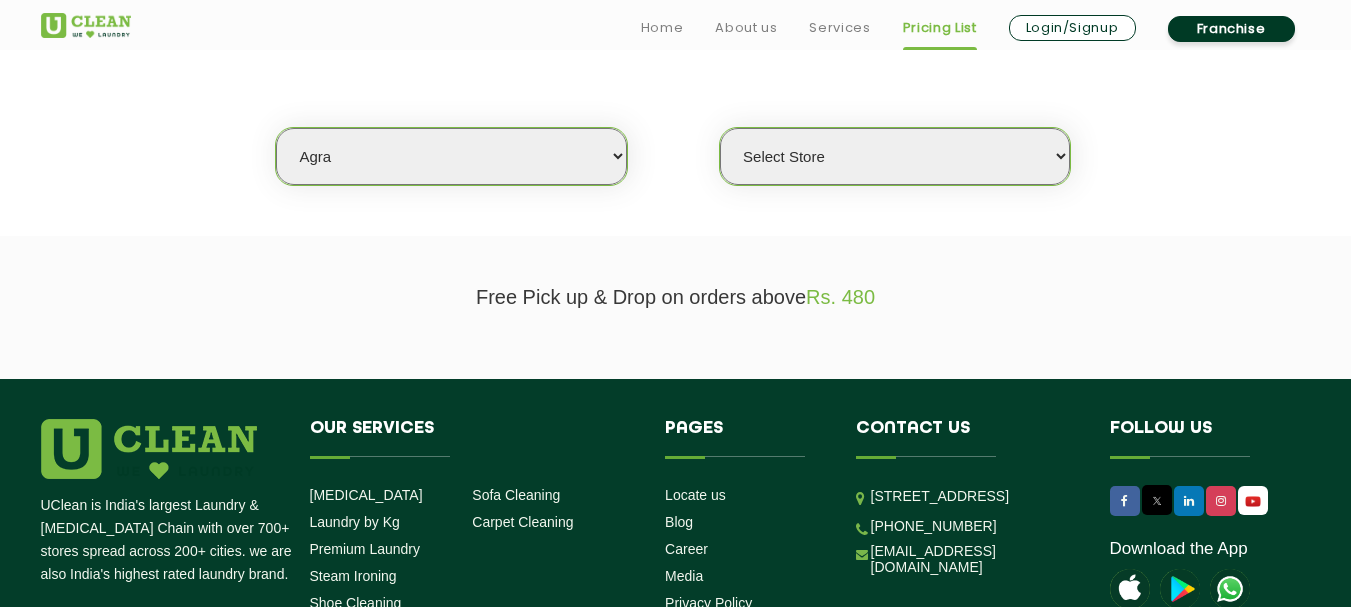click on "Select city Aalo Agartala Agra Ahmedabad Akola Aligarh Alwar - UClean Select Amravati Aurangabad Ayodhya Bahadurgarh Bahraich Baleswar Baramulla Bareilly Barmer Barpeta Bathinda Belgaum Bengaluru Berhampur Bettiah Bhagalpur Bhilwara Bhiwadi Bhopal Bhubaneshwar Bidar Bikaner Bilaspur Bokaro Bongaigaon Chandigarh Chennai Chitrakoot Cochin Coimbatore Cooch Behar Coonoor Daman Danapur Darrang Daudnagar Dehradun Delhi Deoghar Dhanbad Dharwad Dhule Dibrugarh Digboi Dimapur Dindigul Duliajan Ellenabad Erode Faridabad Gandhidham Gandhinagar Garia Ghaziabad Goa Gohana Golaghat Gonda Gorakhpur Gurugram Guwahati Gwalior Haldwani Hamirpur Hanumangarh Haridwar Hingoli Hojai Howrah Hubli Hyderabad Imphal Indore Itanagar Jagdalpur Jagraon Jaipur Jaipur - Select Jammu Jamshedpur Jehanabad Jhansi Jodhpur Jorhat Kaithal Kakinada Kanpur Kargil Karimganj Kathmandu Kharupetia Khopoli Kochi Kohima Kokapet Kokrajhar Kolhapur Kolkata Kota Kotdwar Krishnanagar Kundli Kurnool Latur Leh Longding Lower Subansiri Lucknow Ludhiana Madurai" at bounding box center (451, 156) 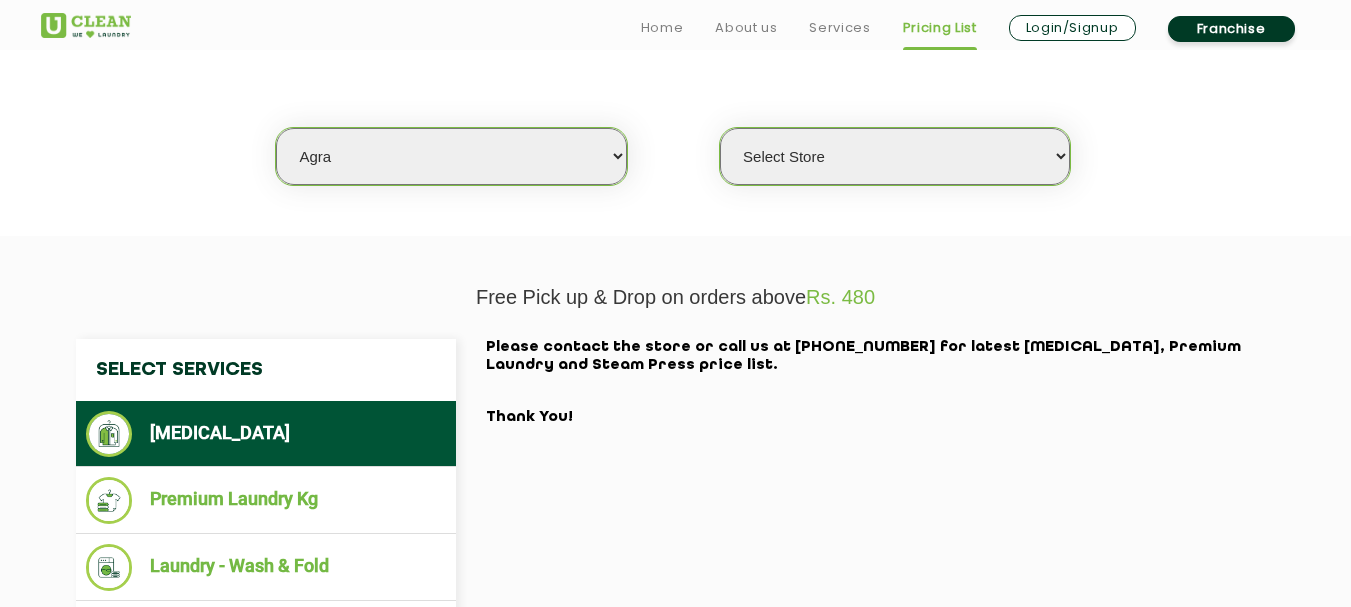 click on "Select city Aalo Agartala Agra Ahmedabad Akola Aligarh Alwar - UClean Select Amravati Aurangabad Ayodhya Bahadurgarh Bahraich Baleswar Baramulla Bareilly Barmer Barpeta Bathinda Belgaum Bengaluru Berhampur Bettiah Bhagalpur Bhilwara Bhiwadi Bhopal Bhubaneshwar Bidar Bikaner Bilaspur Bokaro Bongaigaon Chandigarh Chennai Chitrakoot Cochin Coimbatore Cooch Behar Coonoor Daman Danapur Darrang Daudnagar Dehradun Delhi Deoghar Dhanbad Dharwad Dhule Dibrugarh Digboi Dimapur Dindigul Duliajan Ellenabad Erode Faridabad Gandhidham Gandhinagar Garia Ghaziabad Goa Gohana Golaghat Gonda Gorakhpur Gurugram Guwahati Gwalior Haldwani Hamirpur Hanumangarh Haridwar Hingoli Hojai Howrah Hubli Hyderabad Imphal Indore Itanagar Jagdalpur Jagraon Jaipur Jaipur - Select Jammu Jamshedpur Jehanabad Jhansi Jodhpur Jorhat Kaithal Kakinada Kanpur Kargil Karimganj Kathmandu Kharupetia Khopoli Kochi Kohima Kokapet Kokrajhar Kolhapur Kolkata Kota Kotdwar Krishnanagar Kundli Kurnool Latur Leh Longding Lower Subansiri Lucknow Ludhiana Madurai" at bounding box center [451, 156] 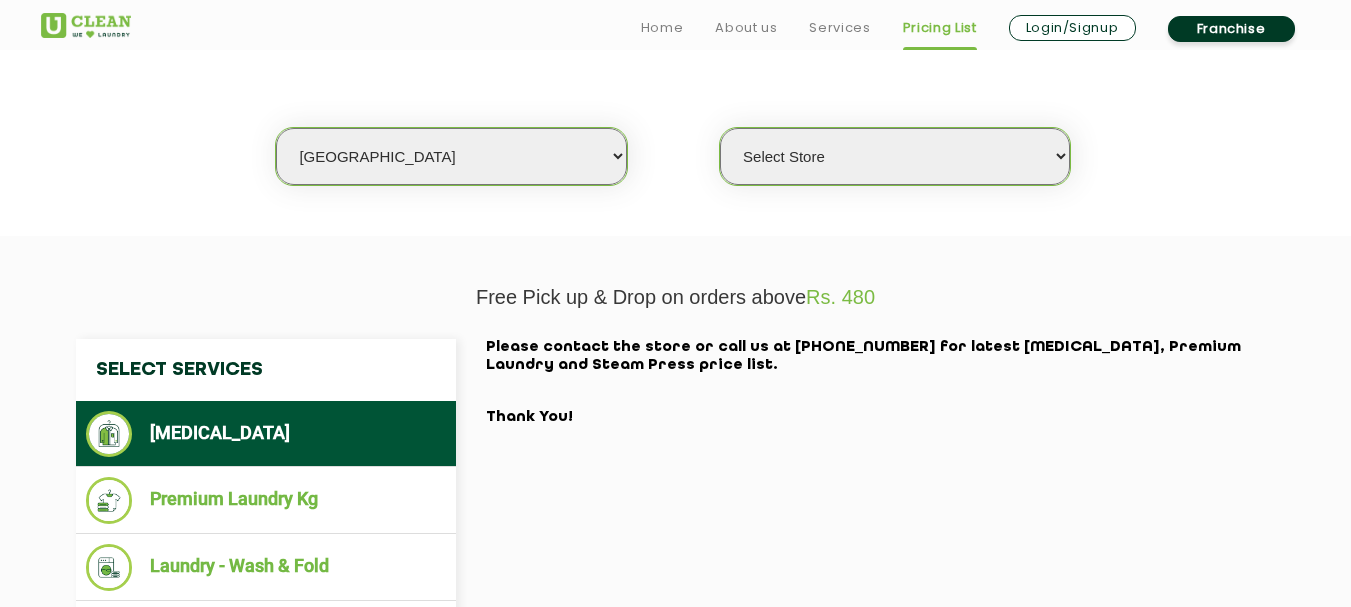 click on "Select city Aalo Agartala Agra Ahmedabad Akola Aligarh Alwar - UClean Select Amravati Aurangabad Ayodhya Bahadurgarh Bahraich Baleswar Baramulla Bareilly Barmer Barpeta Bathinda Belgaum Bengaluru Berhampur Bettiah Bhagalpur Bhilwara Bhiwadi Bhopal Bhubaneshwar Bidar Bikaner Bilaspur Bokaro Bongaigaon Chandigarh Chennai Chitrakoot Cochin Coimbatore Cooch Behar Coonoor Daman Danapur Darrang Daudnagar Dehradun Delhi Deoghar Dhanbad Dharwad Dhule Dibrugarh Digboi Dimapur Dindigul Duliajan Ellenabad Erode Faridabad Gandhidham Gandhinagar Garia Ghaziabad Goa Gohana Golaghat Gonda Gorakhpur Gurugram Guwahati Gwalior Haldwani Hamirpur Hanumangarh Haridwar Hingoli Hojai Howrah Hubli Hyderabad Imphal Indore Itanagar Jagdalpur Jagraon Jaipur Jaipur - Select Jammu Jamshedpur Jehanabad Jhansi Jodhpur Jorhat Kaithal Kakinada Kanpur Kargil Karimganj Kathmandu Kharupetia Khopoli Kochi Kohima Kokapet Kokrajhar Kolhapur Kolkata Kota Kotdwar Krishnanagar Kundli Kurnool Latur Leh Longding Lower Subansiri Lucknow Ludhiana Madurai" at bounding box center (451, 156) 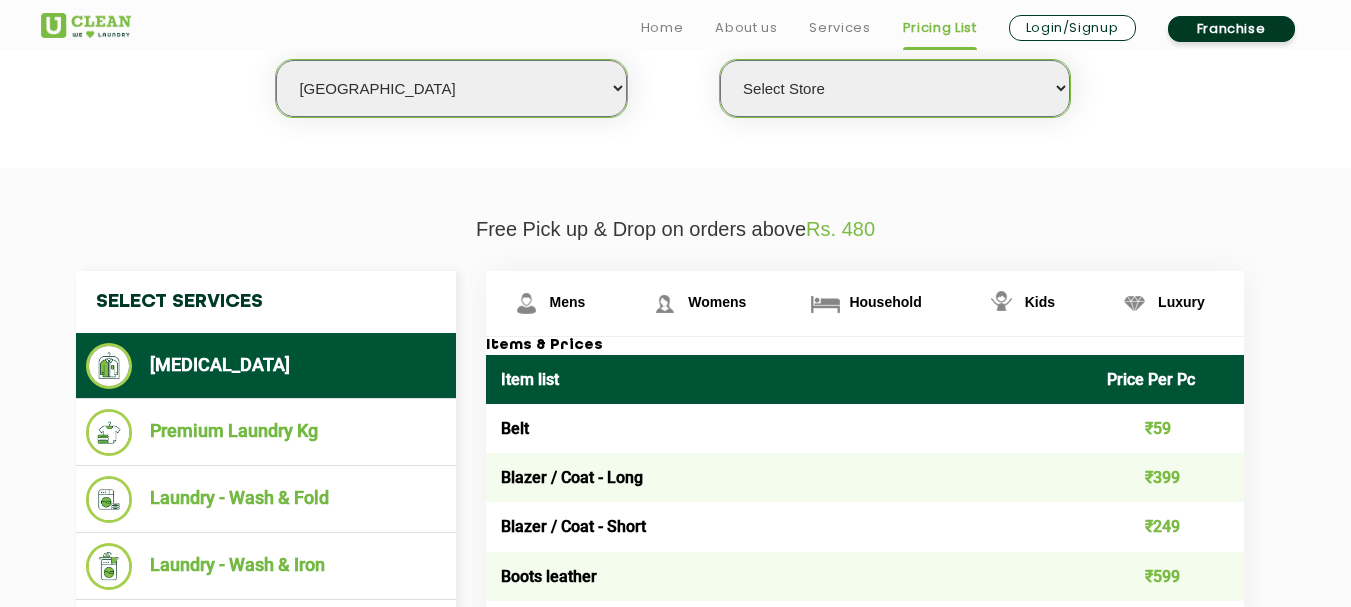 scroll, scrollTop: 700, scrollLeft: 0, axis: vertical 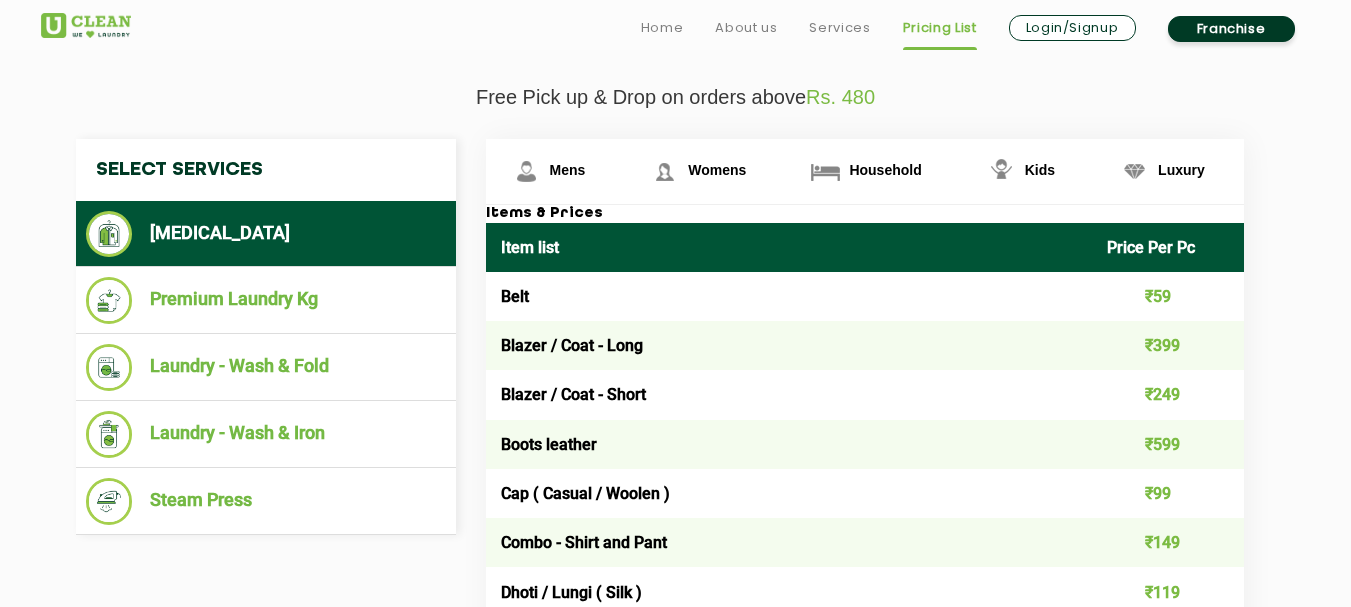 click on "Services" at bounding box center [839, 28] 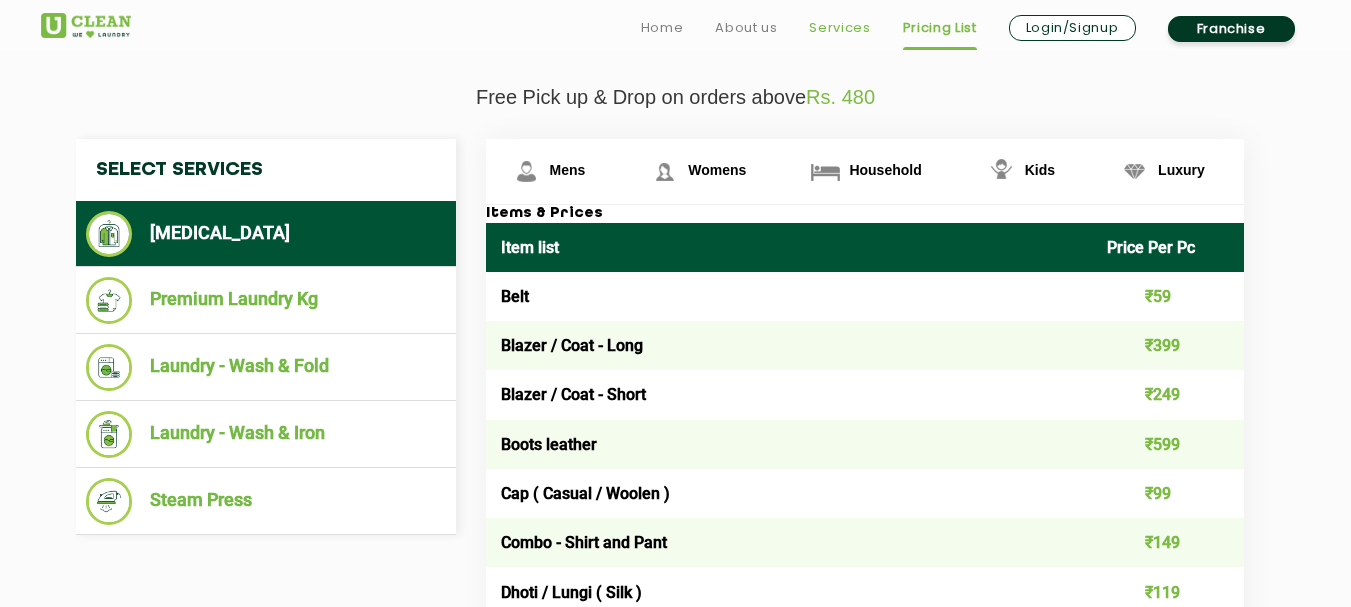 click on "Services" at bounding box center (839, 28) 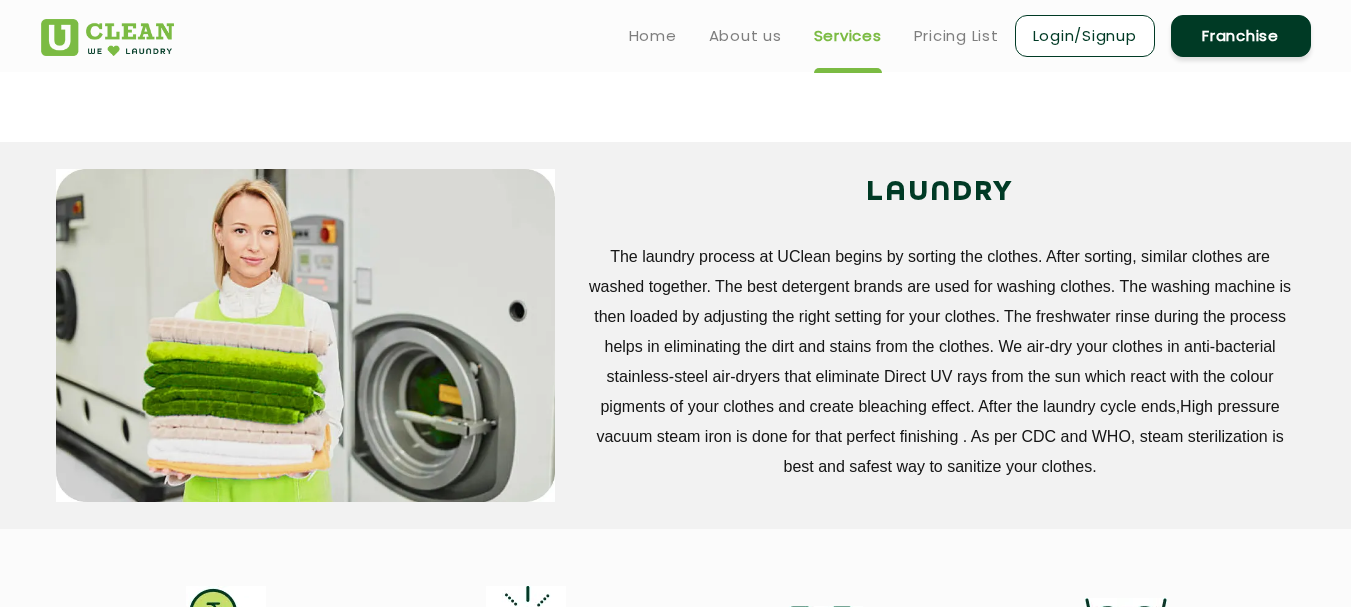 scroll, scrollTop: 0, scrollLeft: 0, axis: both 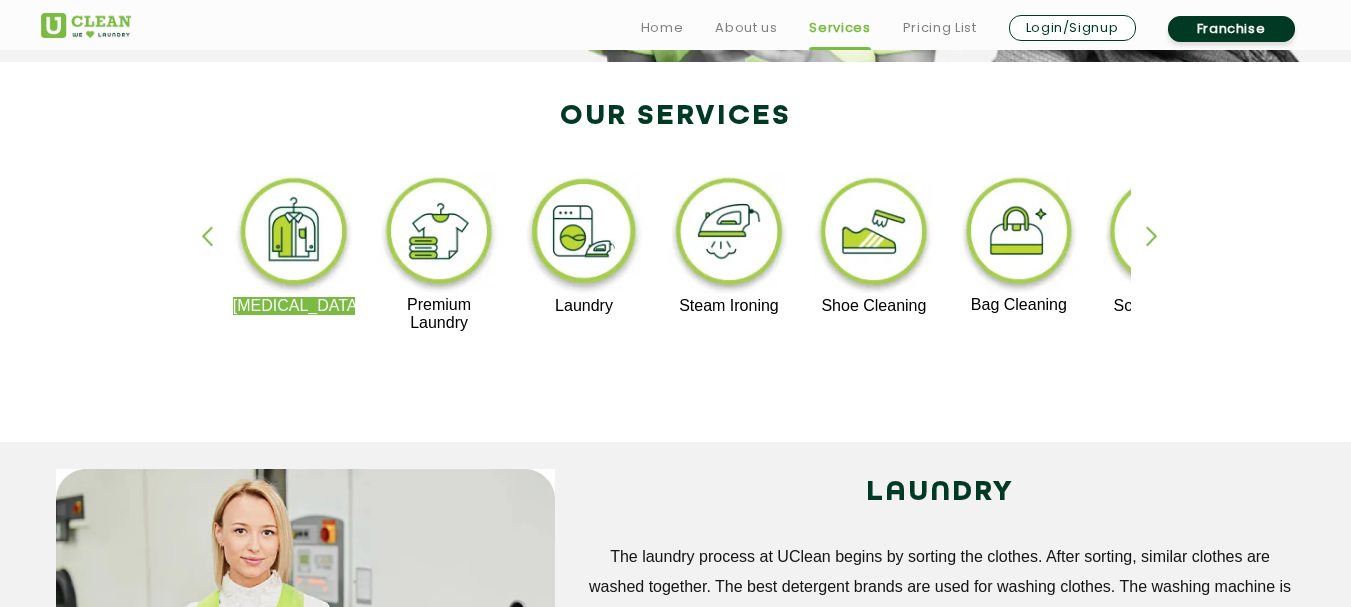 click at bounding box center (294, 235) 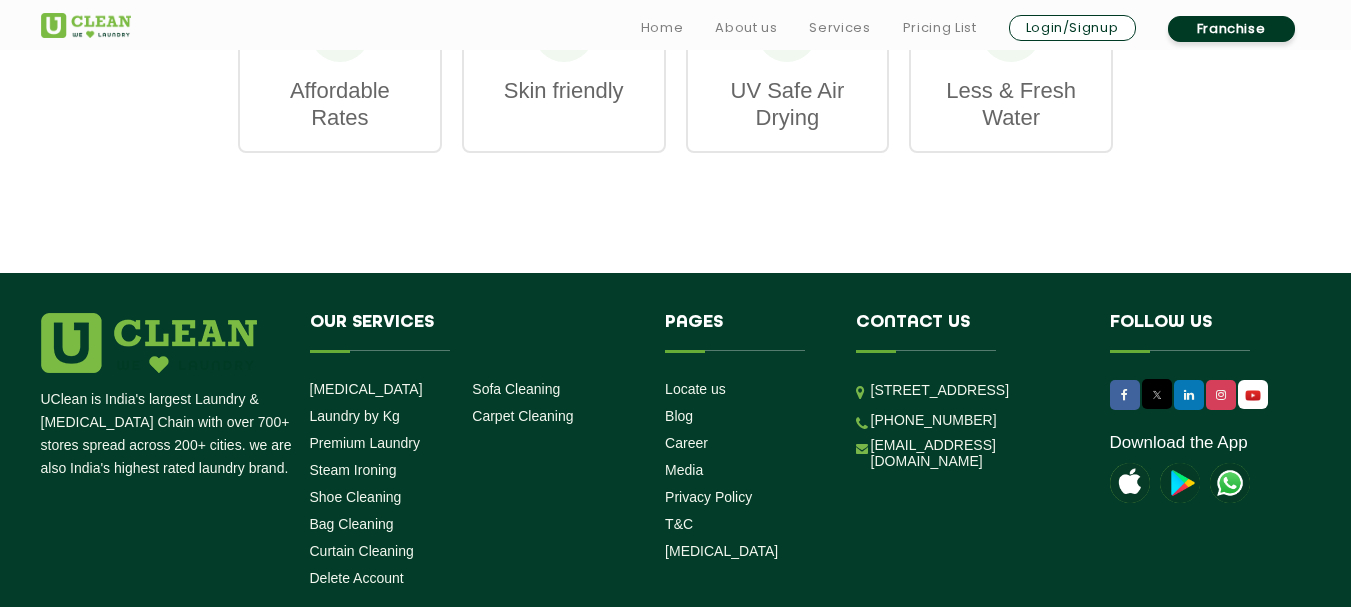 scroll, scrollTop: 3200, scrollLeft: 0, axis: vertical 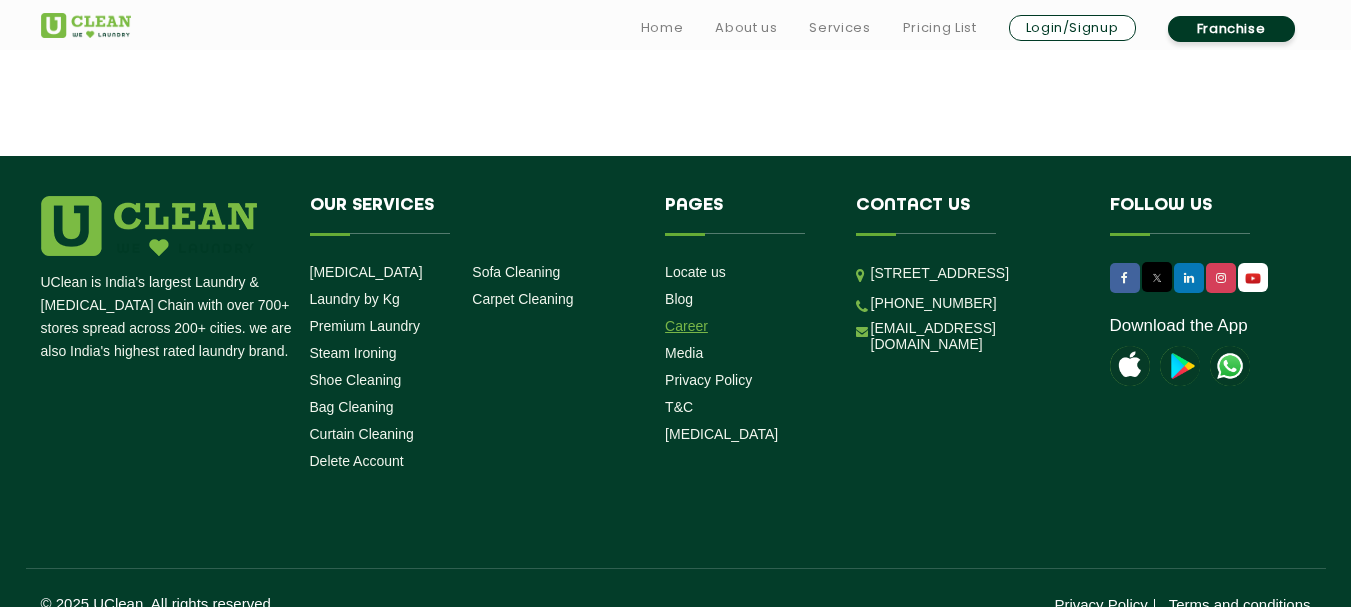 click on "Career" at bounding box center [686, 326] 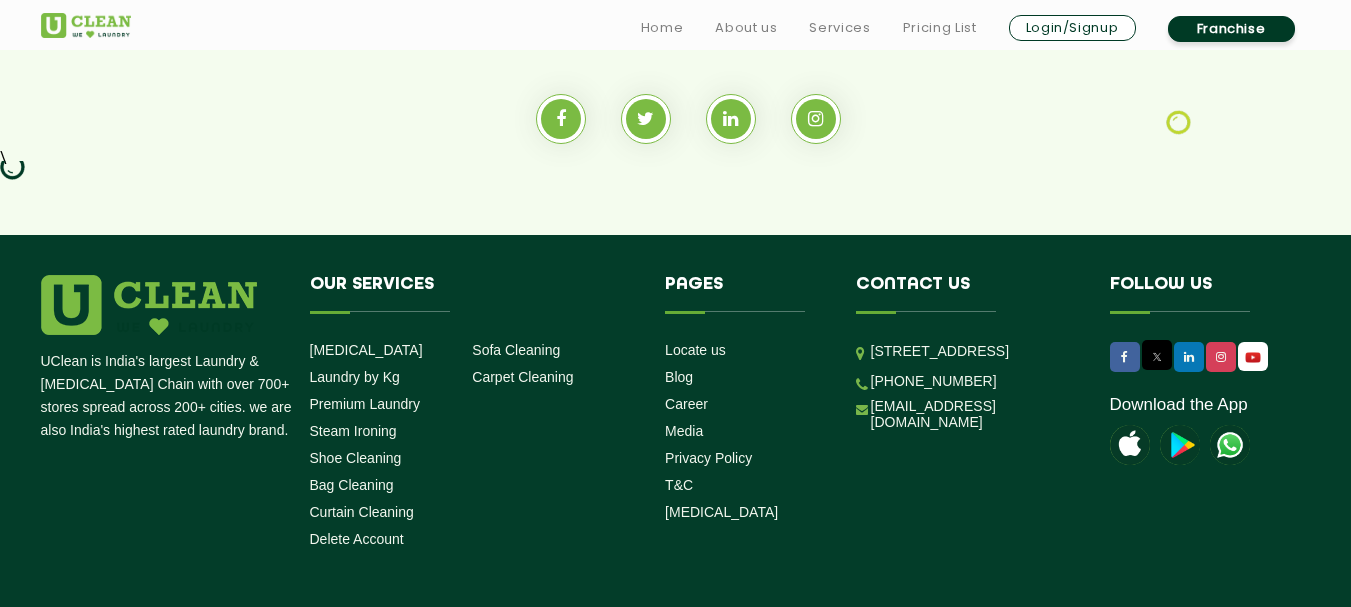 scroll, scrollTop: 2000, scrollLeft: 0, axis: vertical 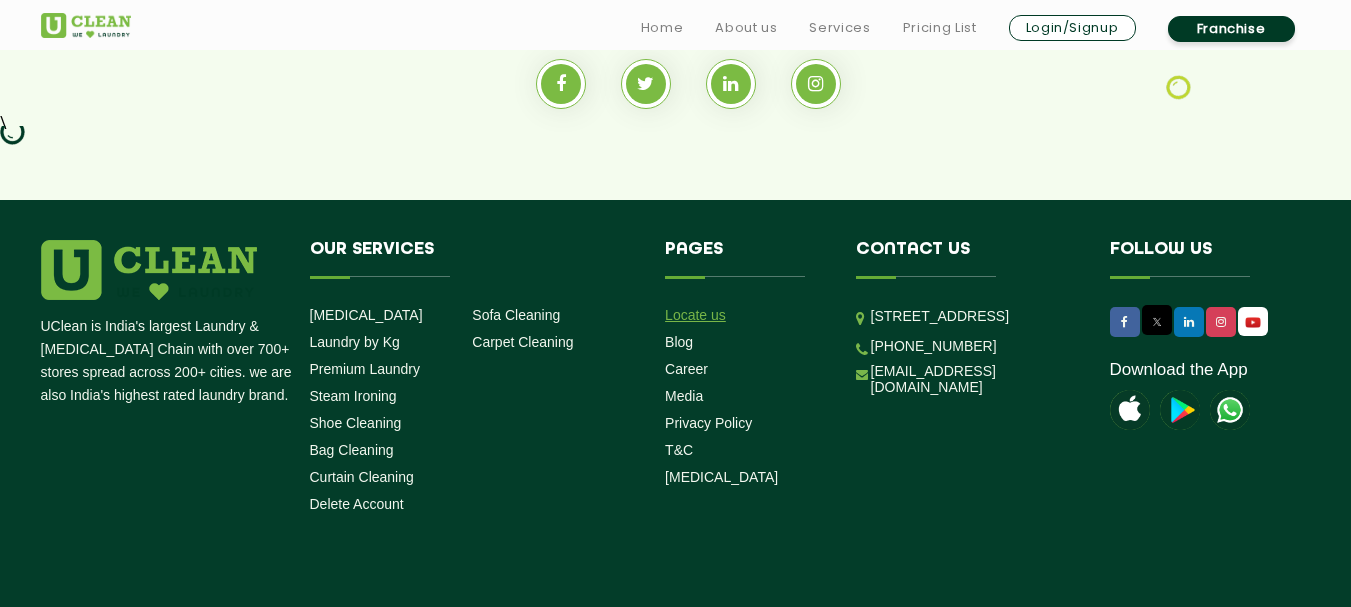 click on "Locate us" at bounding box center [695, 315] 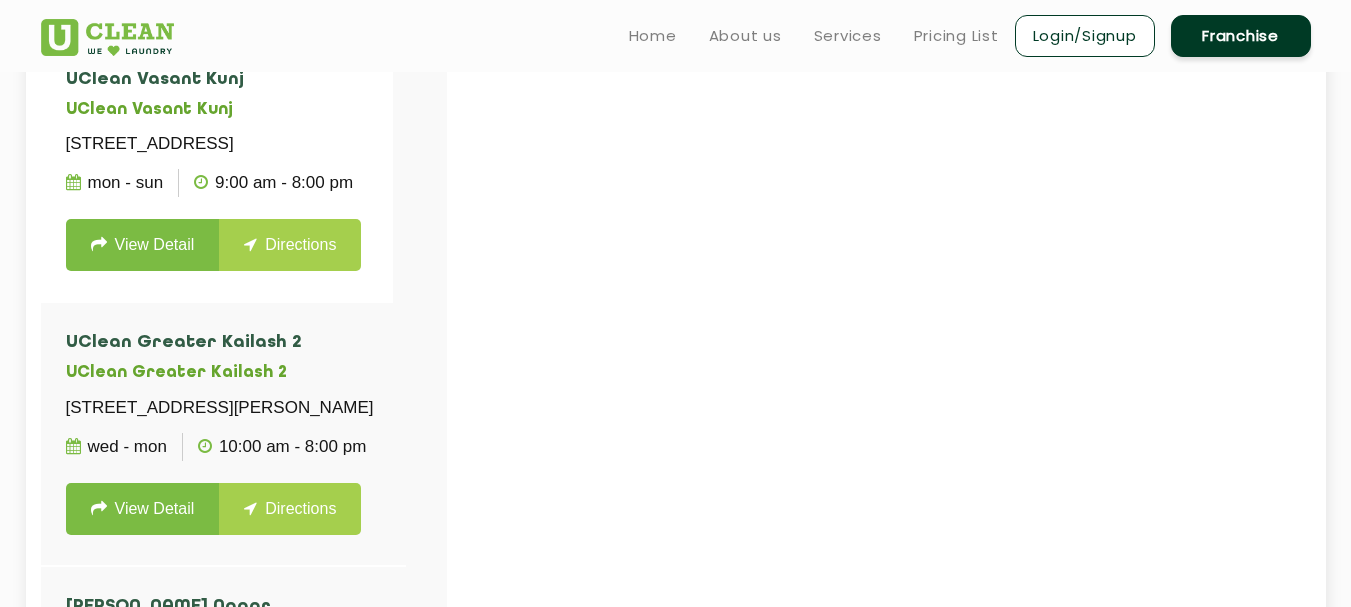scroll, scrollTop: 1191, scrollLeft: 0, axis: vertical 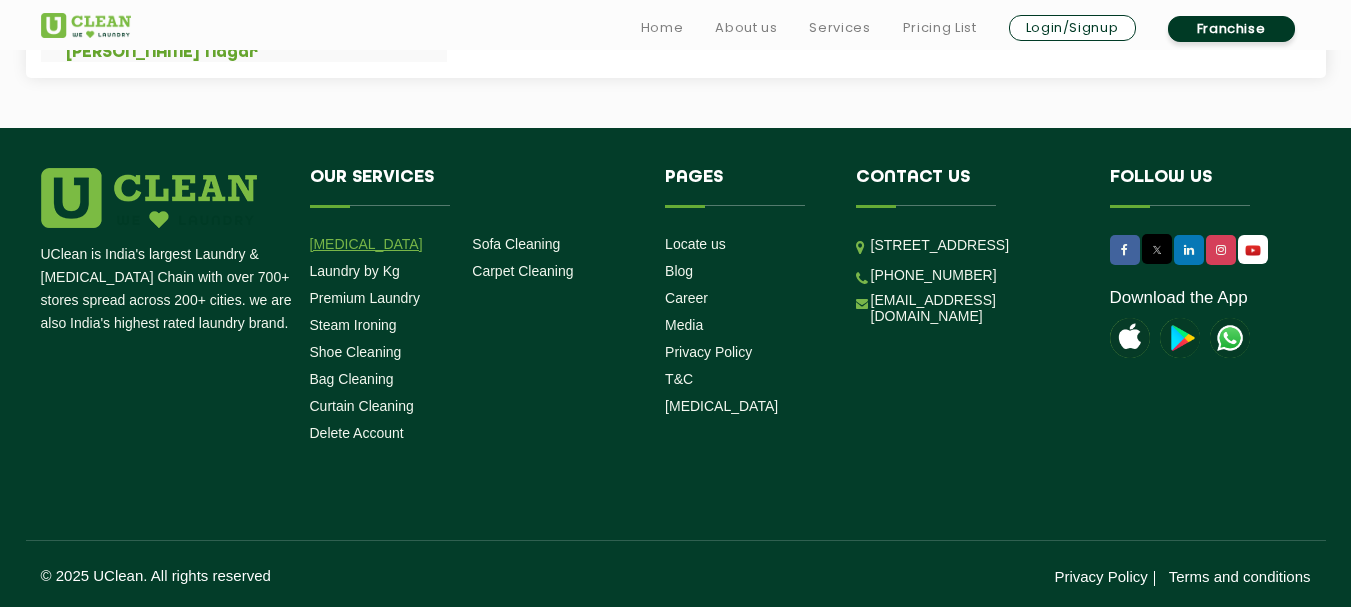 click on "[MEDICAL_DATA]" at bounding box center [366, 244] 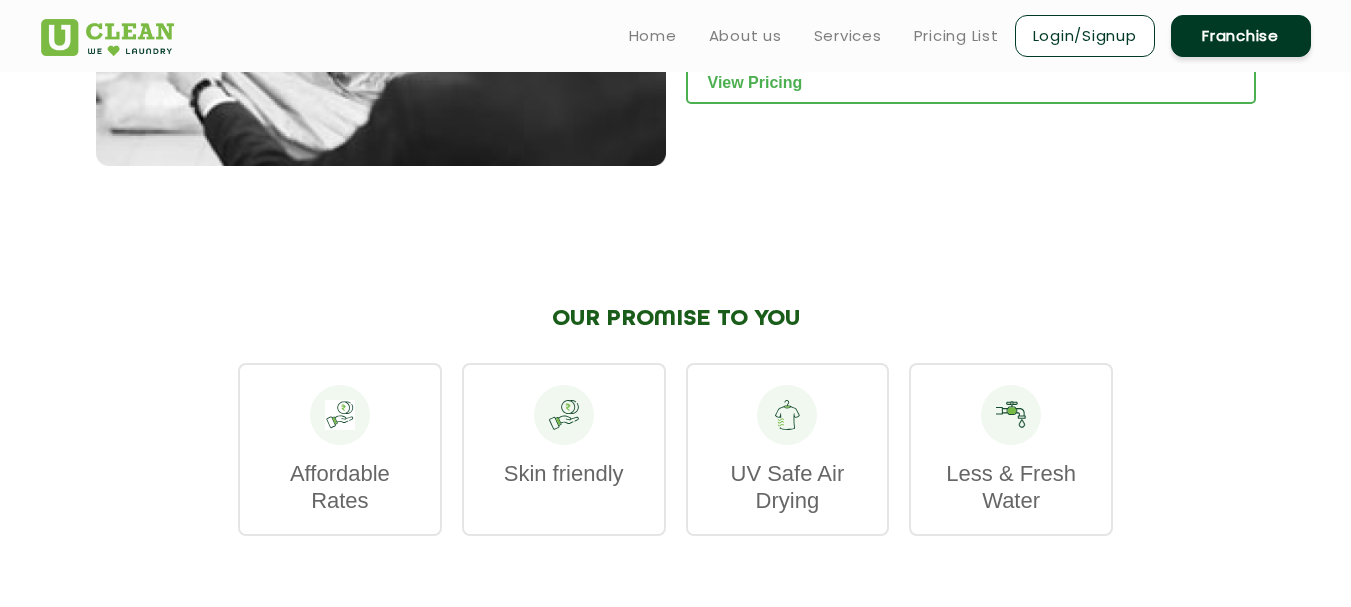scroll, scrollTop: 2200, scrollLeft: 0, axis: vertical 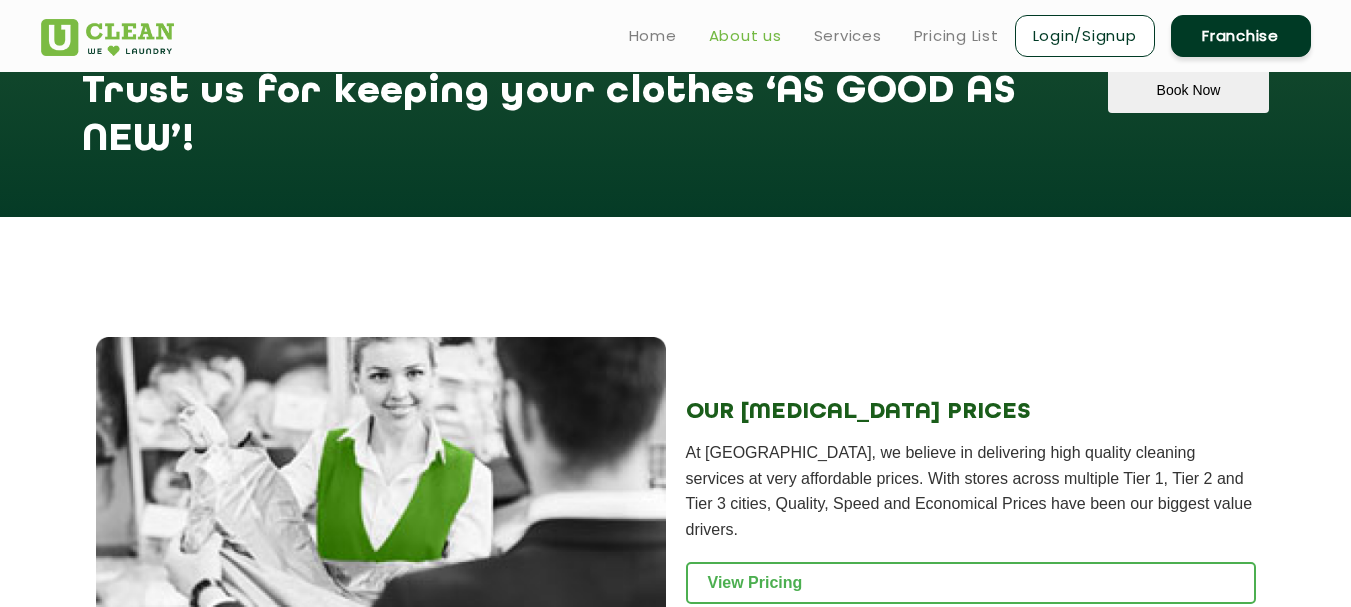click on "About us" at bounding box center (745, 36) 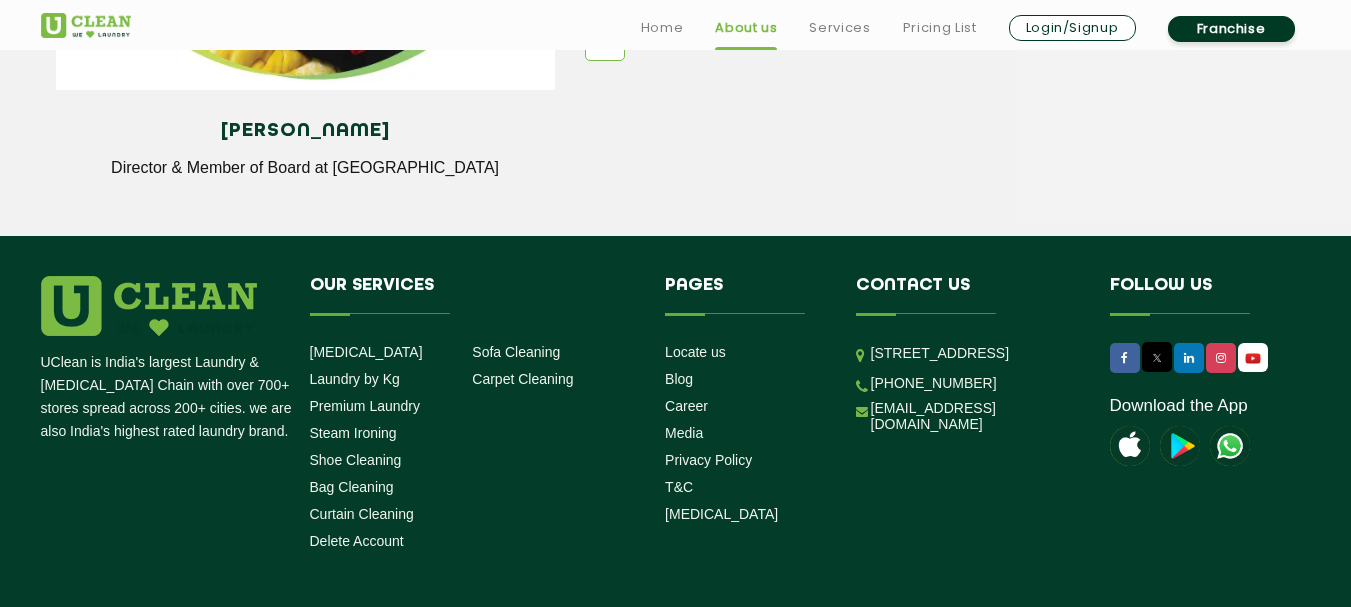 scroll, scrollTop: 2834, scrollLeft: 0, axis: vertical 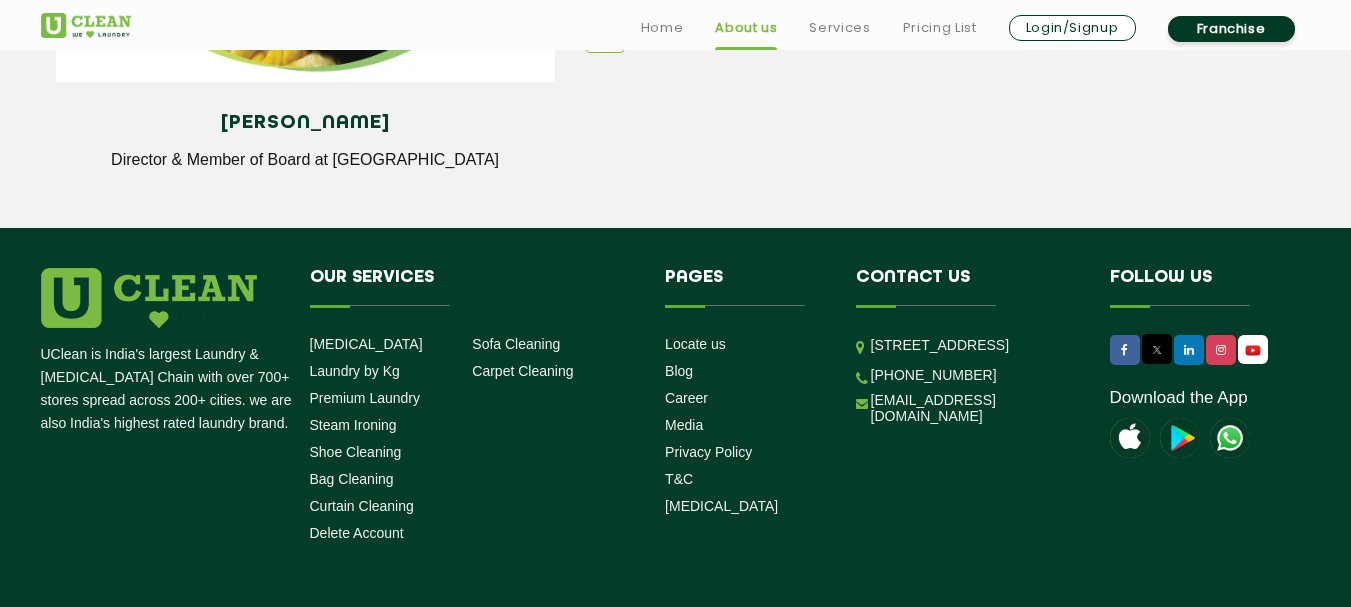 click on "Laundry by Kg" at bounding box center [384, 370] 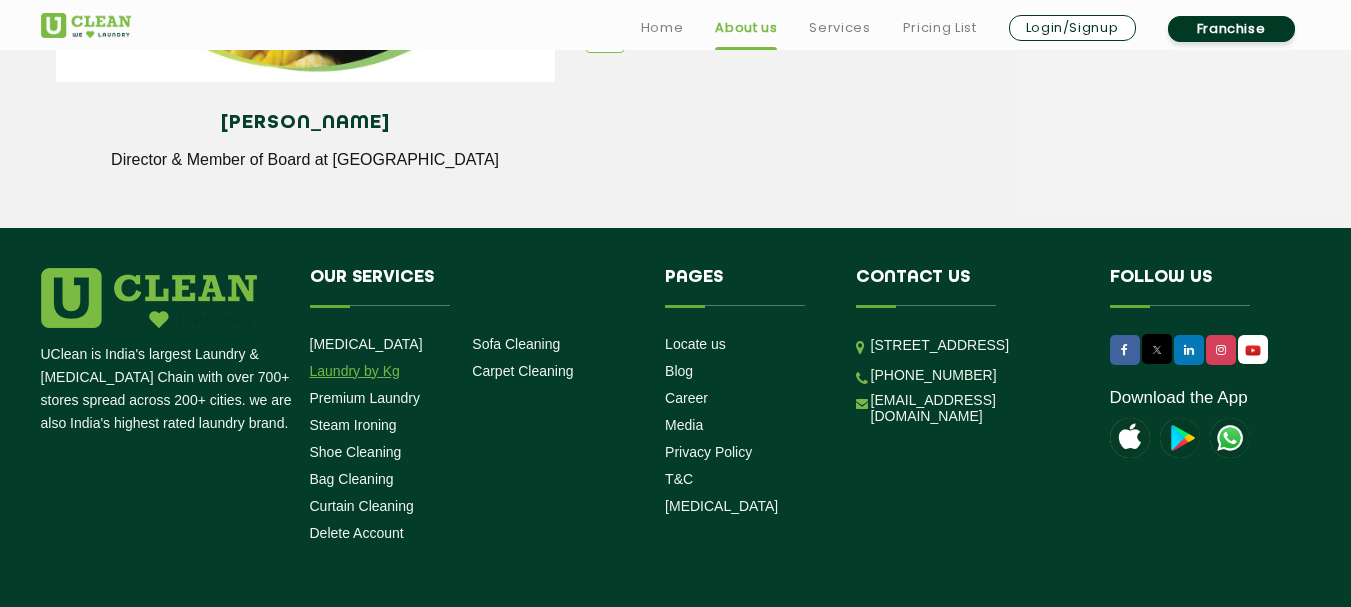 click on "Laundry by Kg" at bounding box center (355, 371) 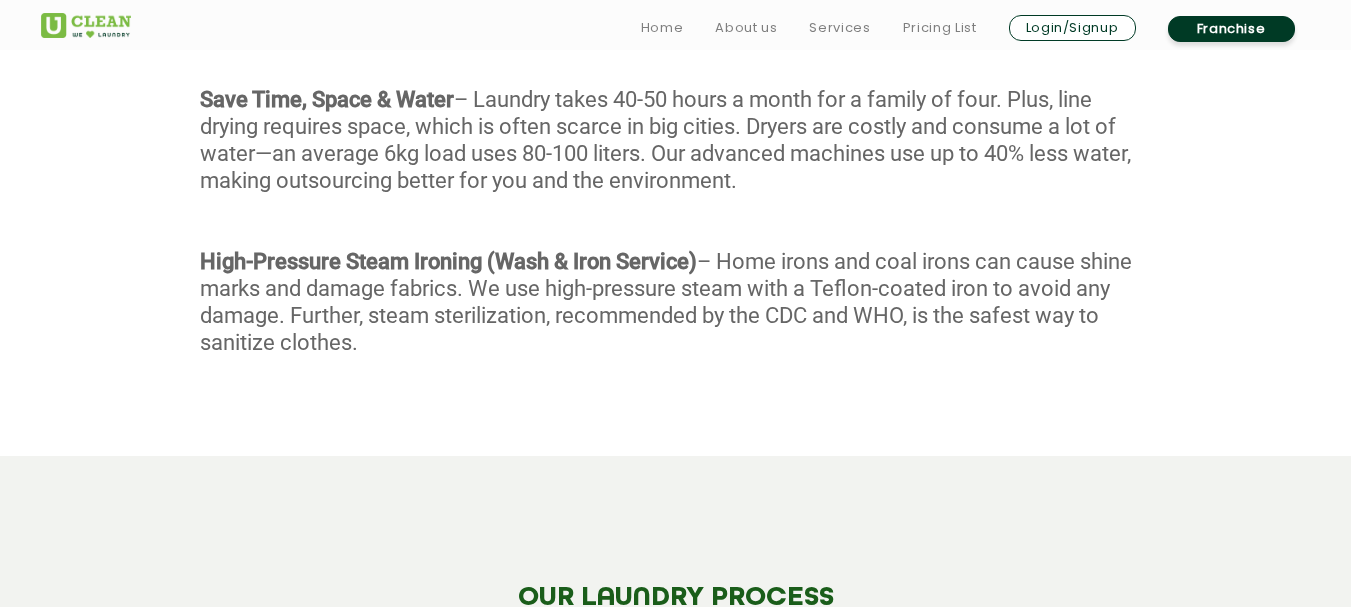 scroll, scrollTop: 1800, scrollLeft: 0, axis: vertical 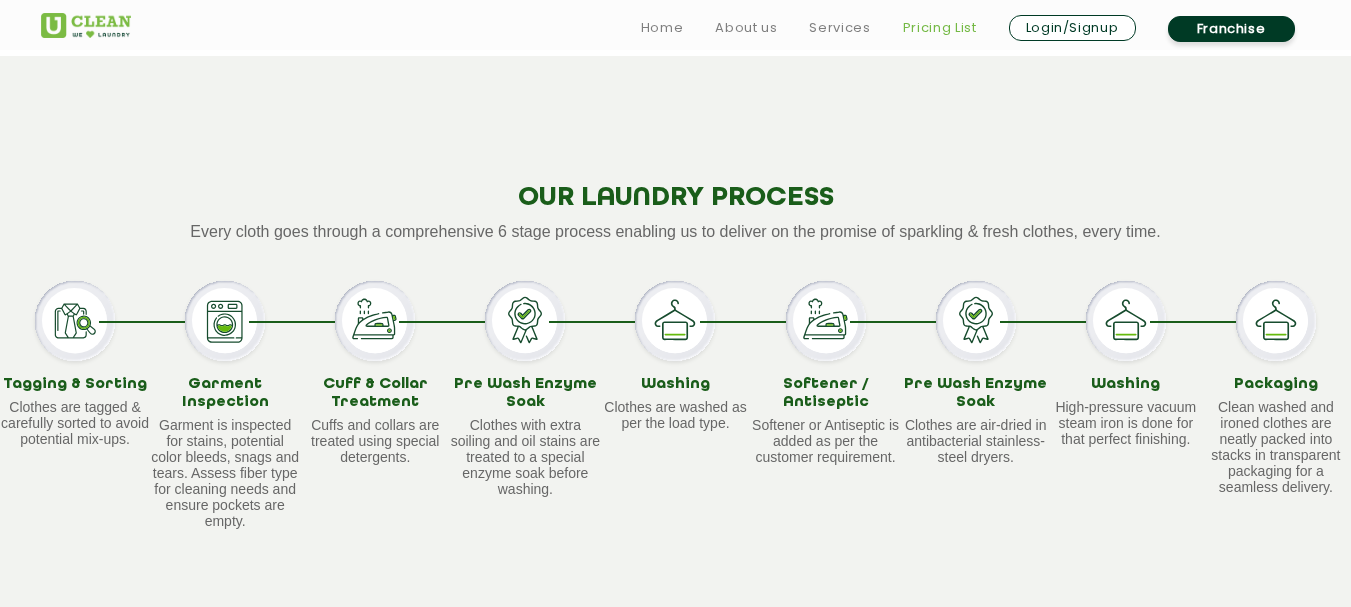 click on "Pricing List" at bounding box center [940, 28] 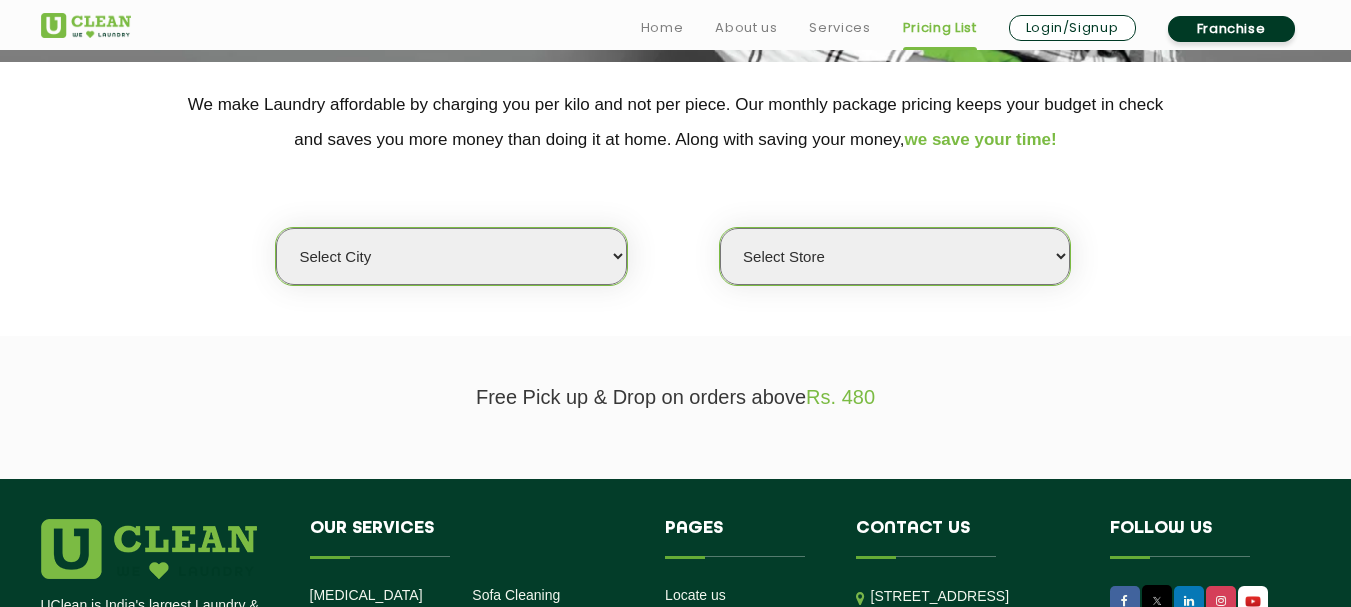scroll, scrollTop: 0, scrollLeft: 0, axis: both 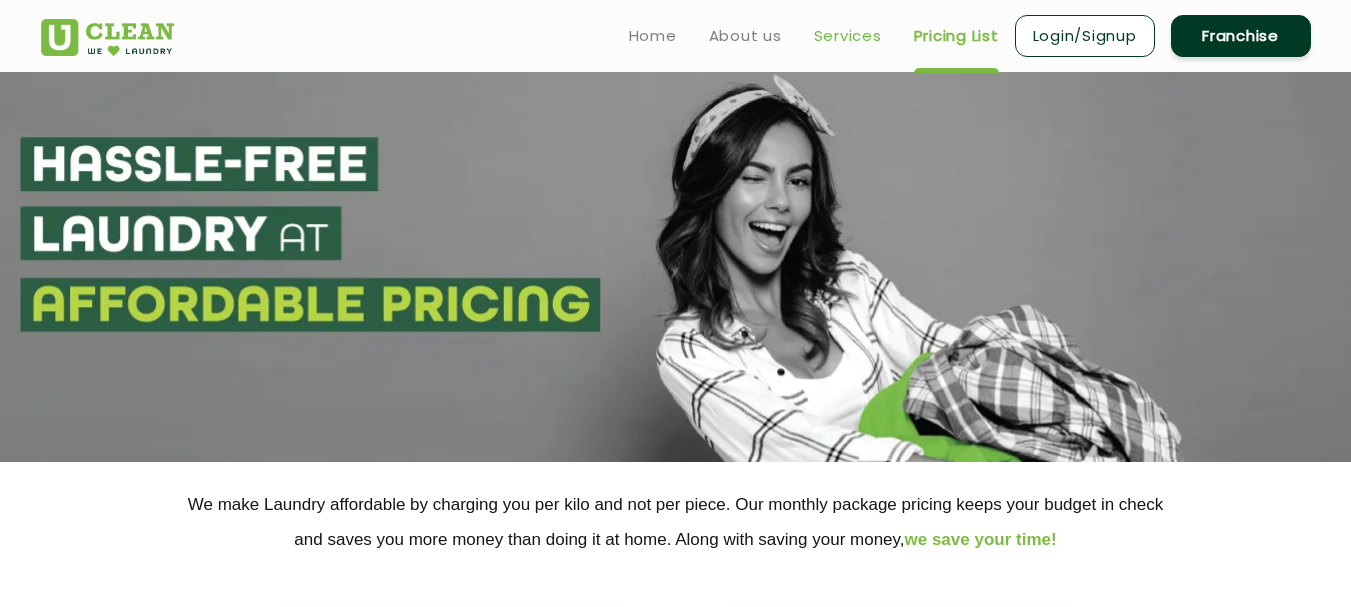 click on "Services" at bounding box center (848, 36) 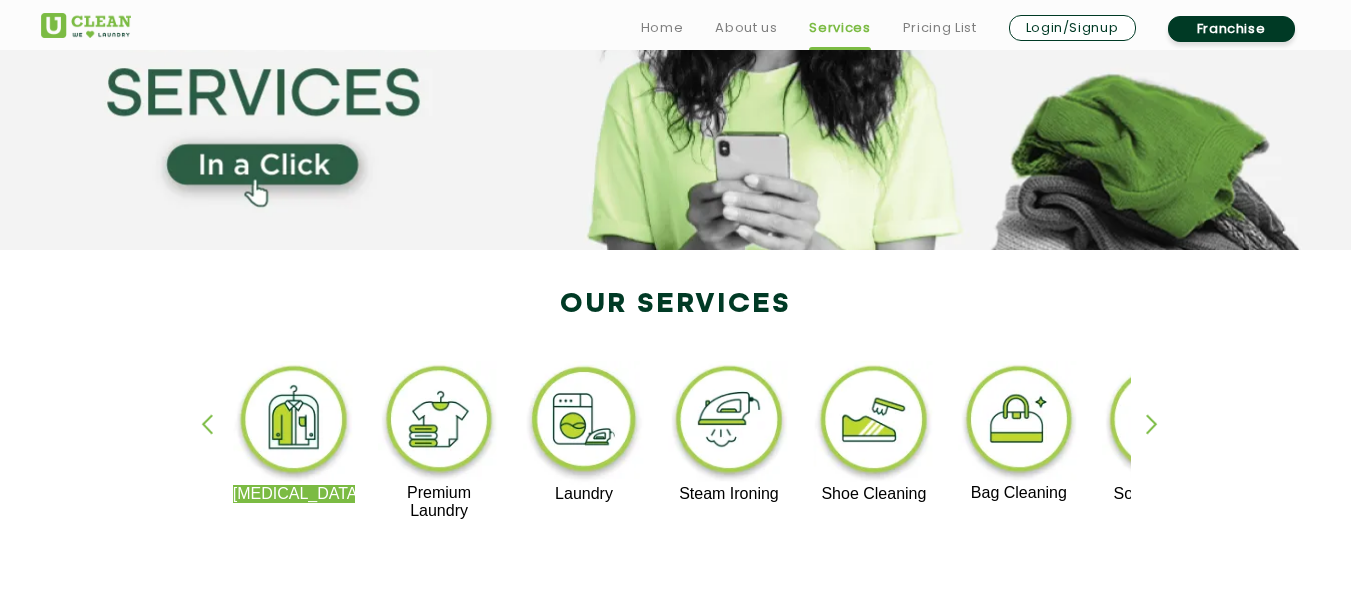 scroll, scrollTop: 500, scrollLeft: 0, axis: vertical 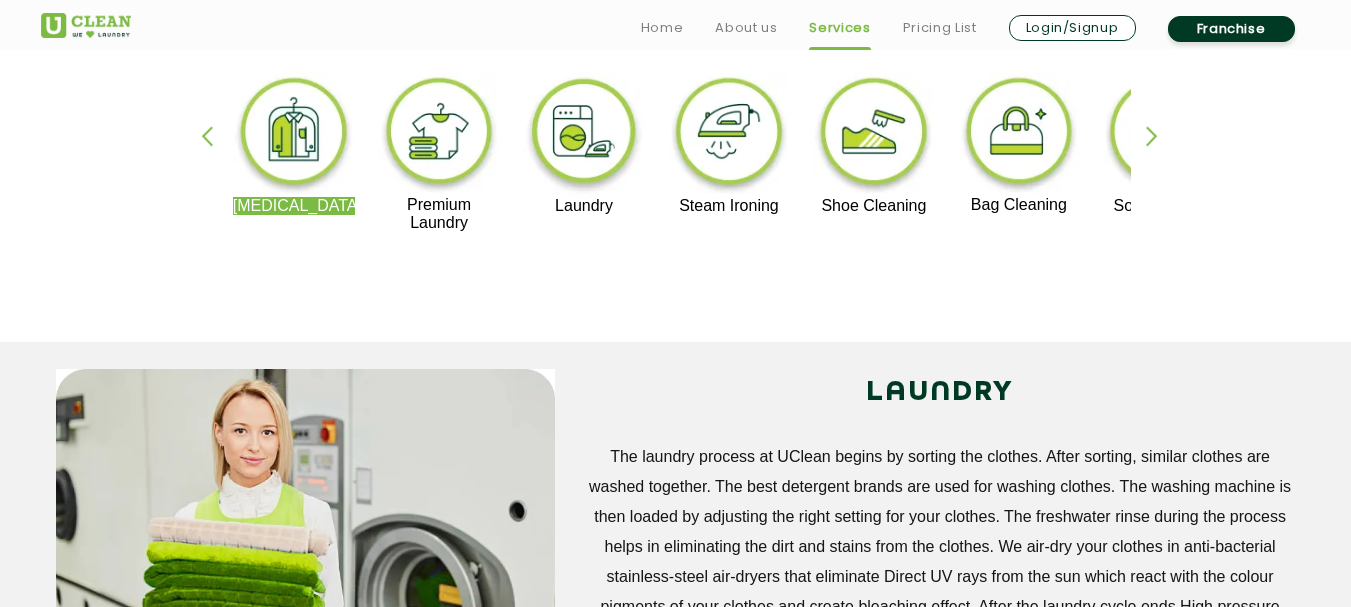 click at bounding box center (584, 135) 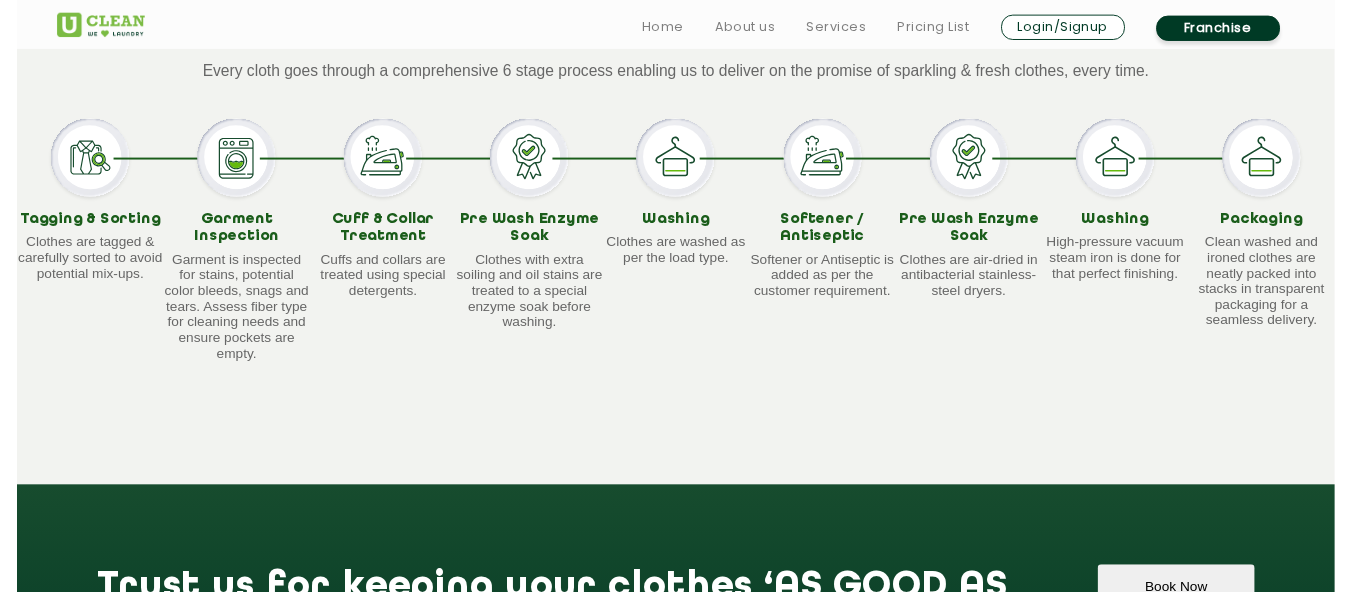 scroll, scrollTop: 2100, scrollLeft: 0, axis: vertical 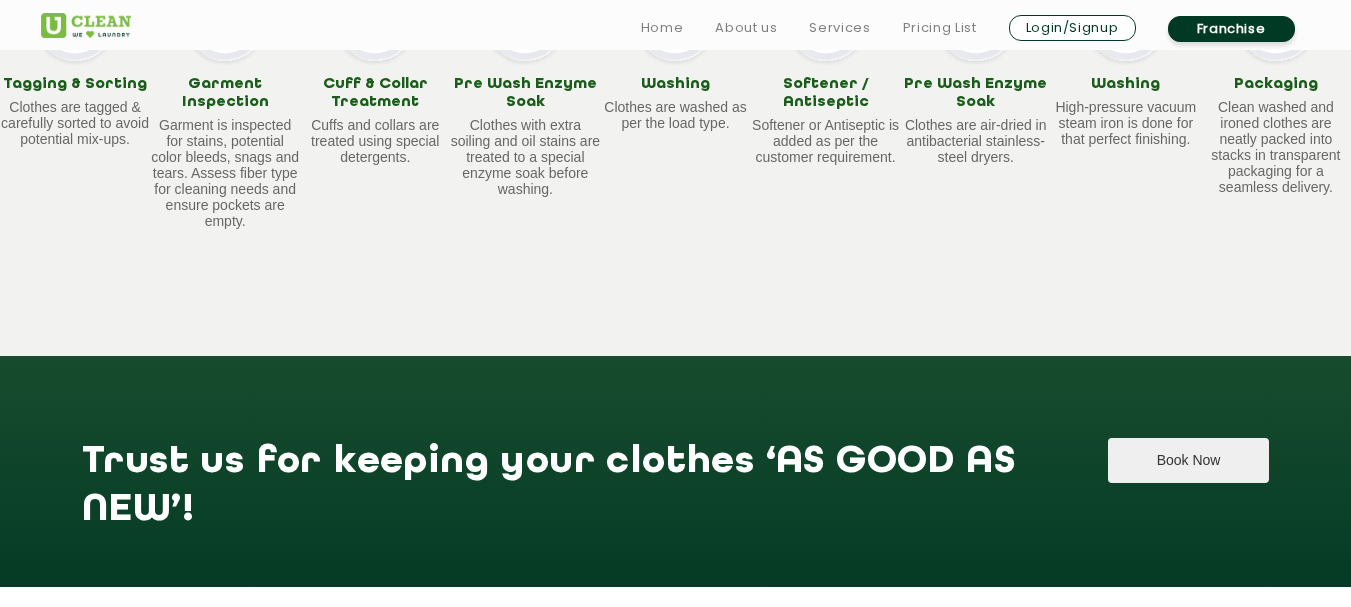 click on "Book Now" 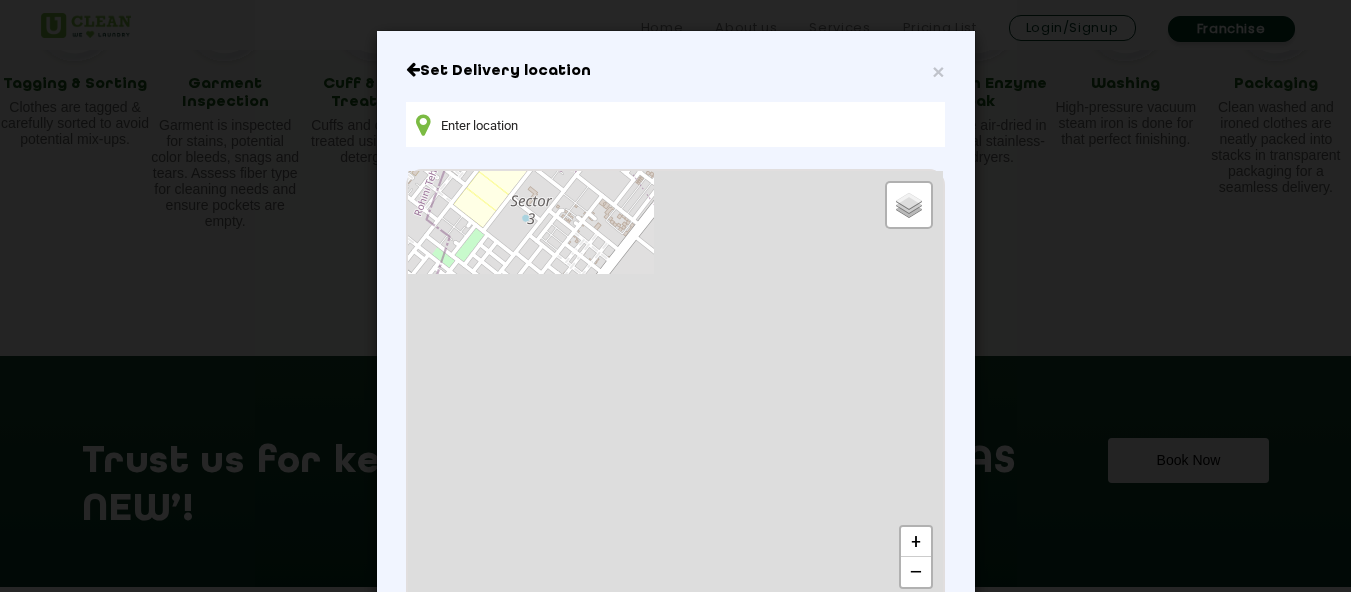 click at bounding box center [675, 124] 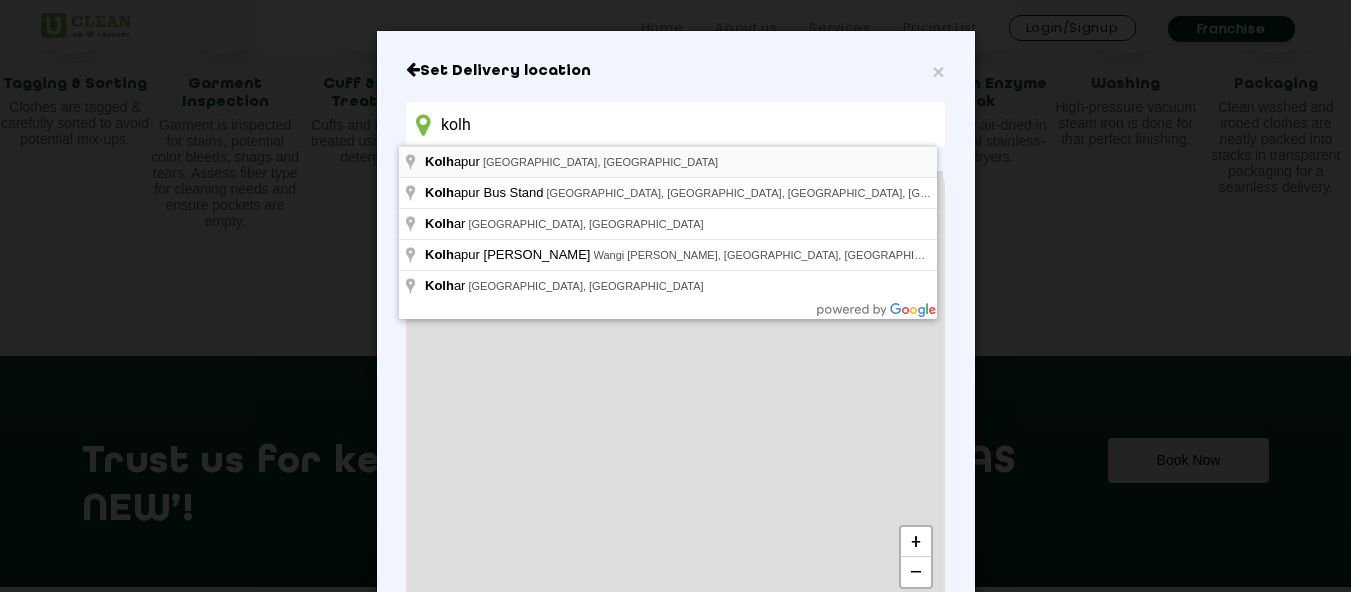 type on "kolh" 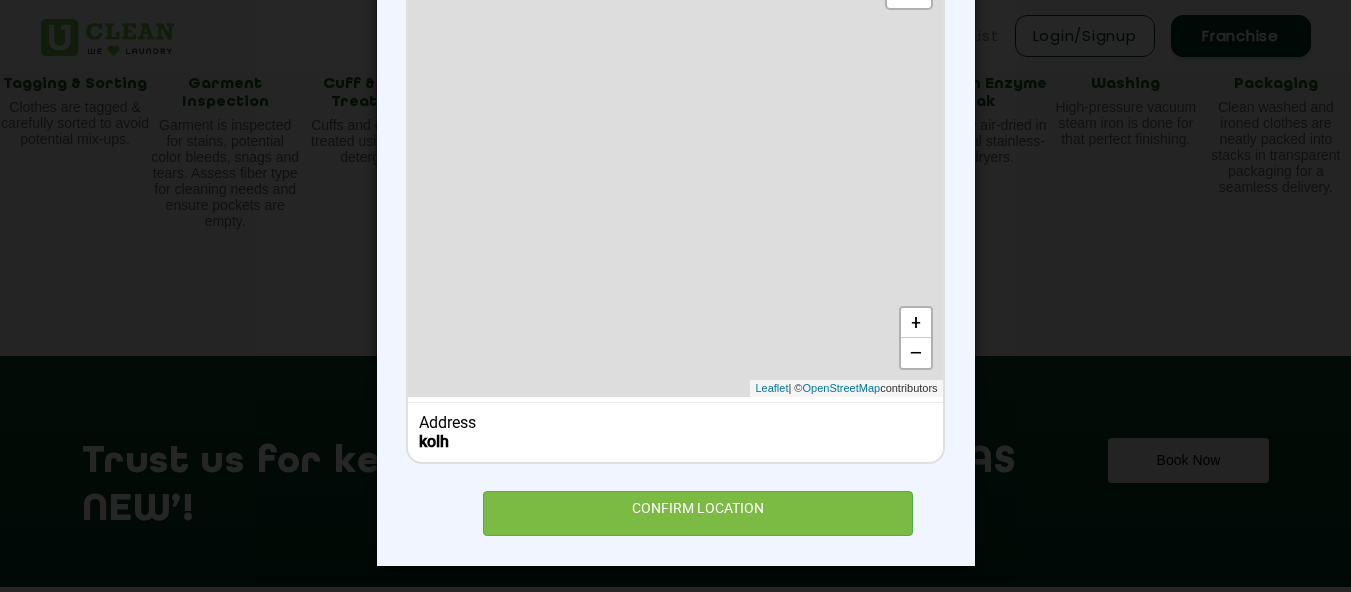 scroll, scrollTop: 222, scrollLeft: 0, axis: vertical 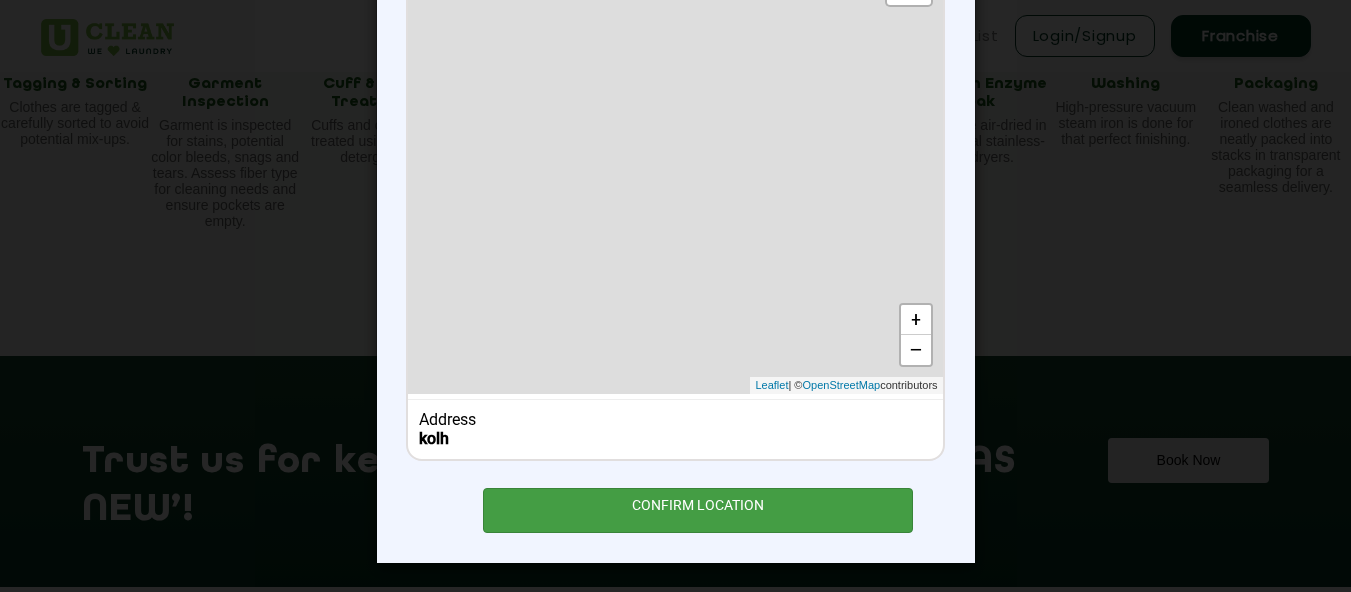 click on "CONFIRM LOCATION" at bounding box center [698, 510] 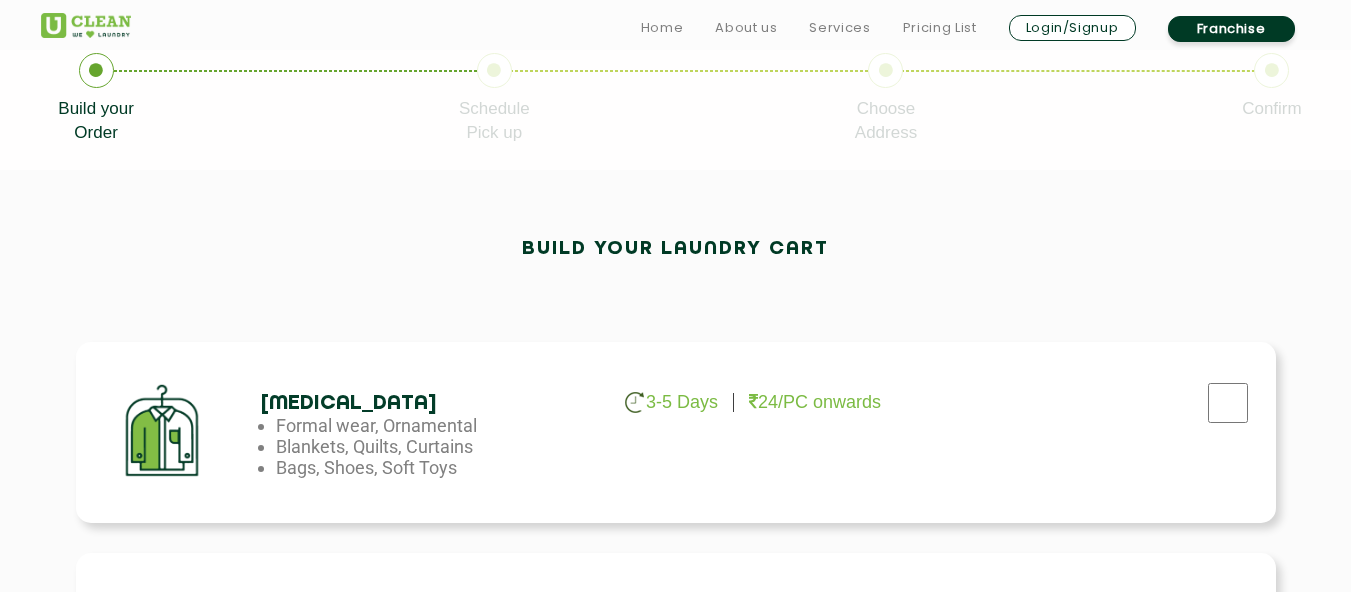 scroll, scrollTop: 500, scrollLeft: 0, axis: vertical 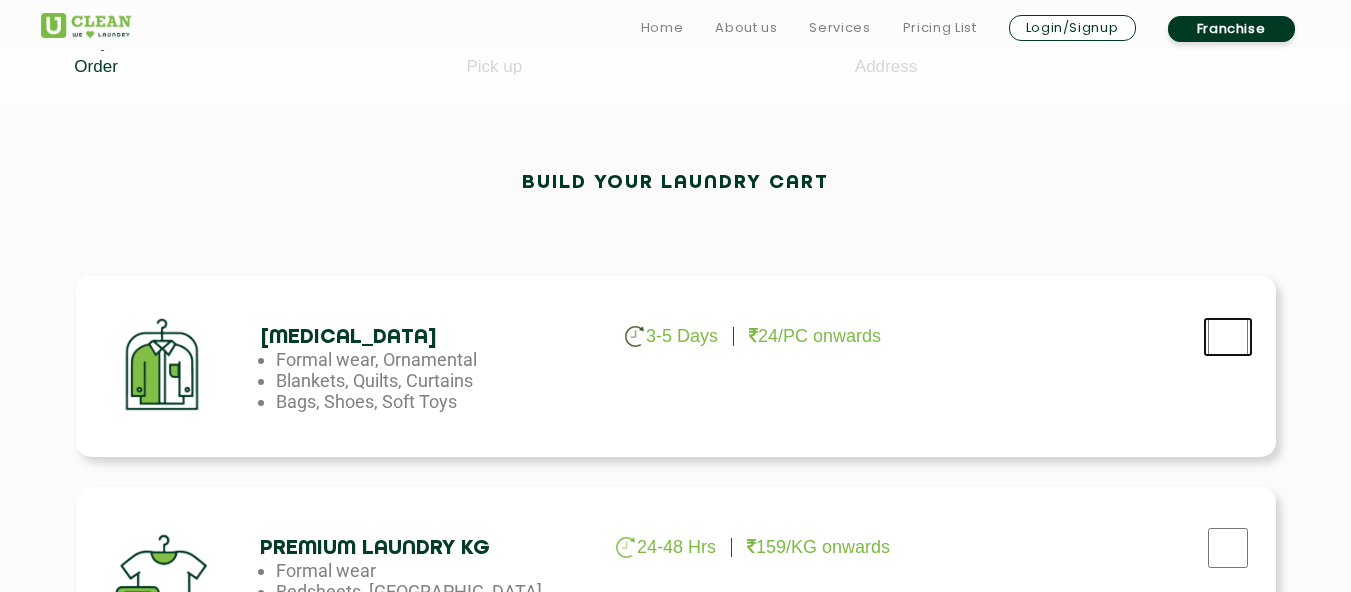 click at bounding box center (1228, 337) 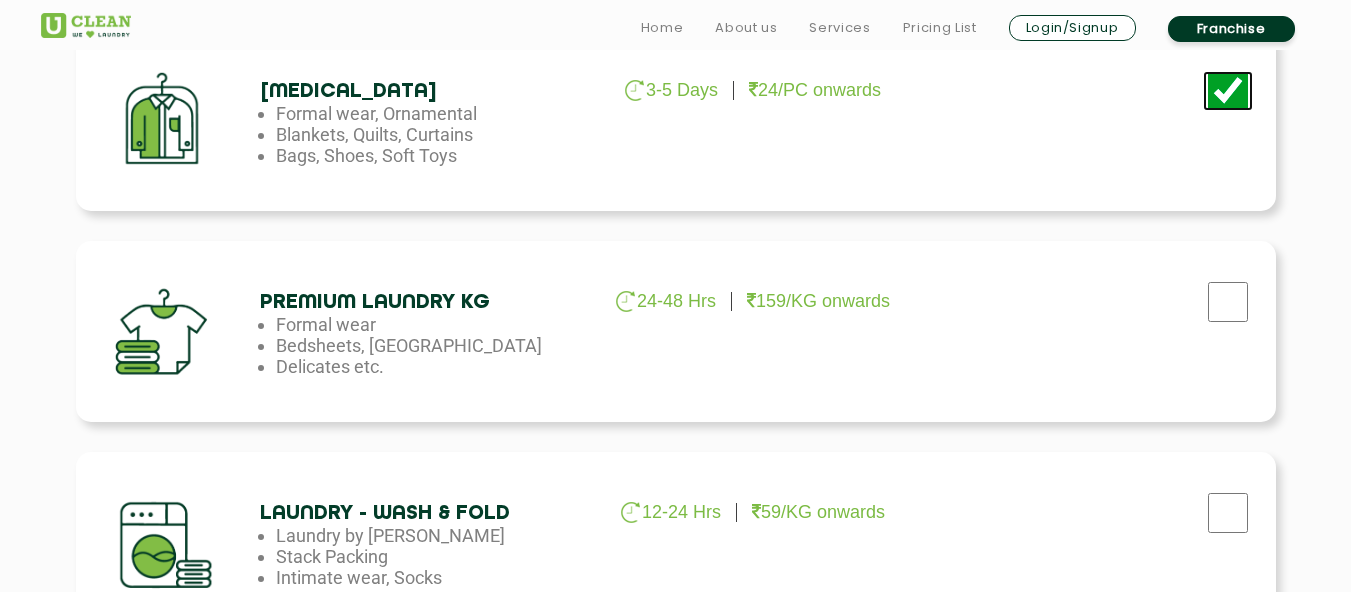 scroll, scrollTop: 1100, scrollLeft: 0, axis: vertical 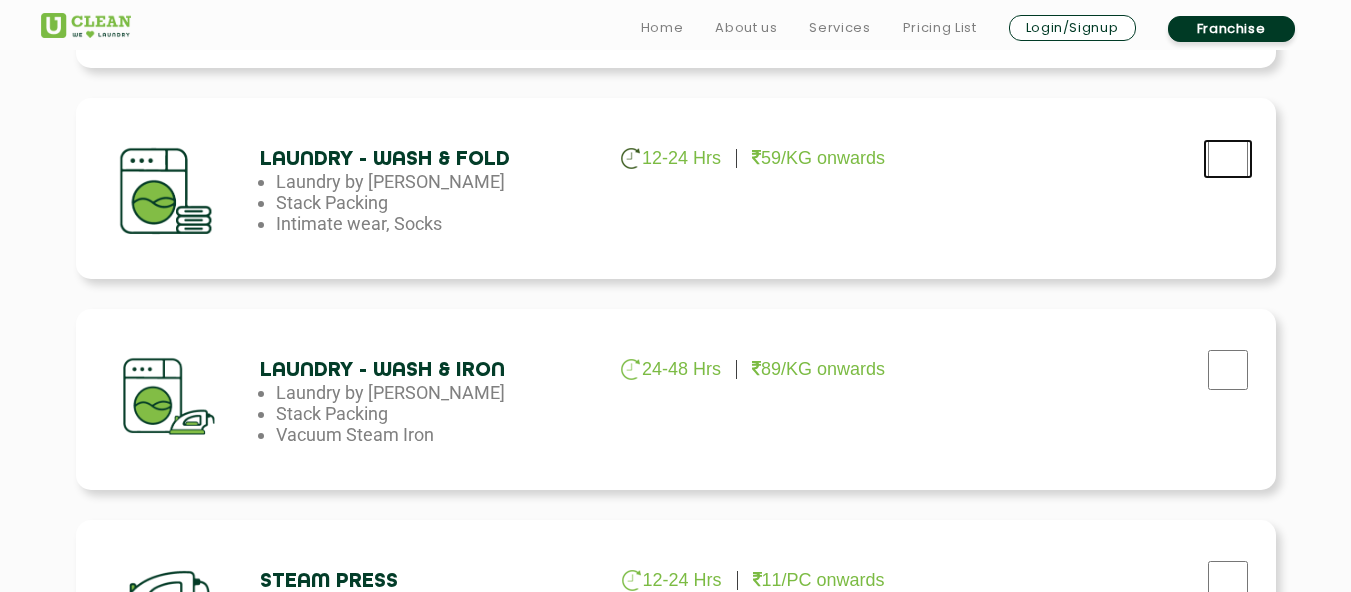 click at bounding box center [1228, -263] 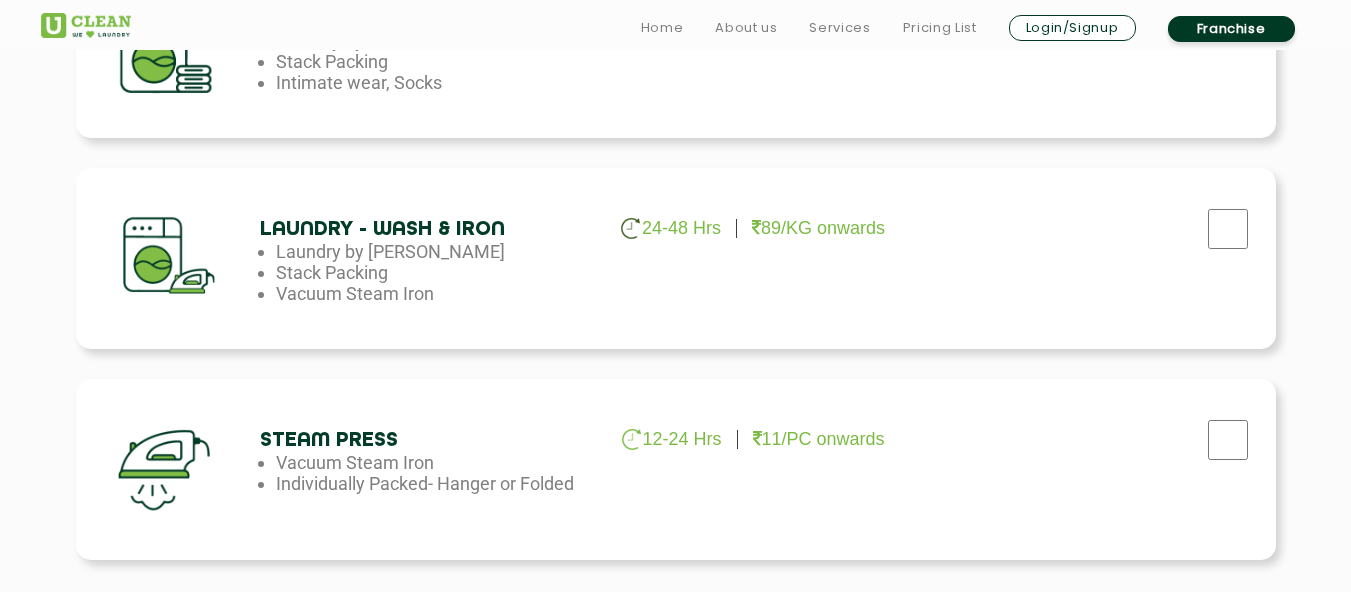 scroll, scrollTop: 1600, scrollLeft: 0, axis: vertical 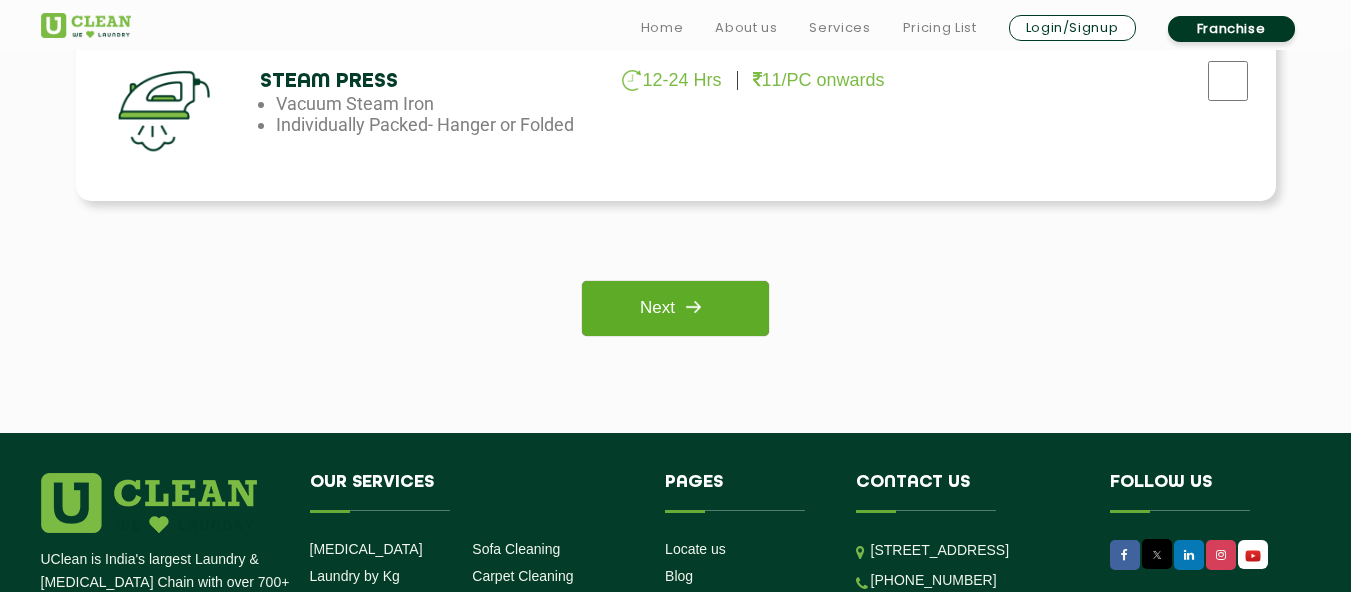 click on "Next" at bounding box center [675, 308] 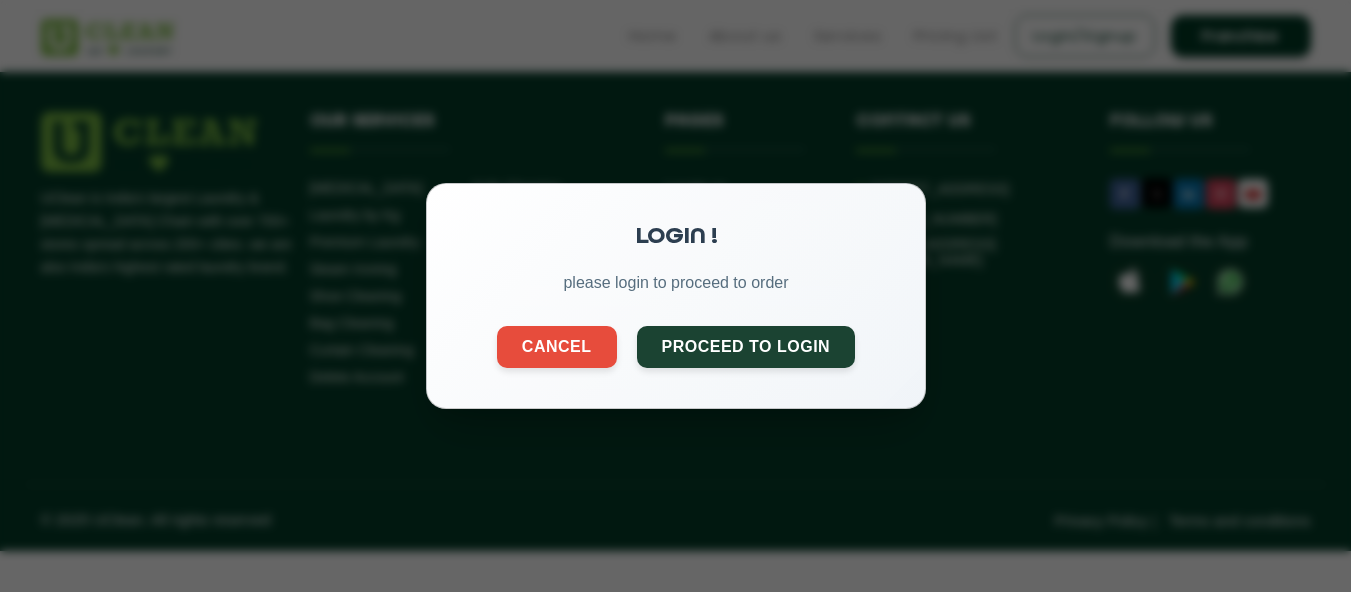 scroll, scrollTop: 0, scrollLeft: 0, axis: both 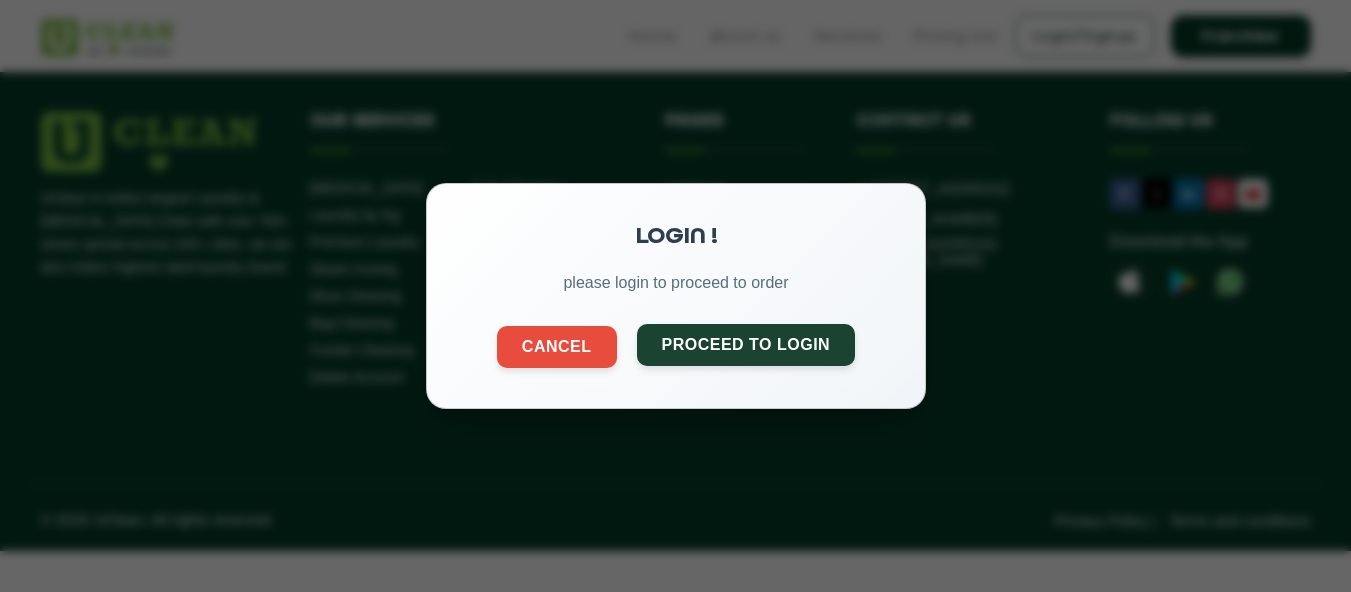 click on "Proceed to Login" 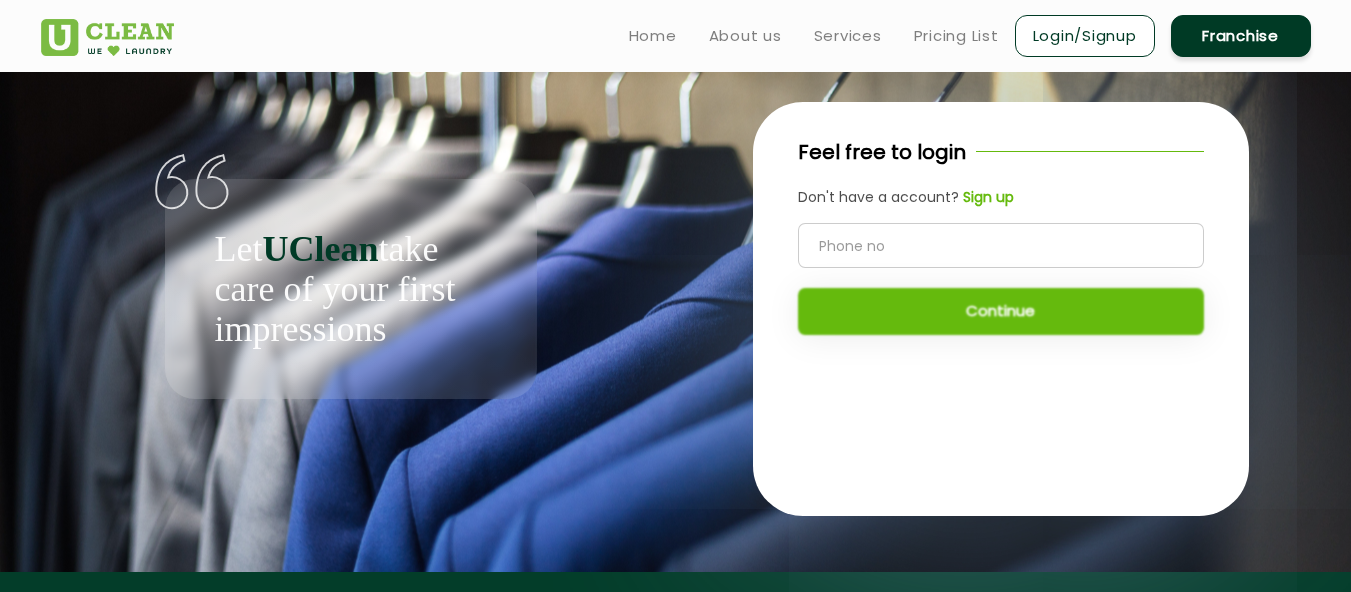 click 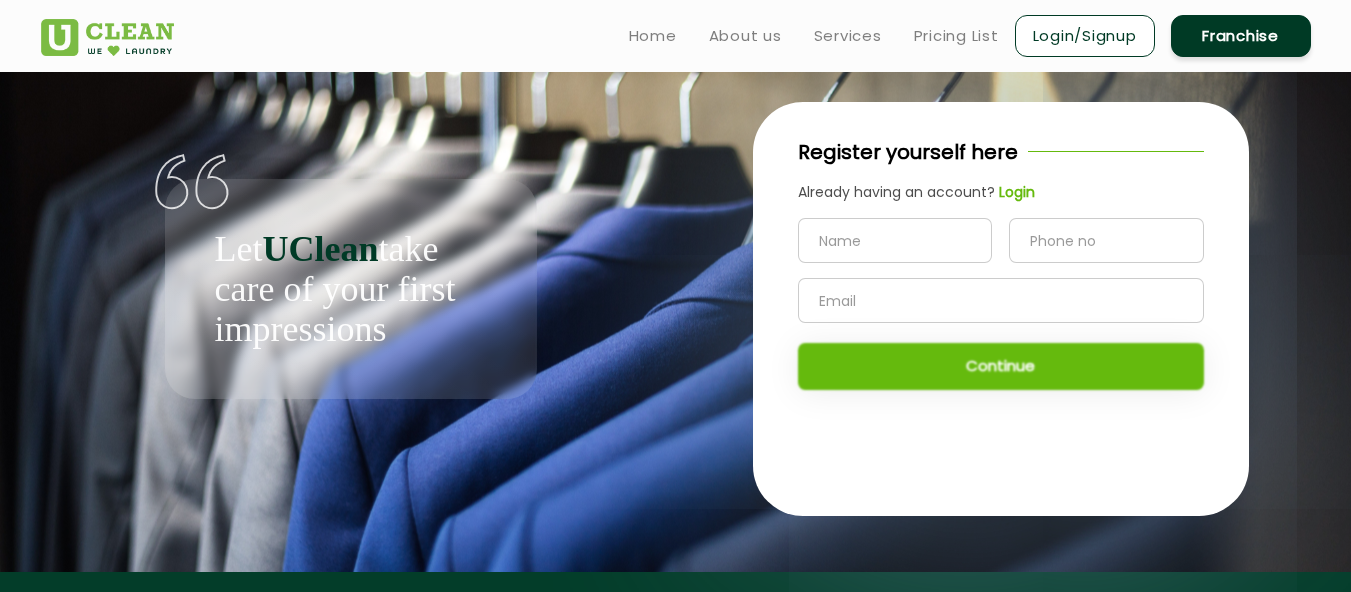click 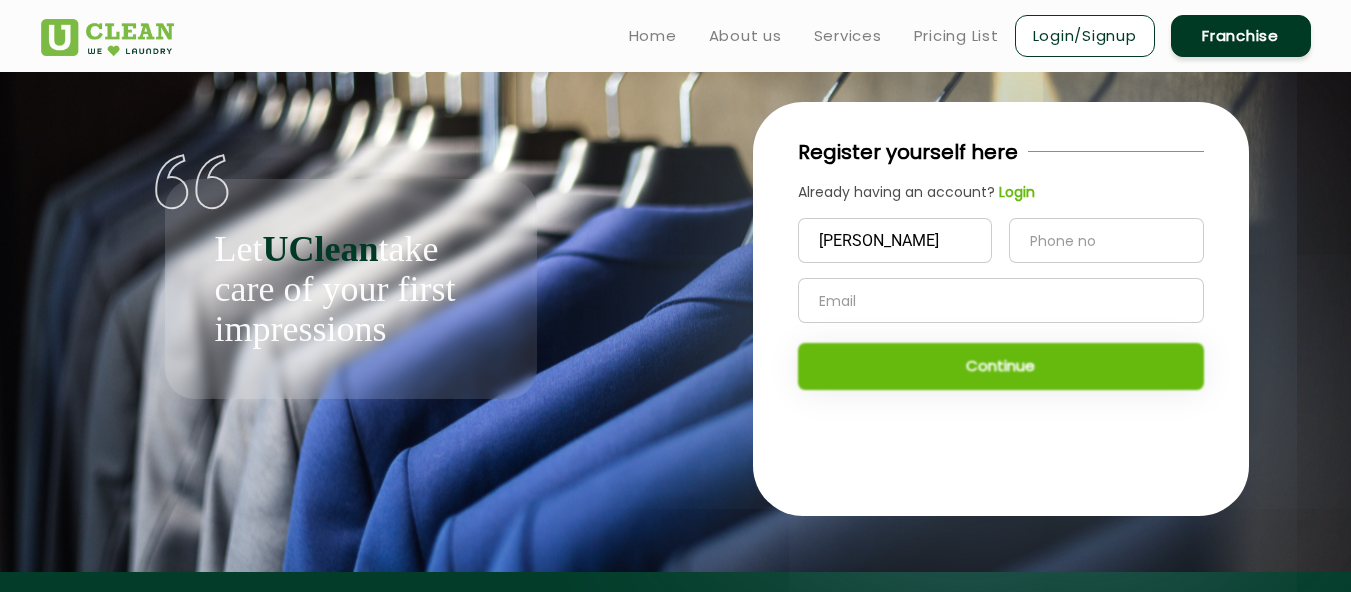 click 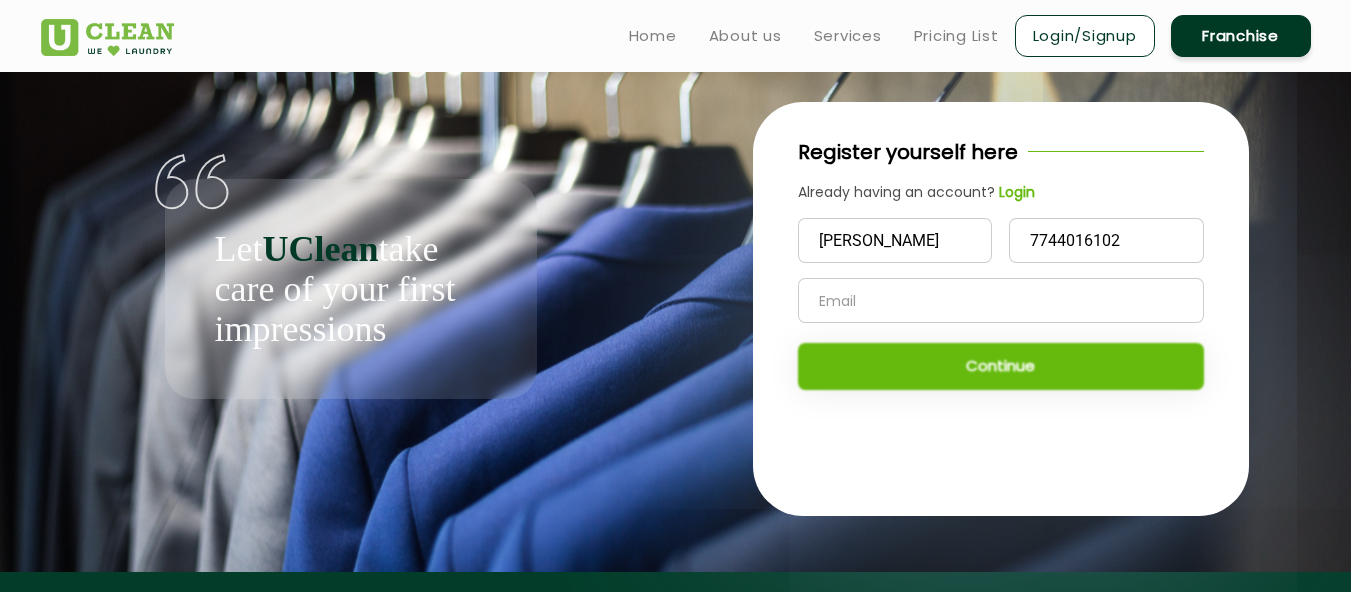type on "7744016102" 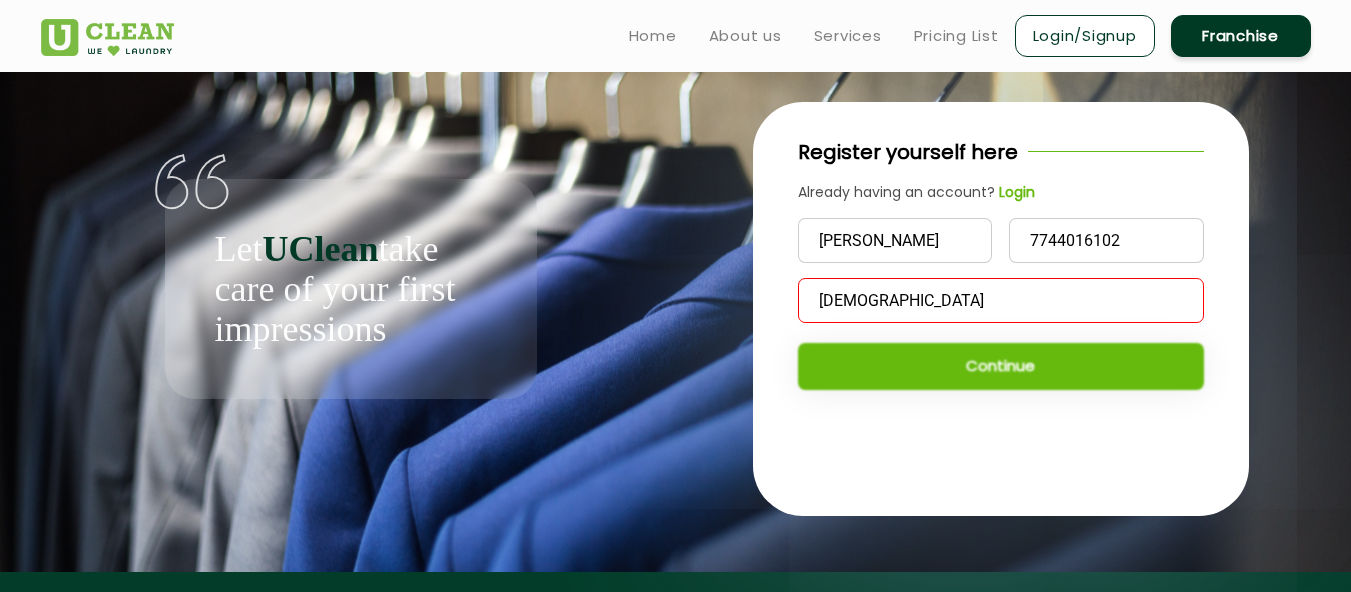 type on "krishnkant" 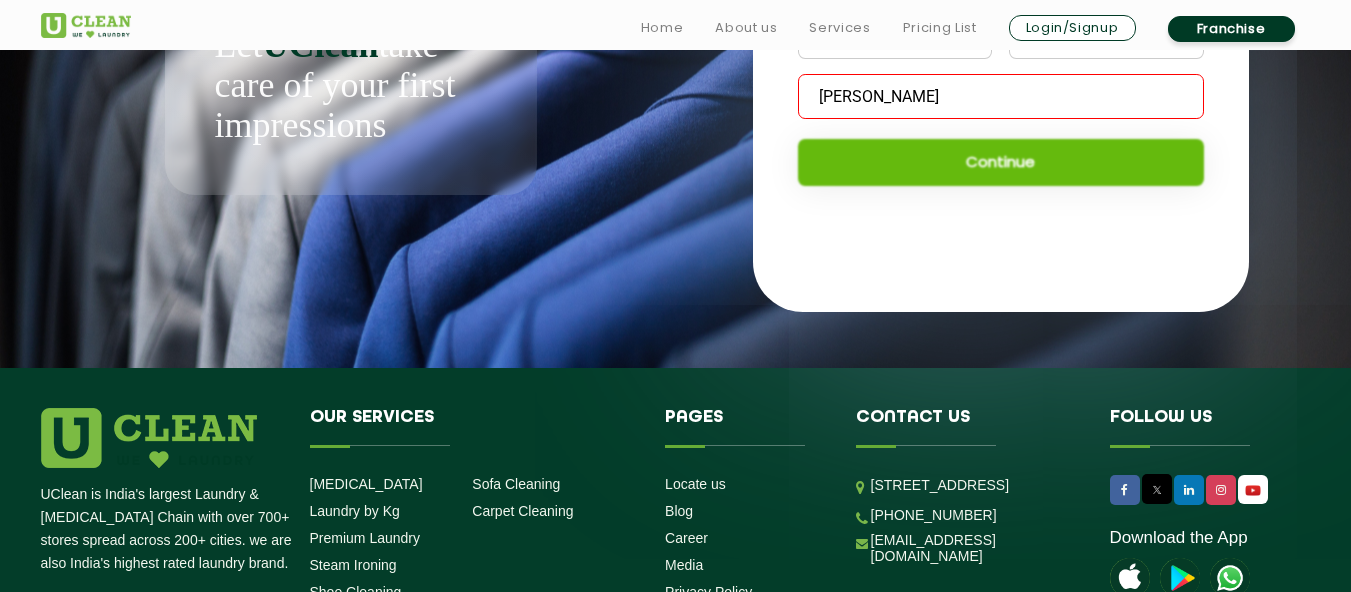scroll, scrollTop: 0, scrollLeft: 0, axis: both 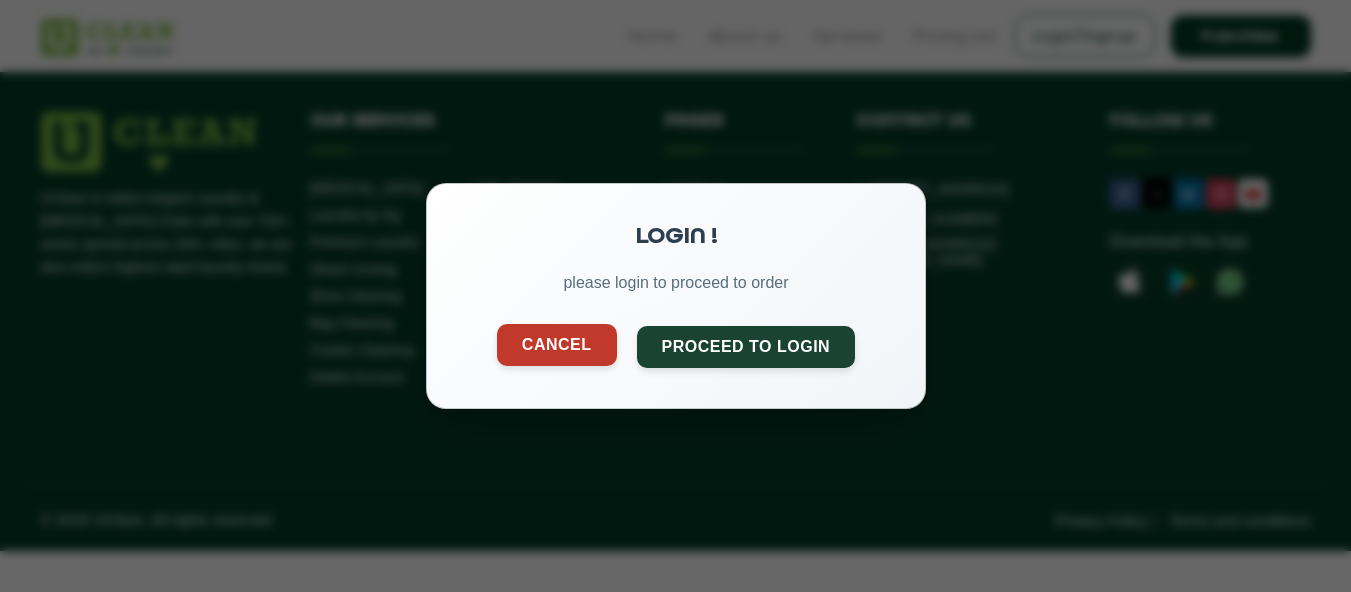 click on "Cancel" 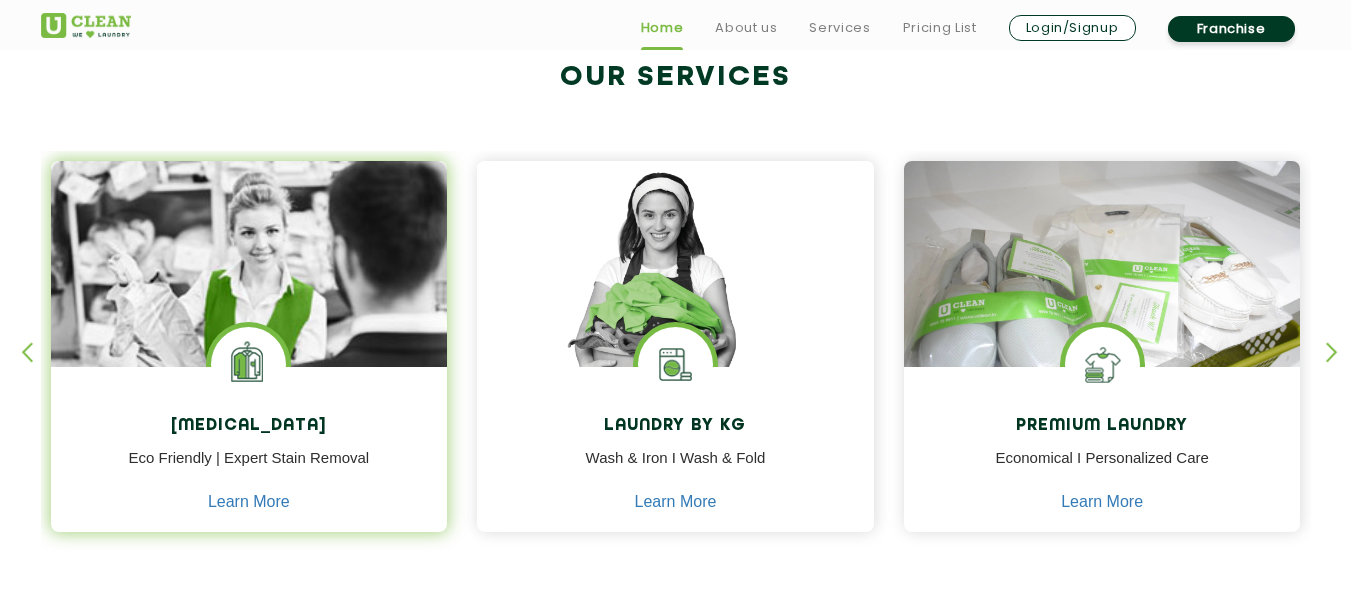 scroll, scrollTop: 899, scrollLeft: 0, axis: vertical 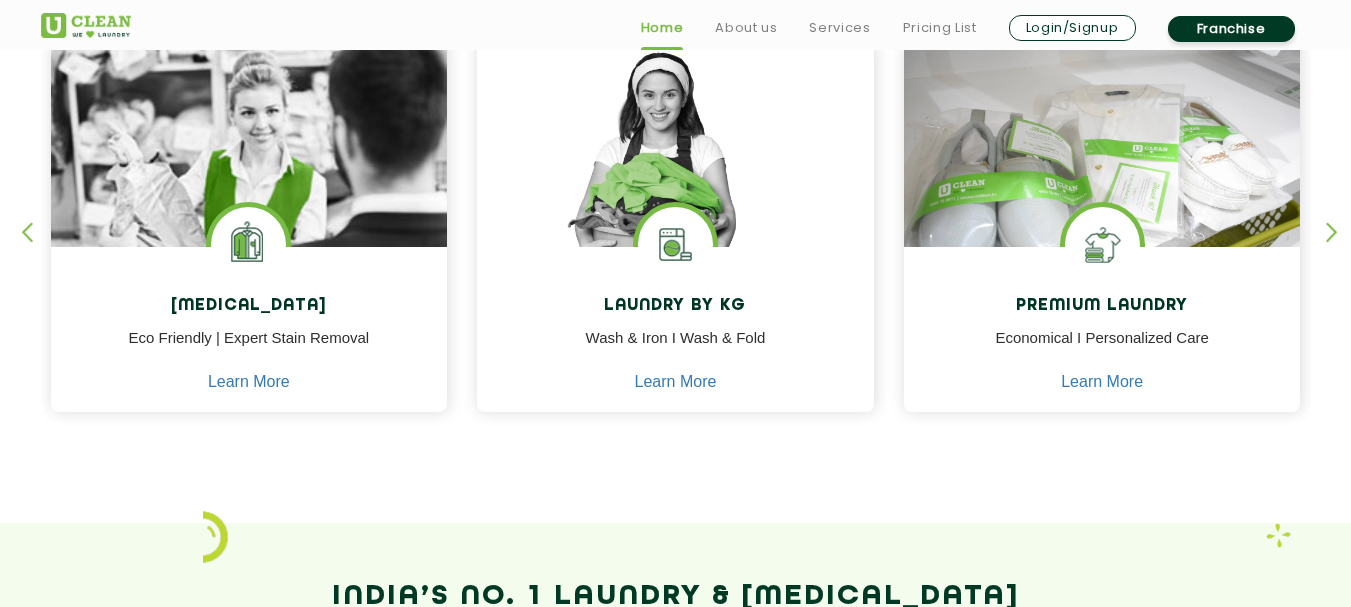 click at bounding box center [1341, 249] 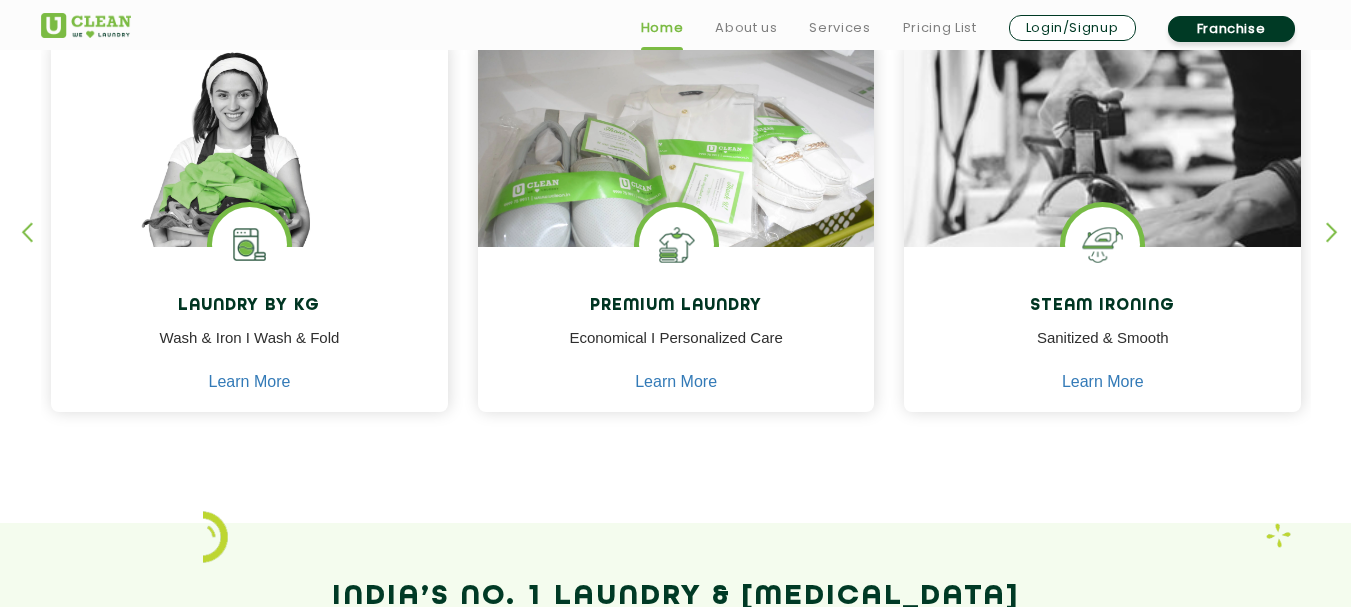 click at bounding box center [1341, 249] 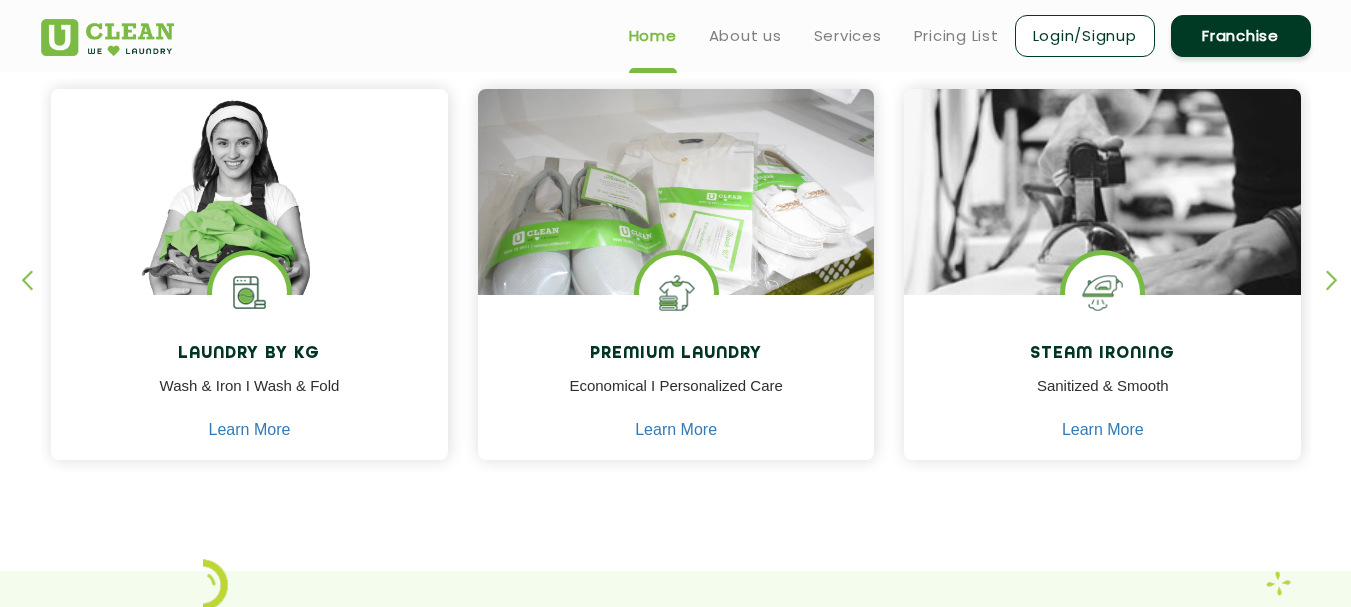 scroll, scrollTop: 699, scrollLeft: 0, axis: vertical 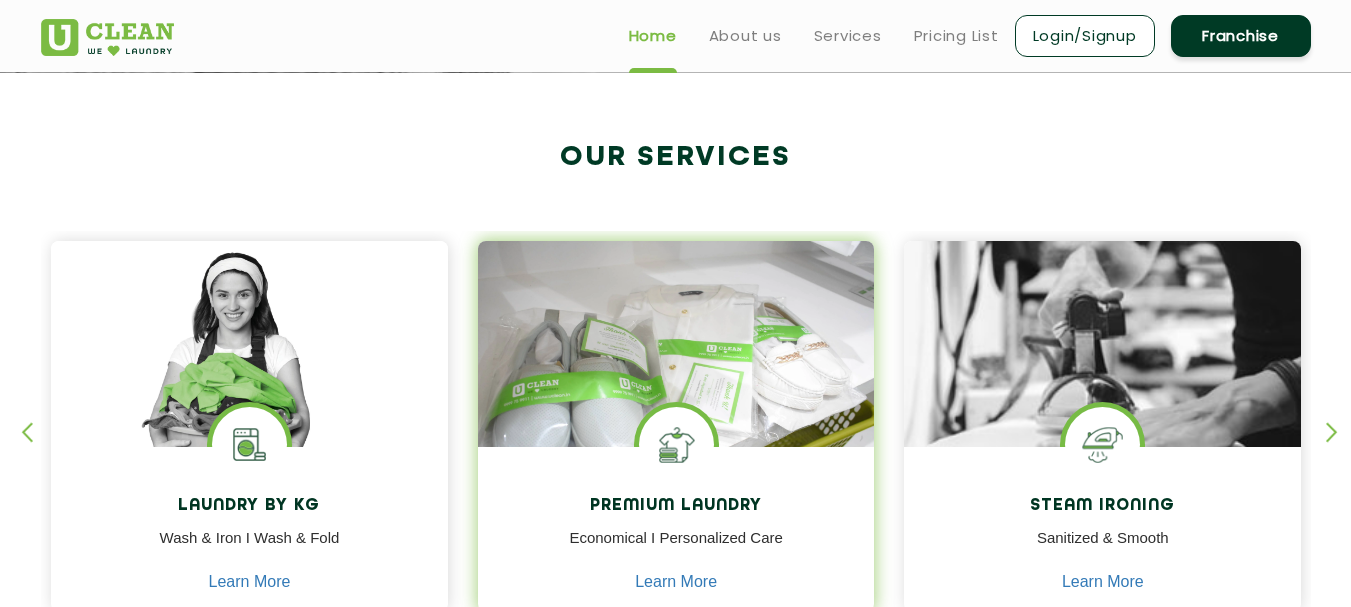 click at bounding box center (676, 373) 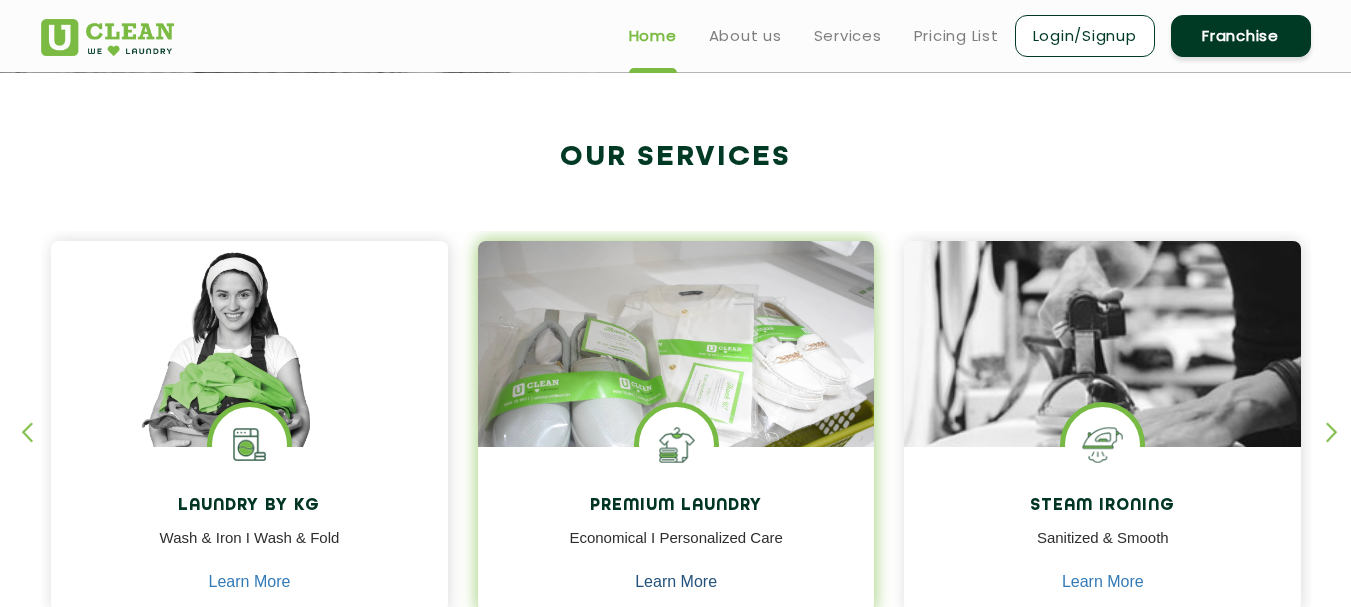 click on "Learn More" at bounding box center [676, 582] 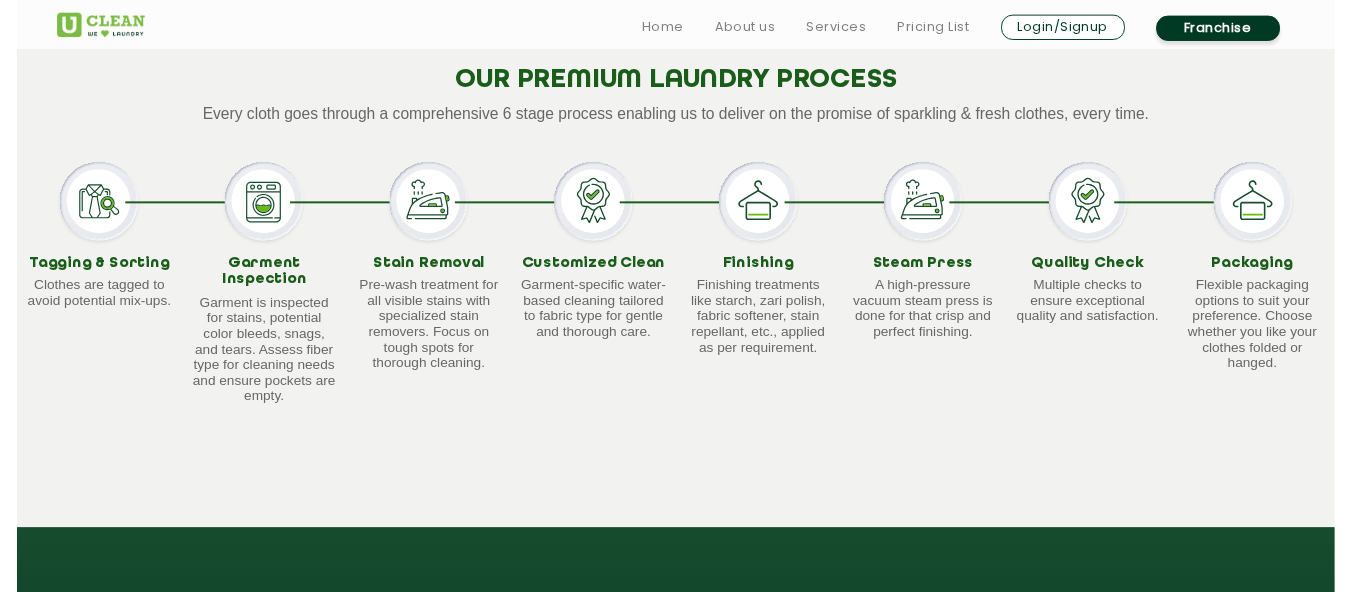scroll, scrollTop: 1500, scrollLeft: 0, axis: vertical 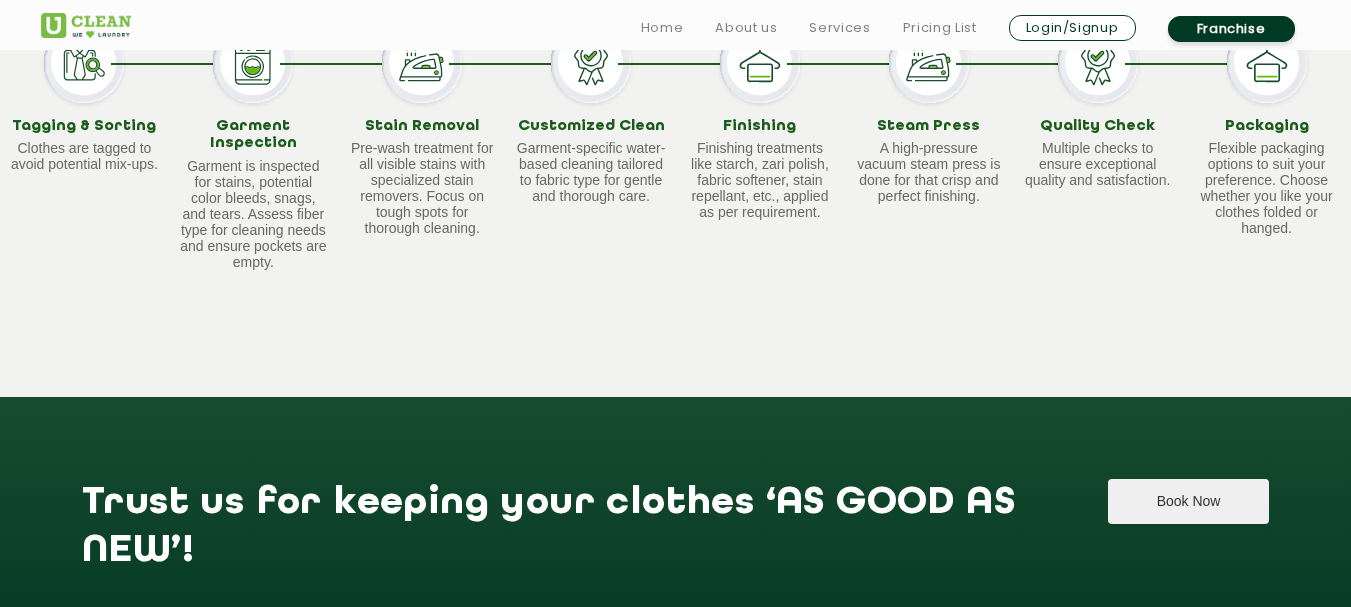 click on "Book Now" 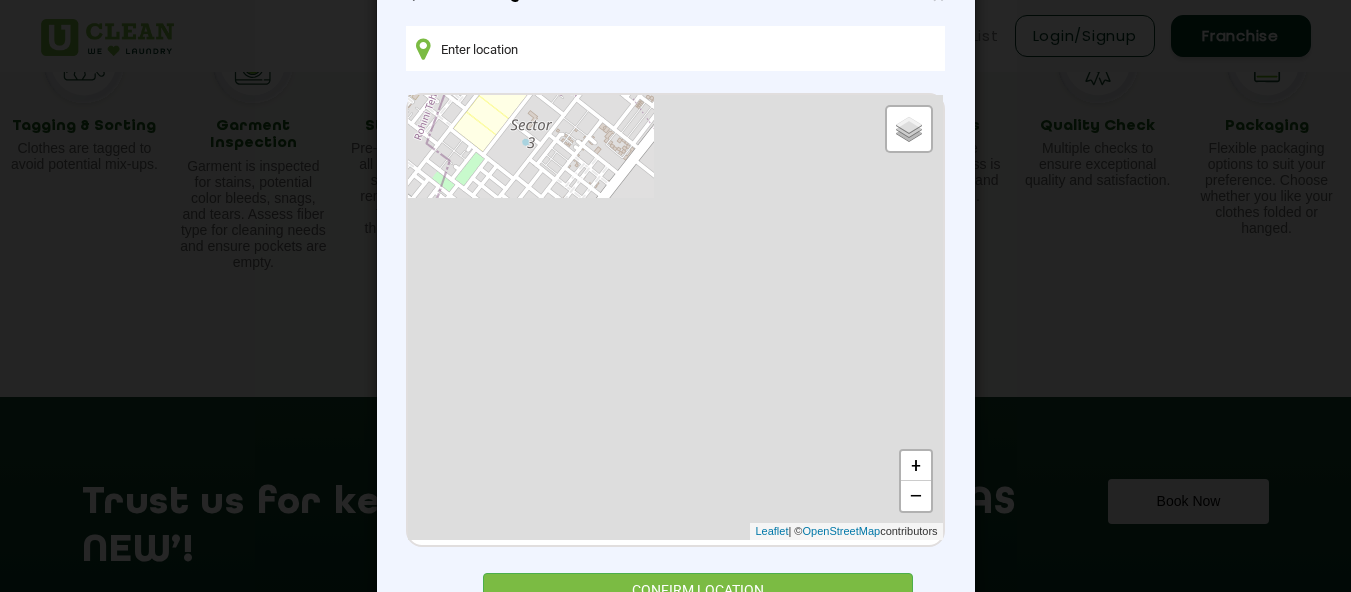 scroll, scrollTop: 0, scrollLeft: 0, axis: both 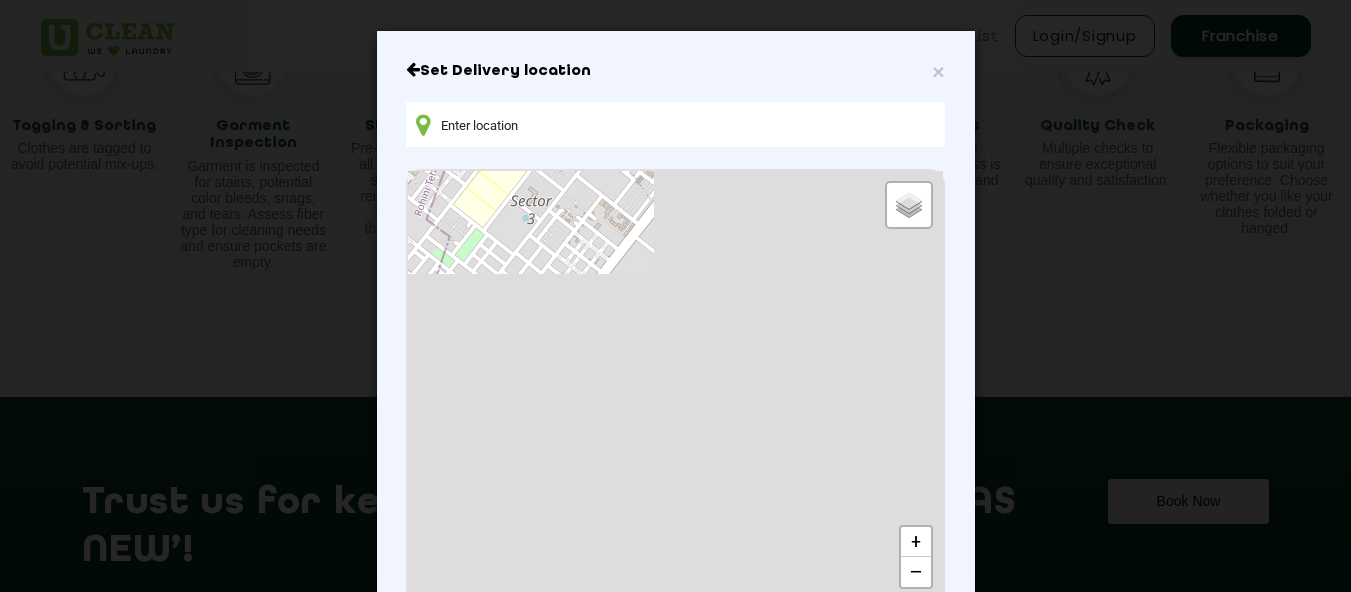 click at bounding box center (675, 124) 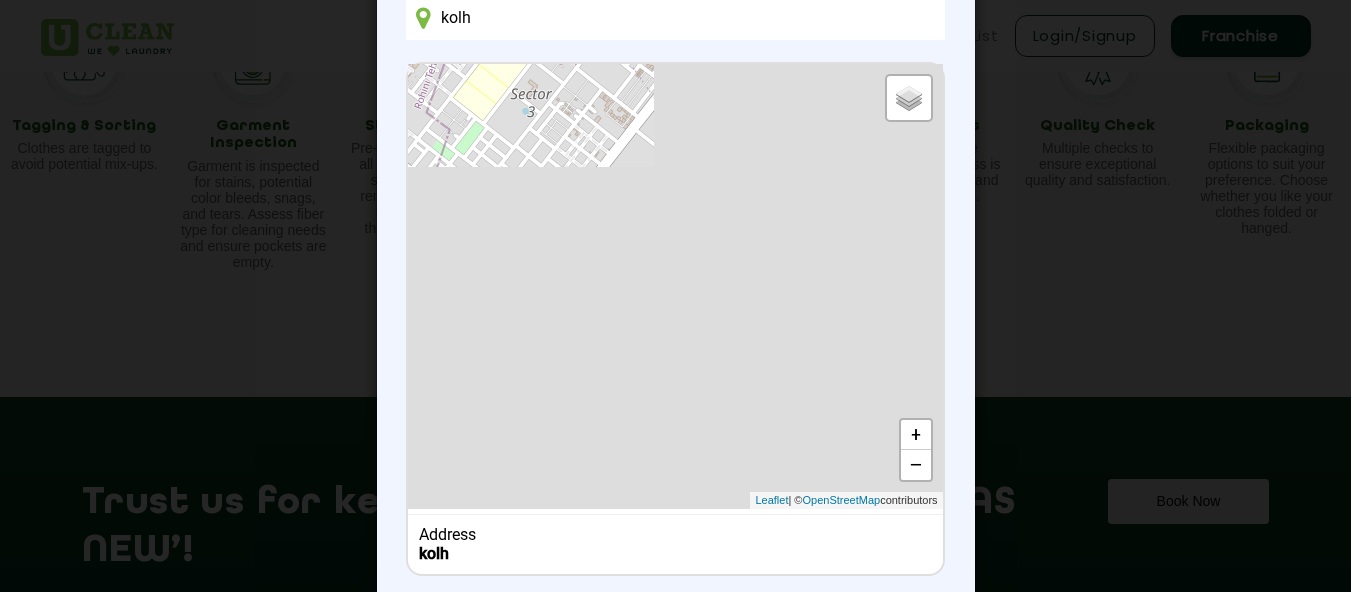 scroll, scrollTop: 0, scrollLeft: 0, axis: both 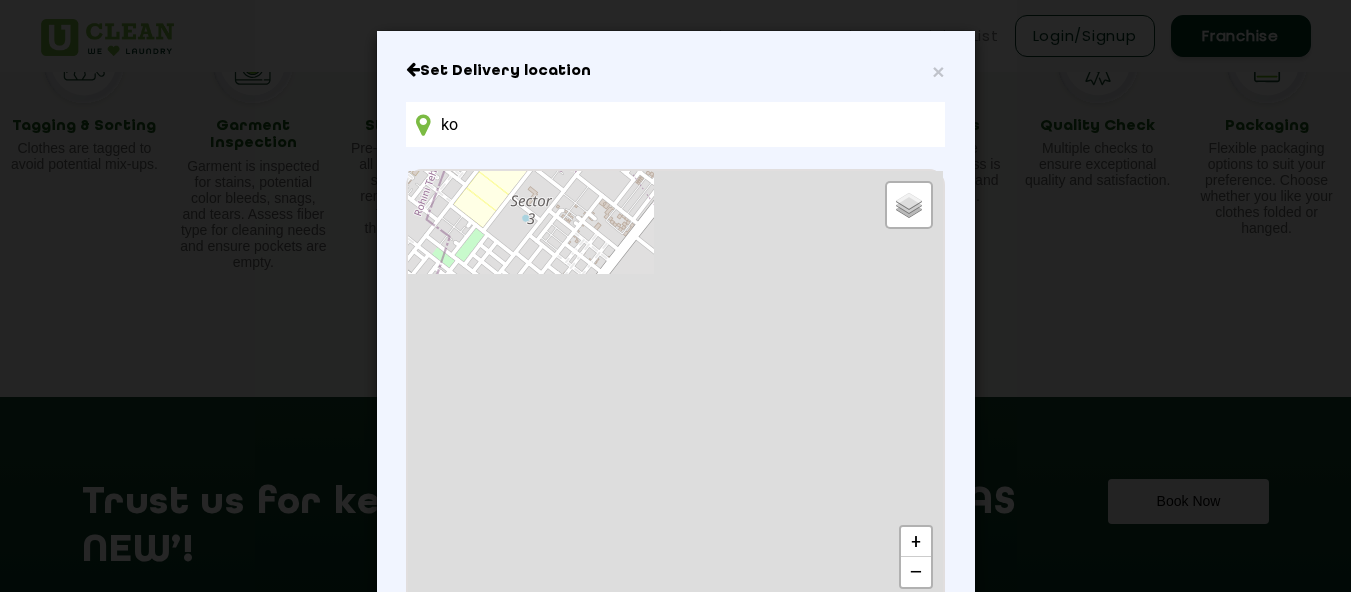 type on "k" 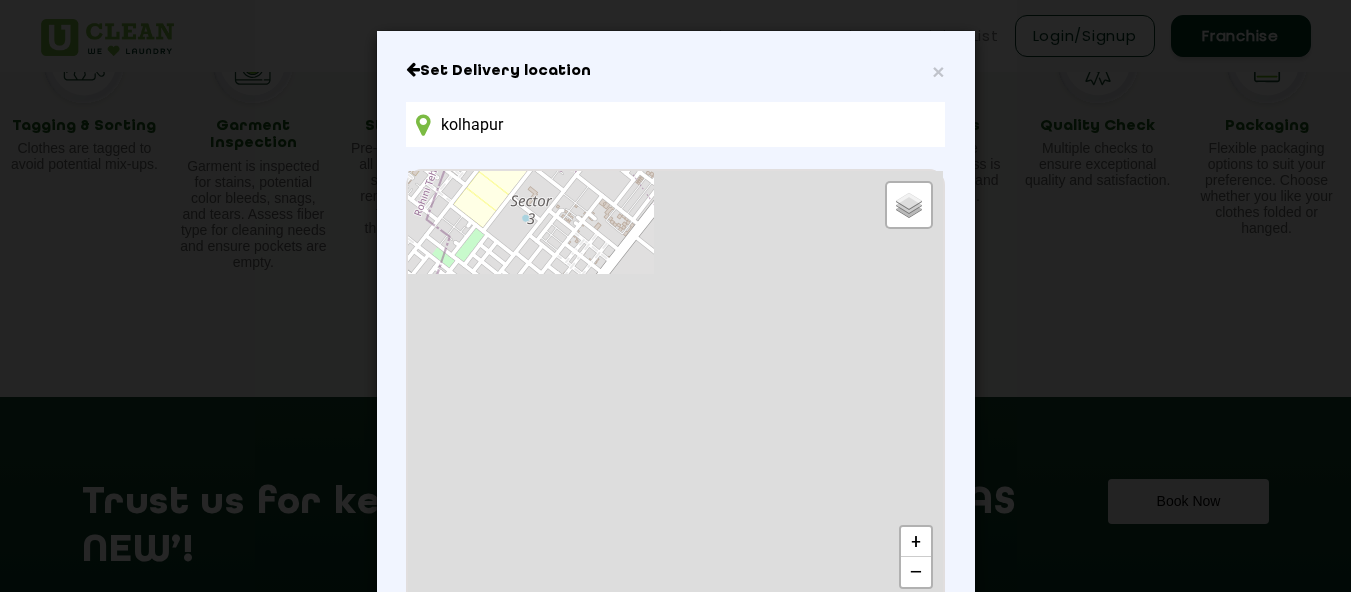 type on "kolhapur" 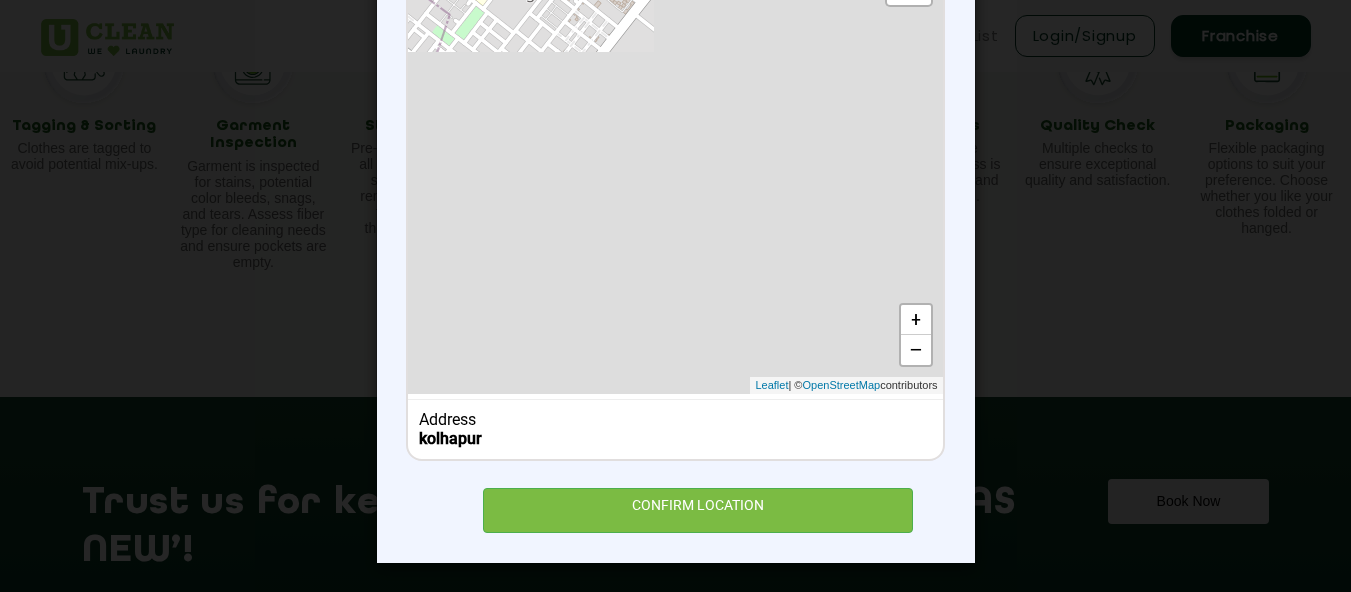 click on "kolhapur" at bounding box center (675, 438) 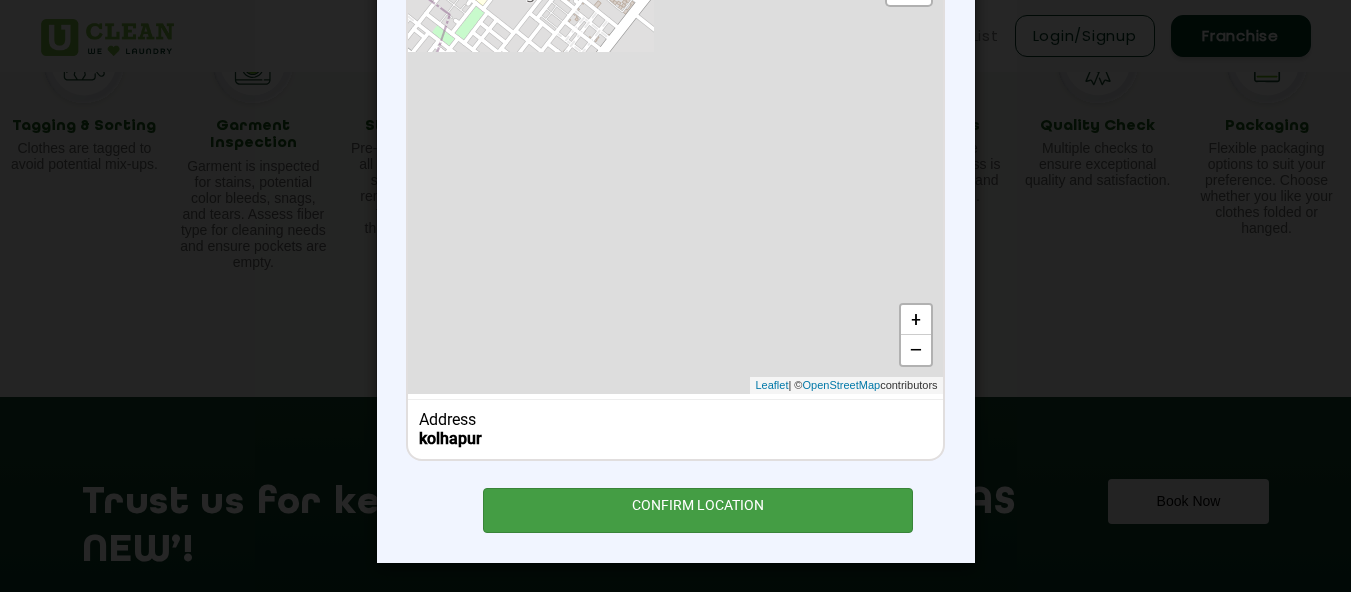 click on "CONFIRM LOCATION" at bounding box center [698, 510] 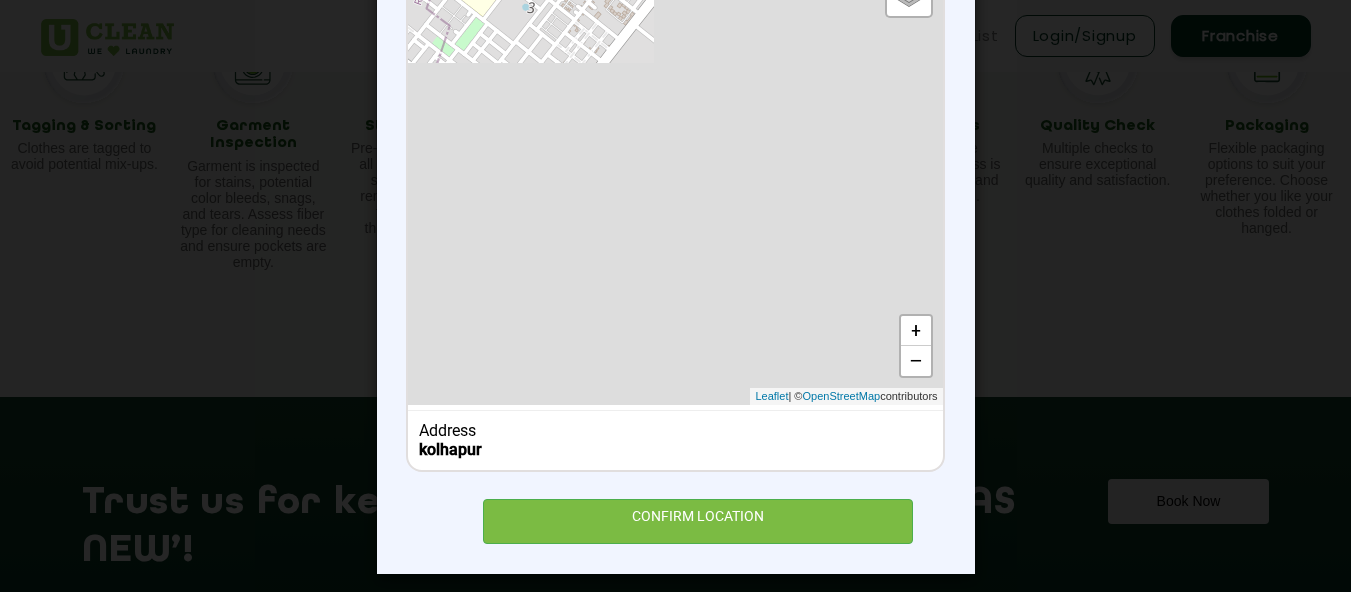 scroll, scrollTop: 0, scrollLeft: 0, axis: both 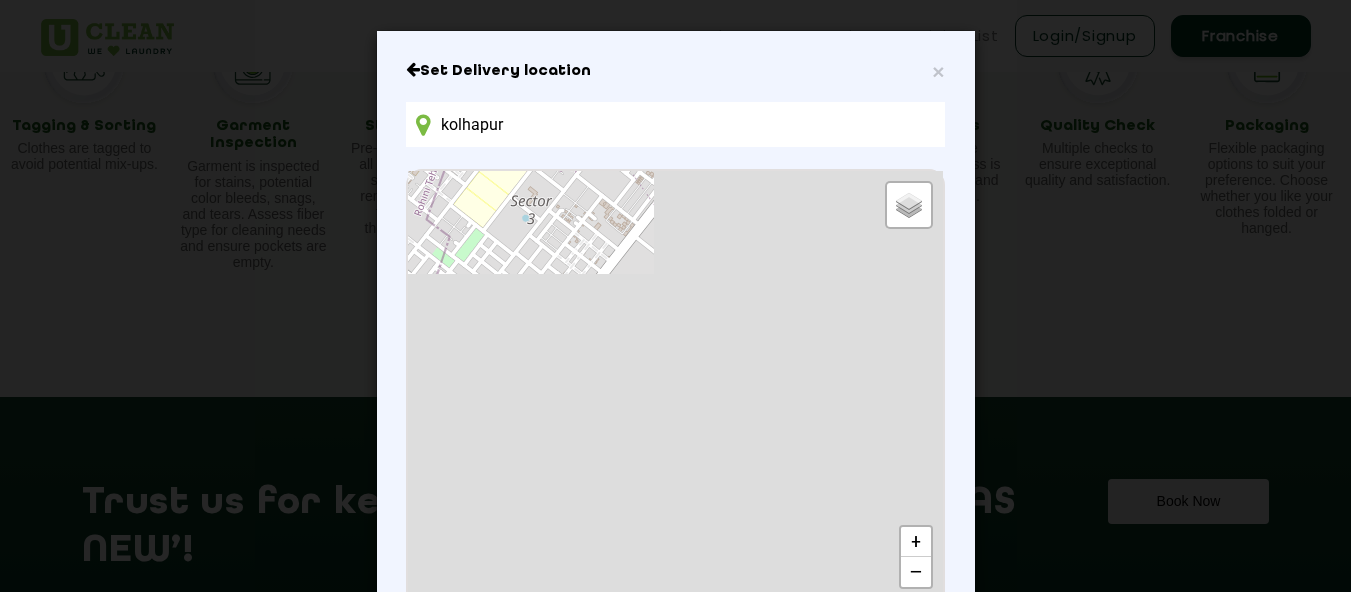 click on "kolhapur" at bounding box center (675, 124) 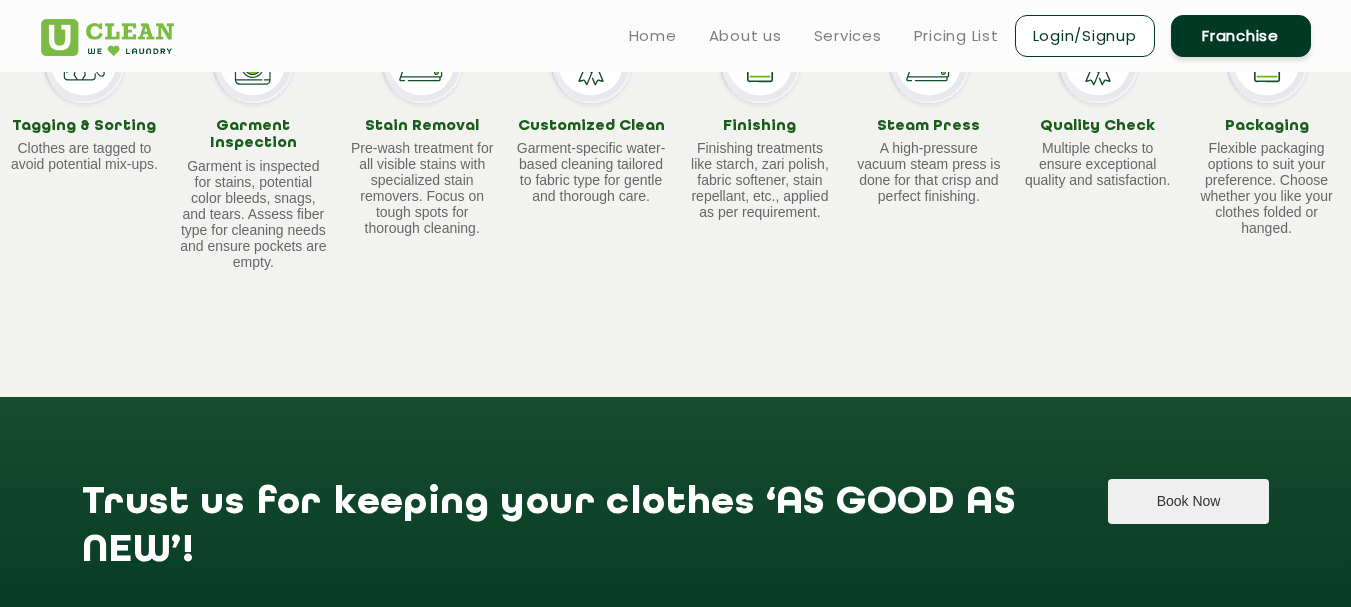 click on "Book Now" 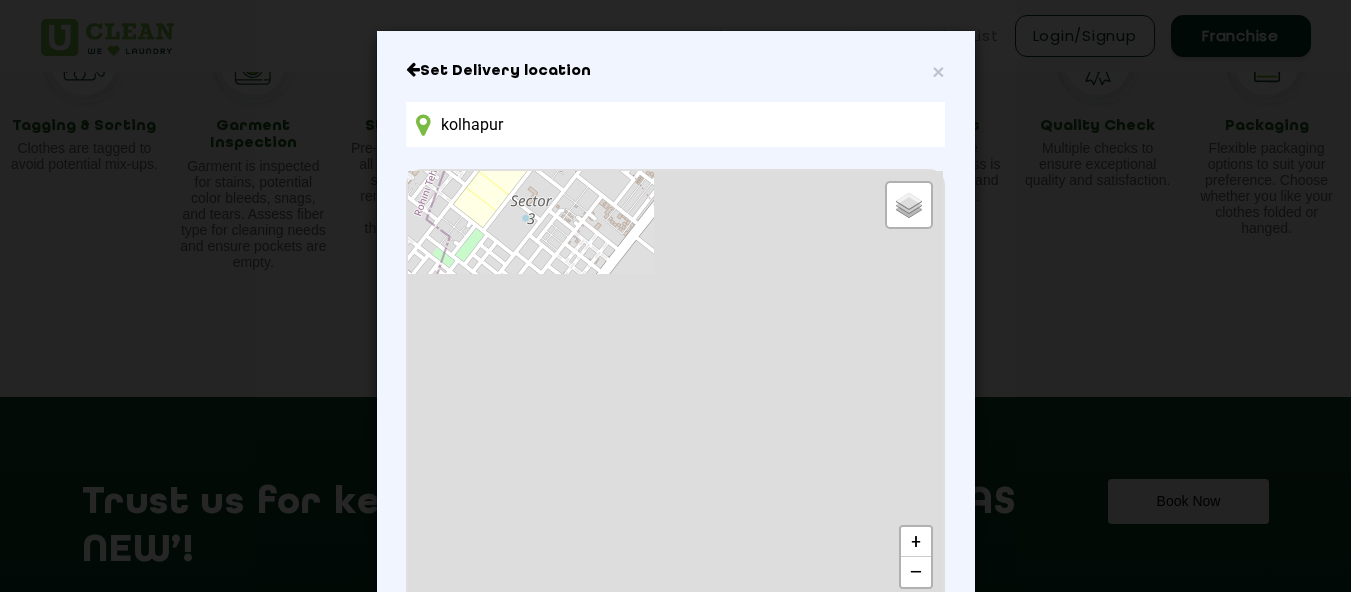 click on "kolhapur" at bounding box center [675, 124] 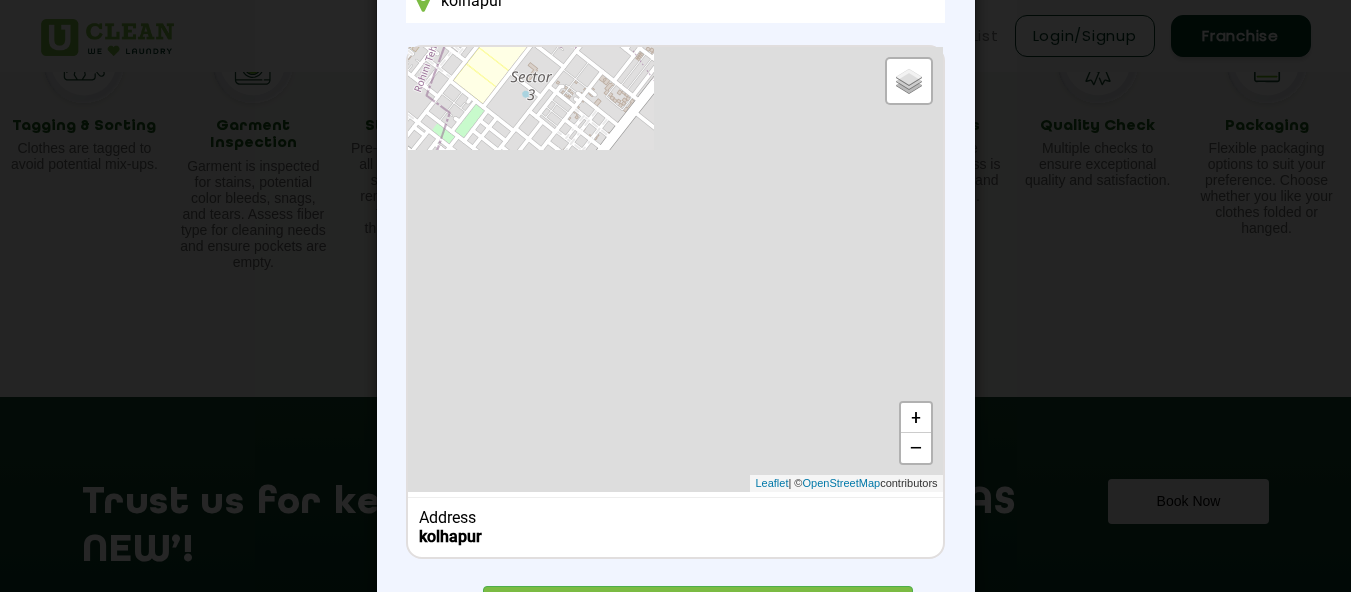 scroll, scrollTop: 222, scrollLeft: 0, axis: vertical 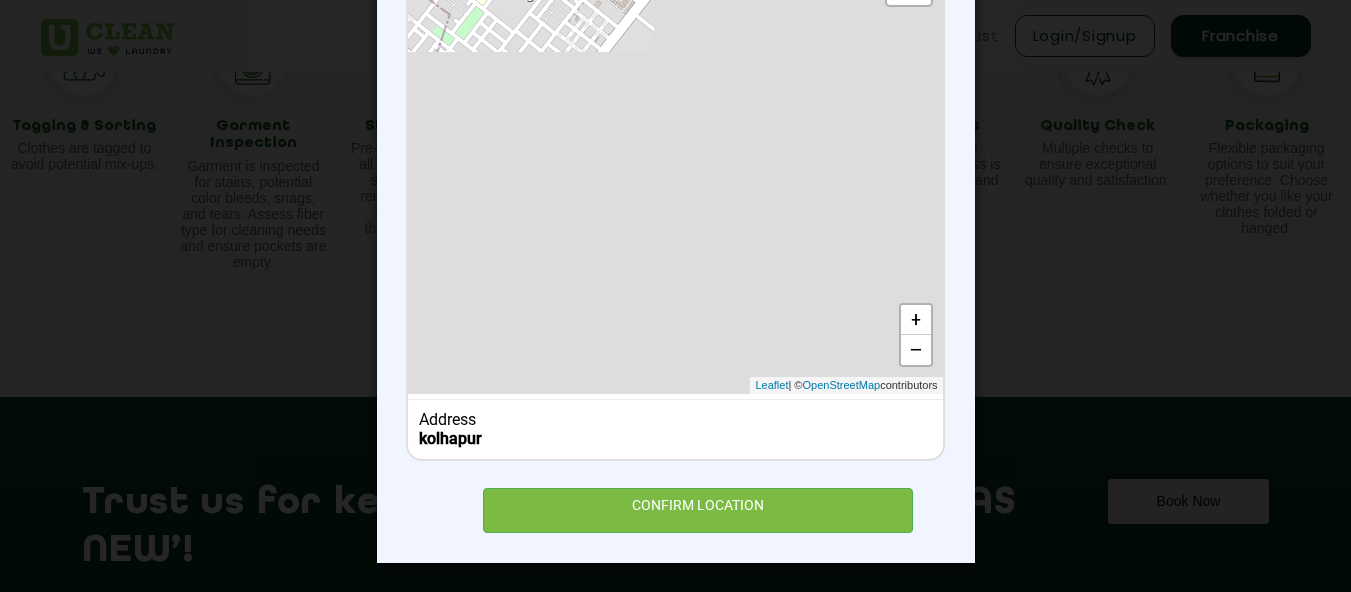 click on "kolhapur" at bounding box center [675, 438] 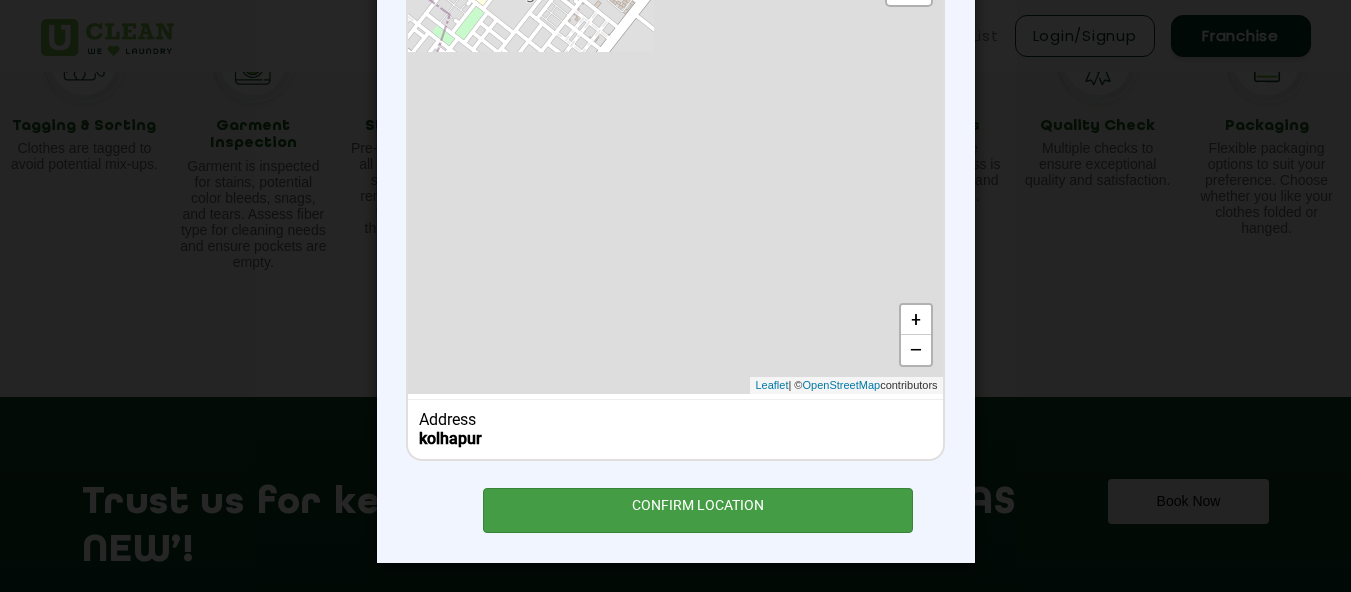 click on "CONFIRM LOCATION" at bounding box center [698, 510] 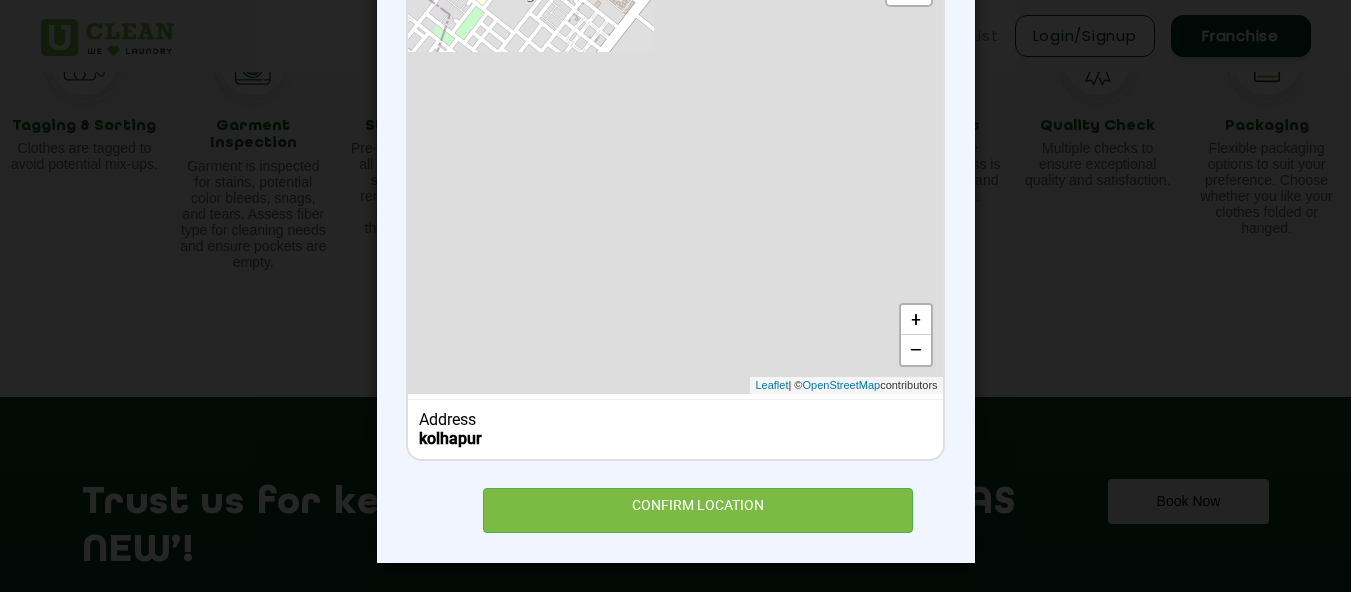 drag, startPoint x: 725, startPoint y: 531, endPoint x: 818, endPoint y: 407, distance: 155 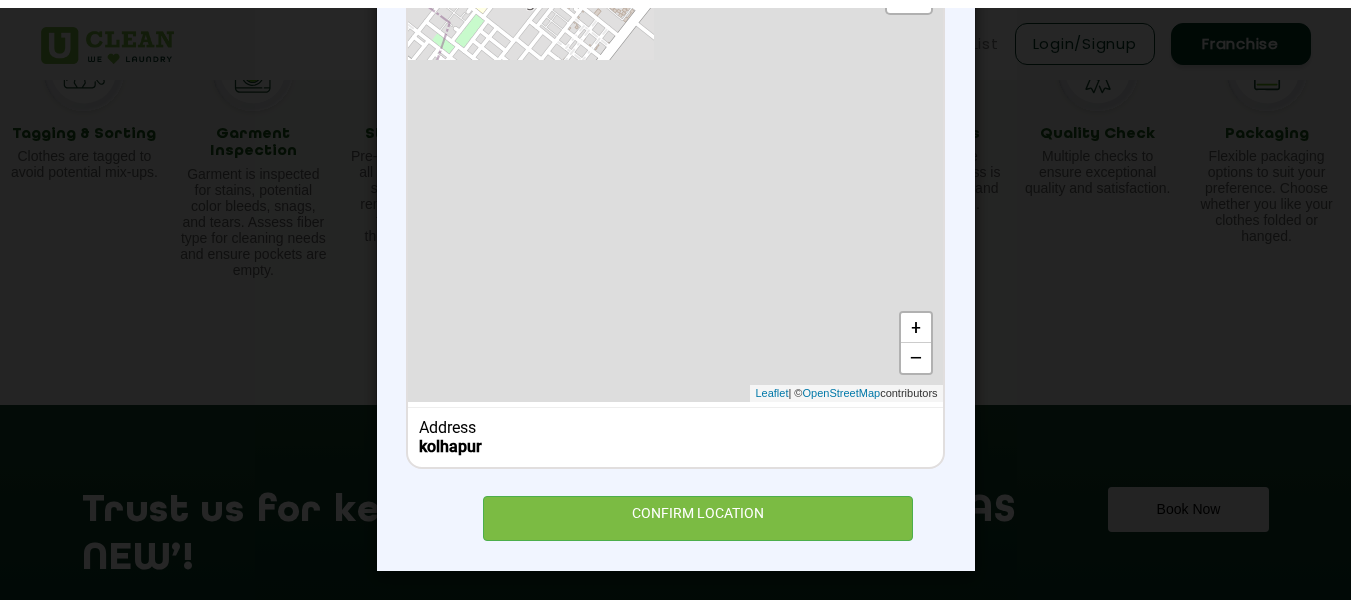 scroll, scrollTop: 0, scrollLeft: 0, axis: both 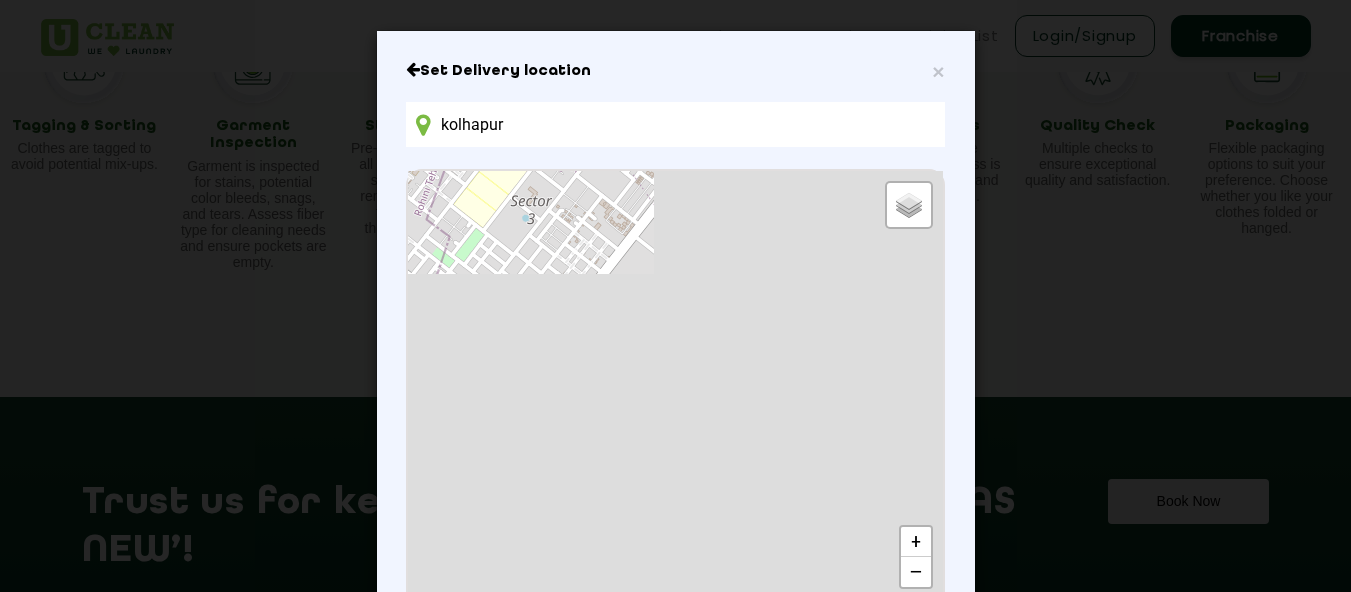click on "Set Delivery location  kolhapur  Default   Satellite + − Leaflet  | ©  OpenStreetMap  contributors  Address  kolhapur CONFIRM LOCATION" at bounding box center (675, 408) 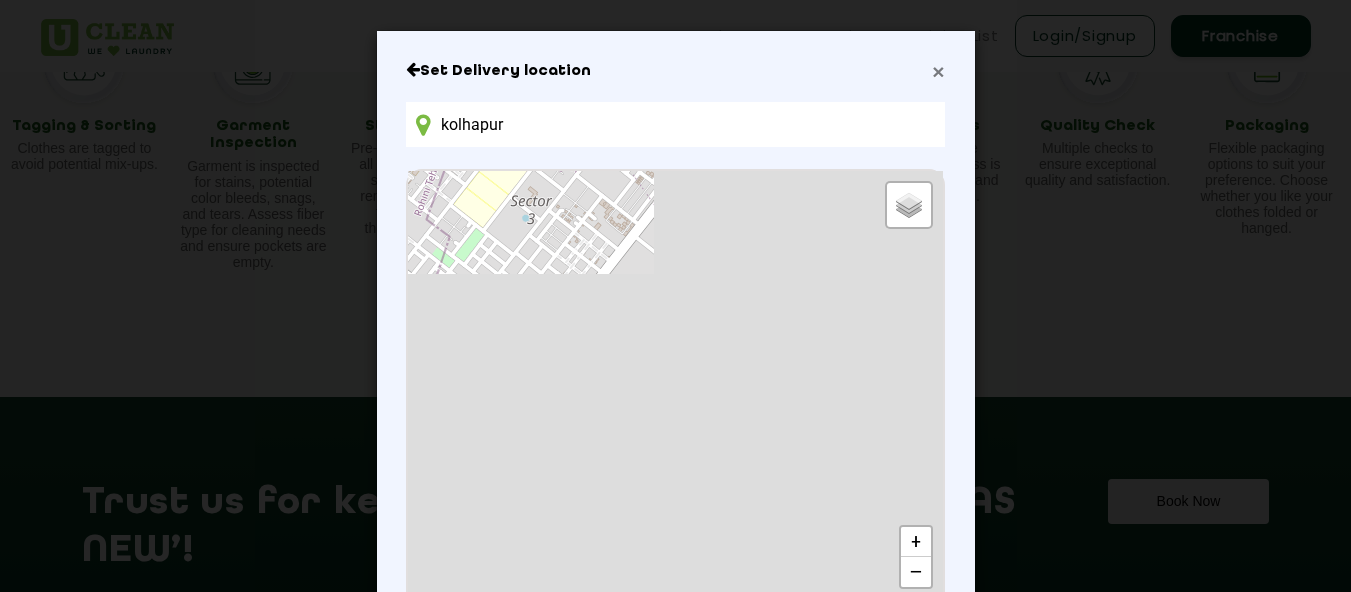 click on "×" at bounding box center [938, 71] 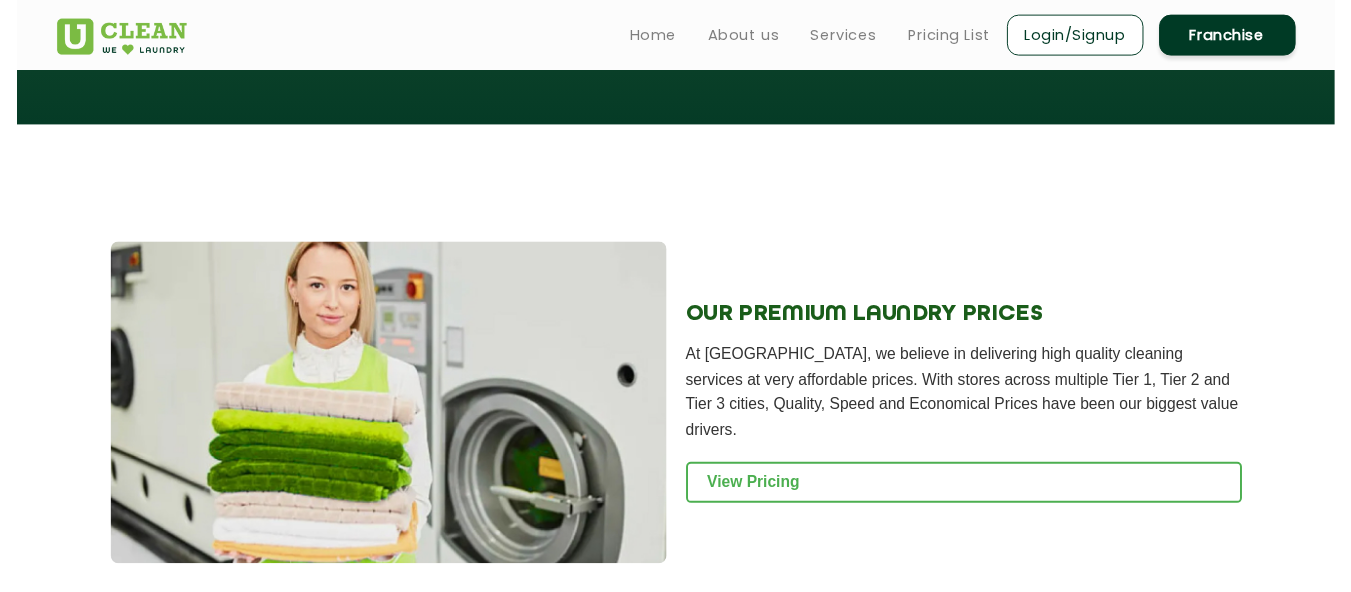 scroll, scrollTop: 1800, scrollLeft: 0, axis: vertical 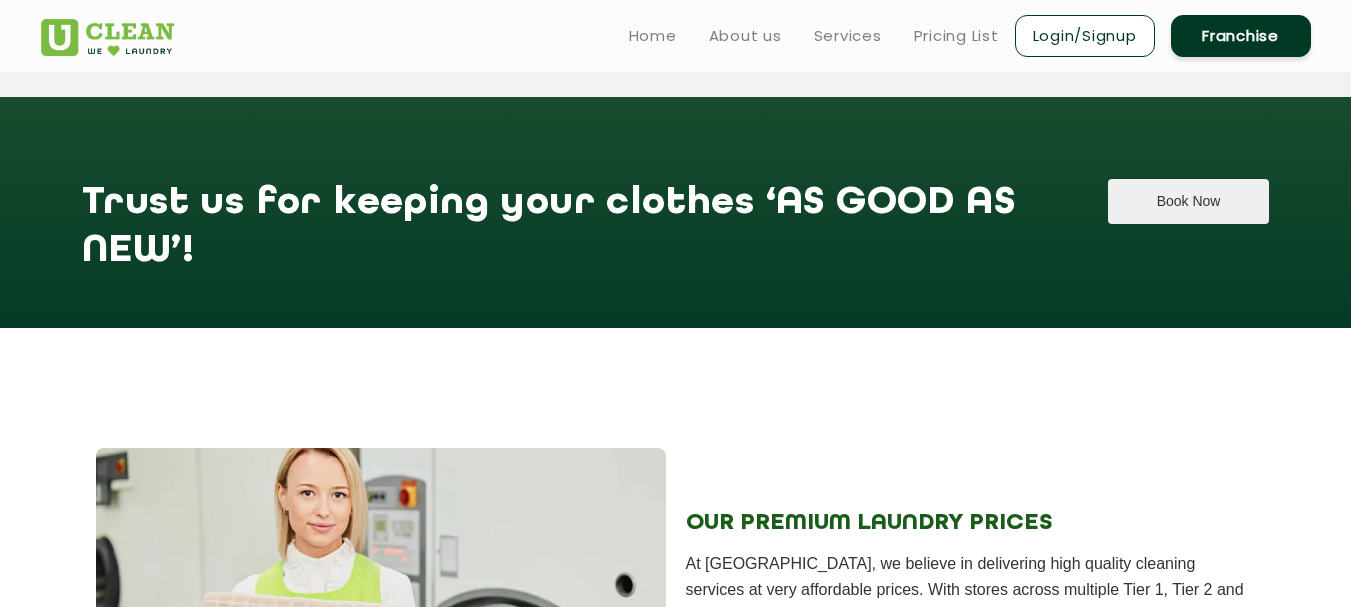 click on "Book Now" 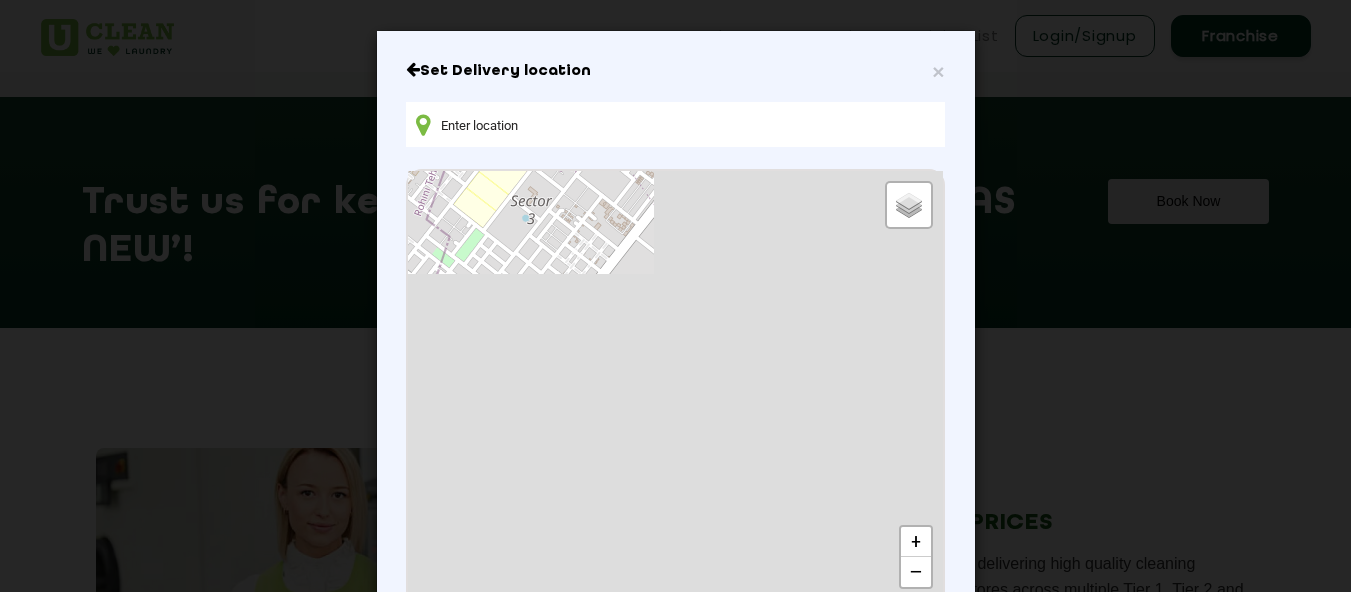 click at bounding box center [675, 124] 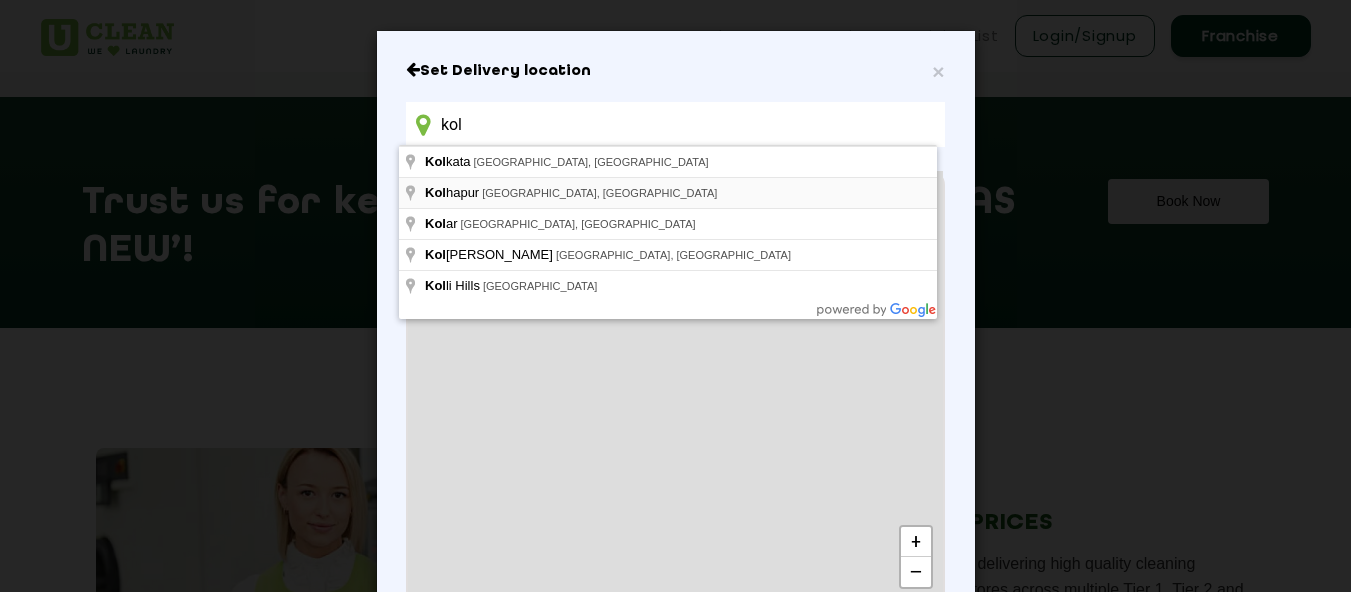 type on "[GEOGRAPHIC_DATA], [GEOGRAPHIC_DATA], [GEOGRAPHIC_DATA]" 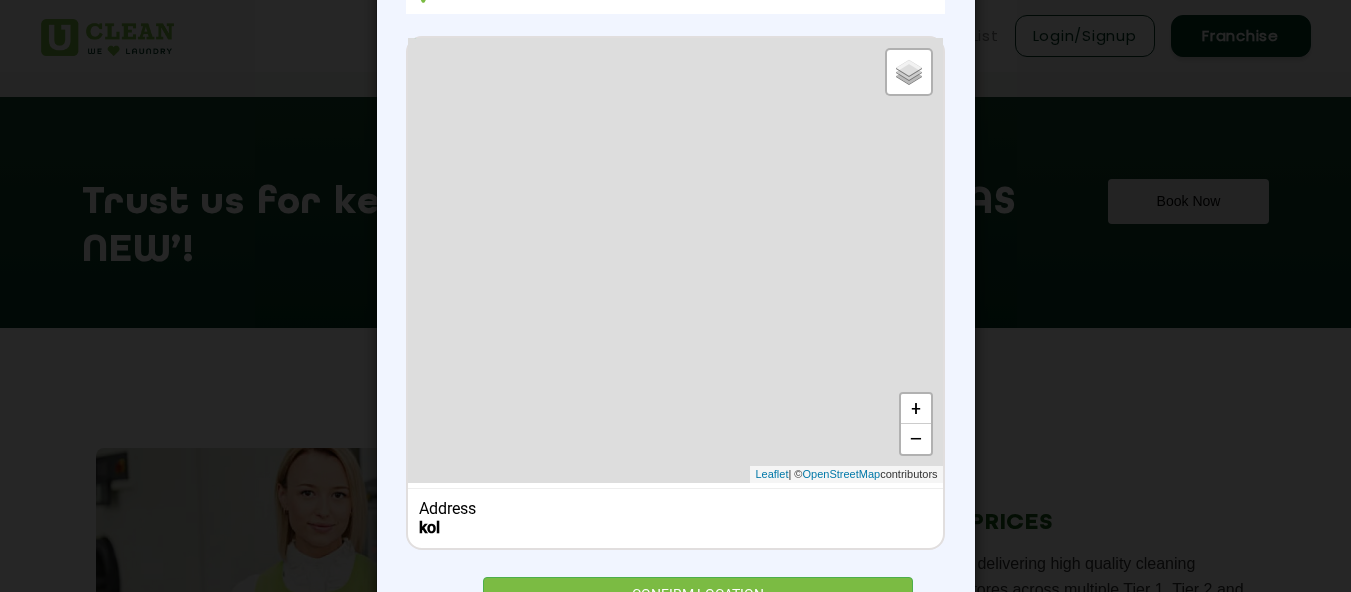 scroll, scrollTop: 222, scrollLeft: 0, axis: vertical 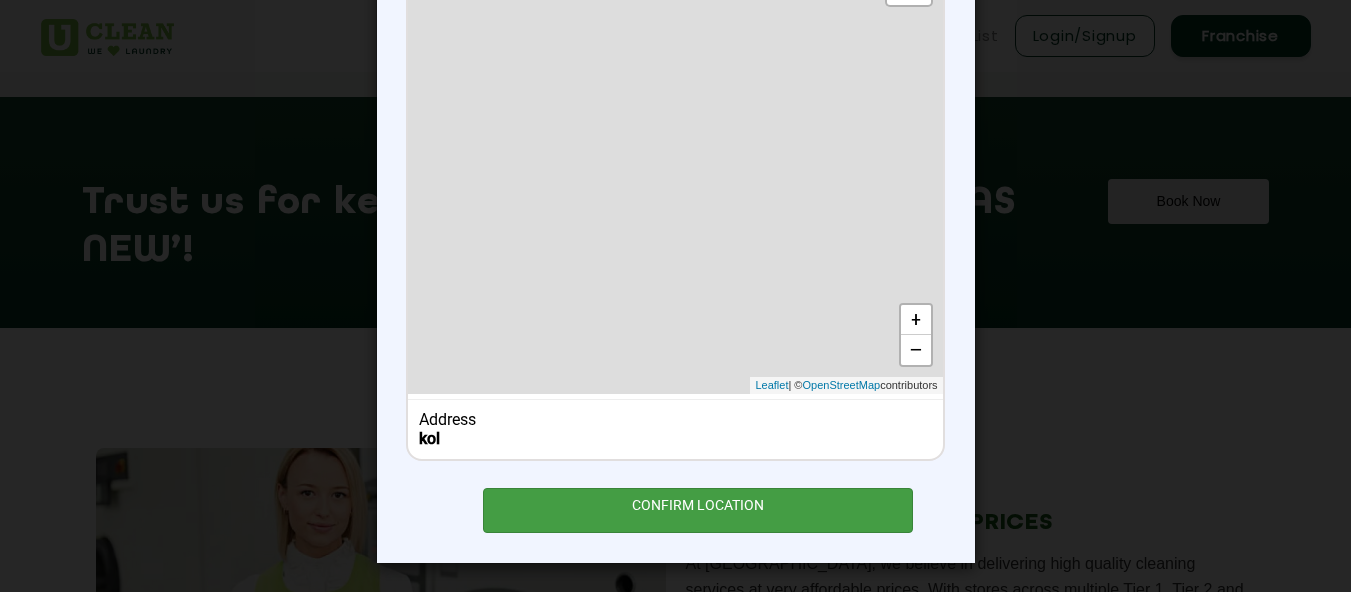 click on "CONFIRM LOCATION" at bounding box center (698, 510) 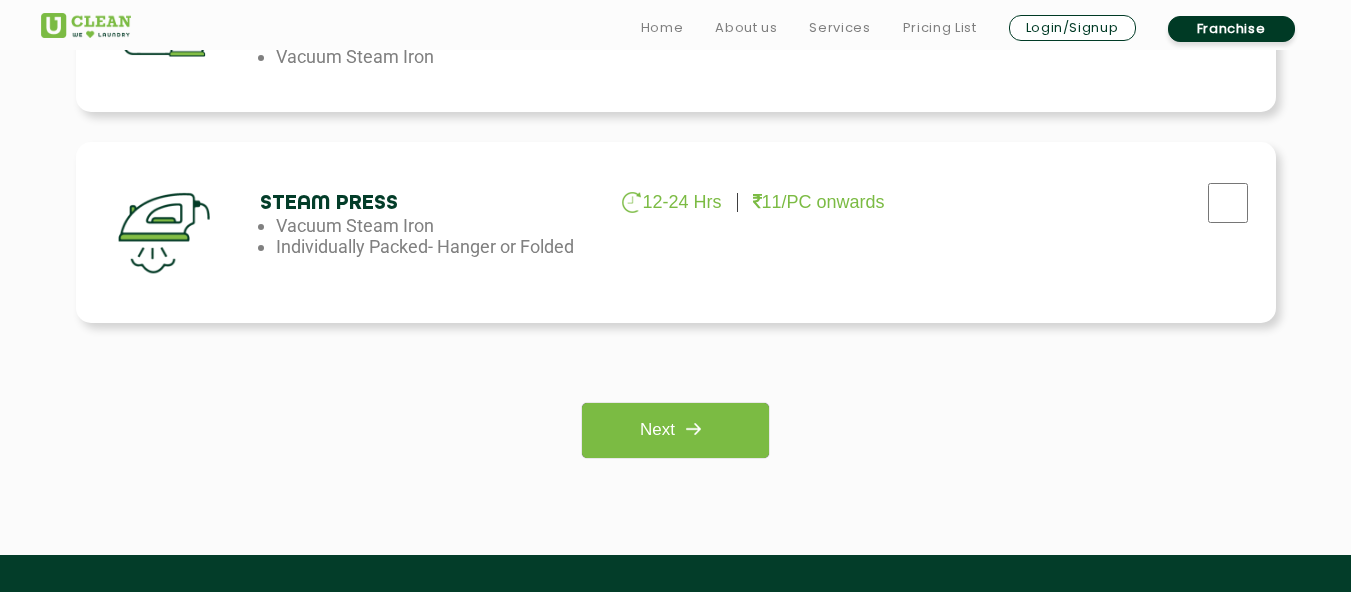 scroll, scrollTop: 1500, scrollLeft: 0, axis: vertical 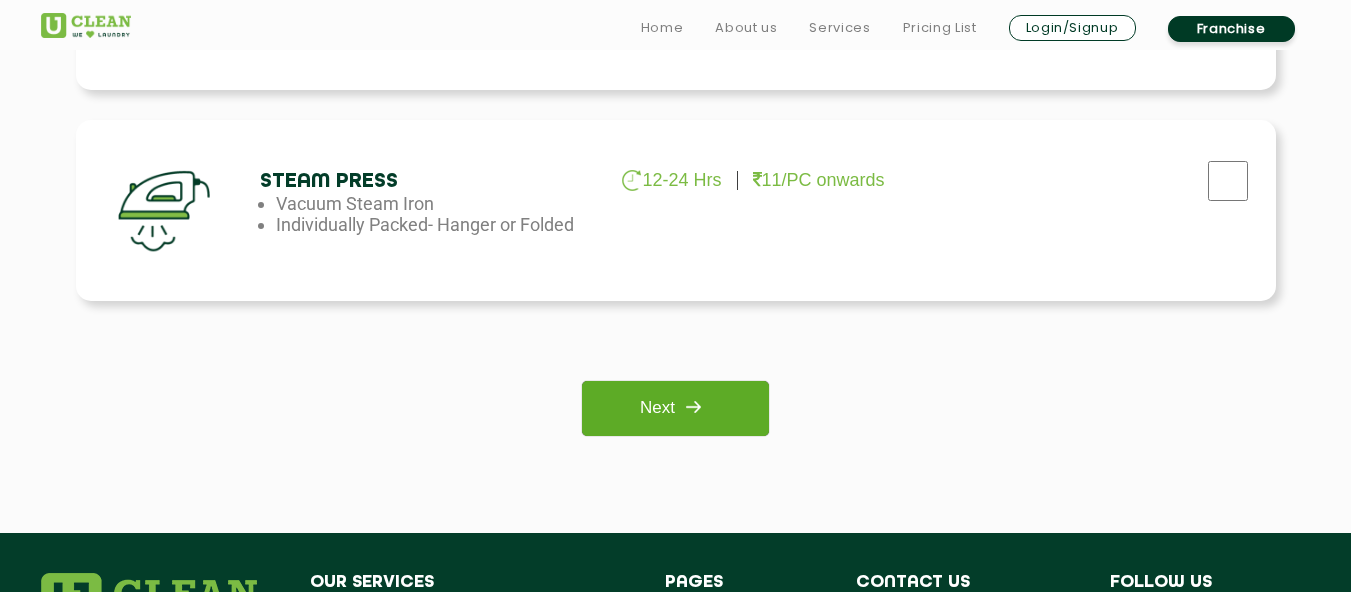 click at bounding box center (693, 407) 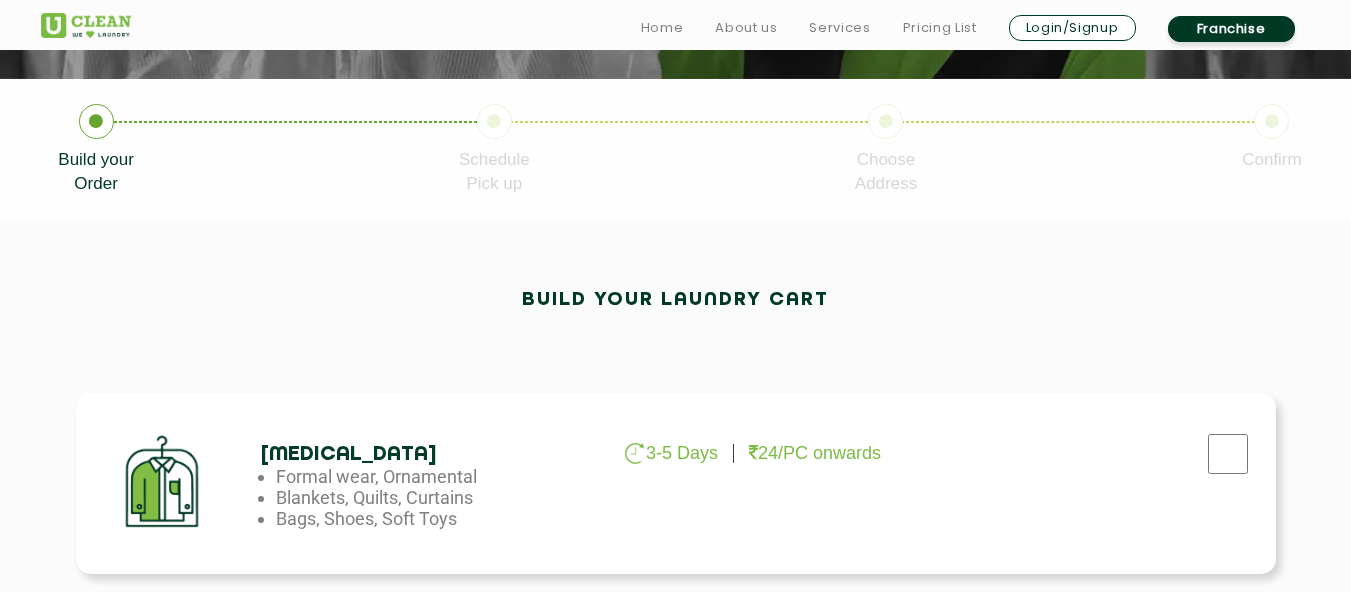 scroll, scrollTop: 600, scrollLeft: 0, axis: vertical 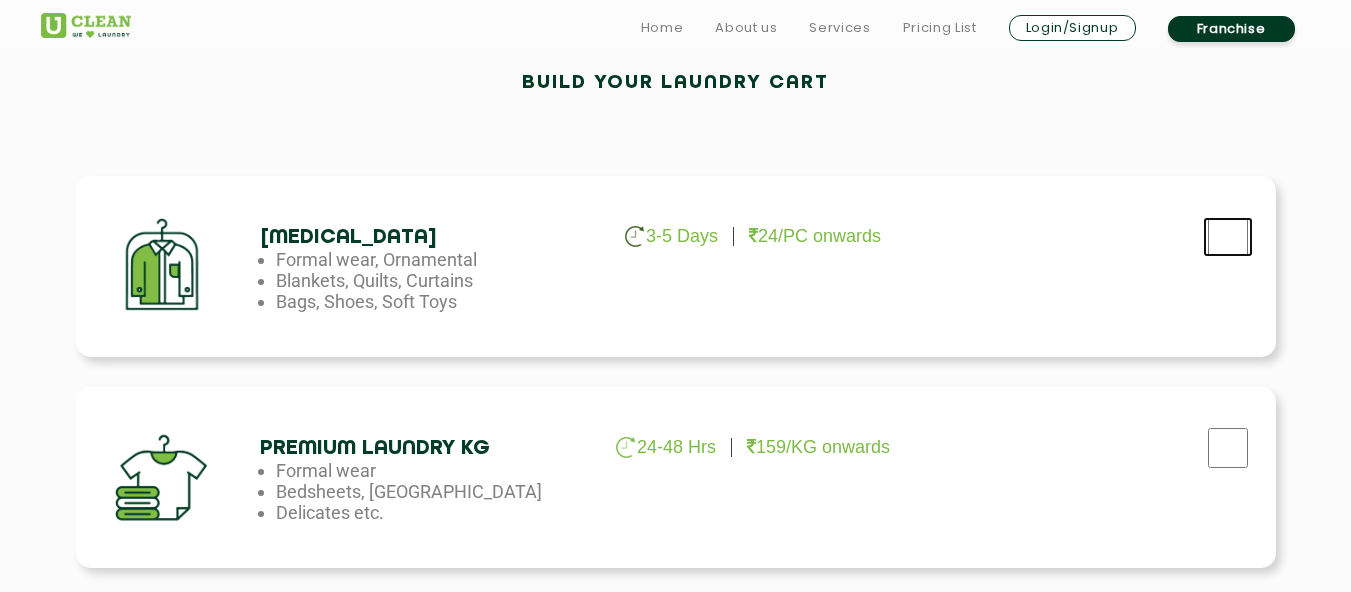 click at bounding box center [1228, 237] 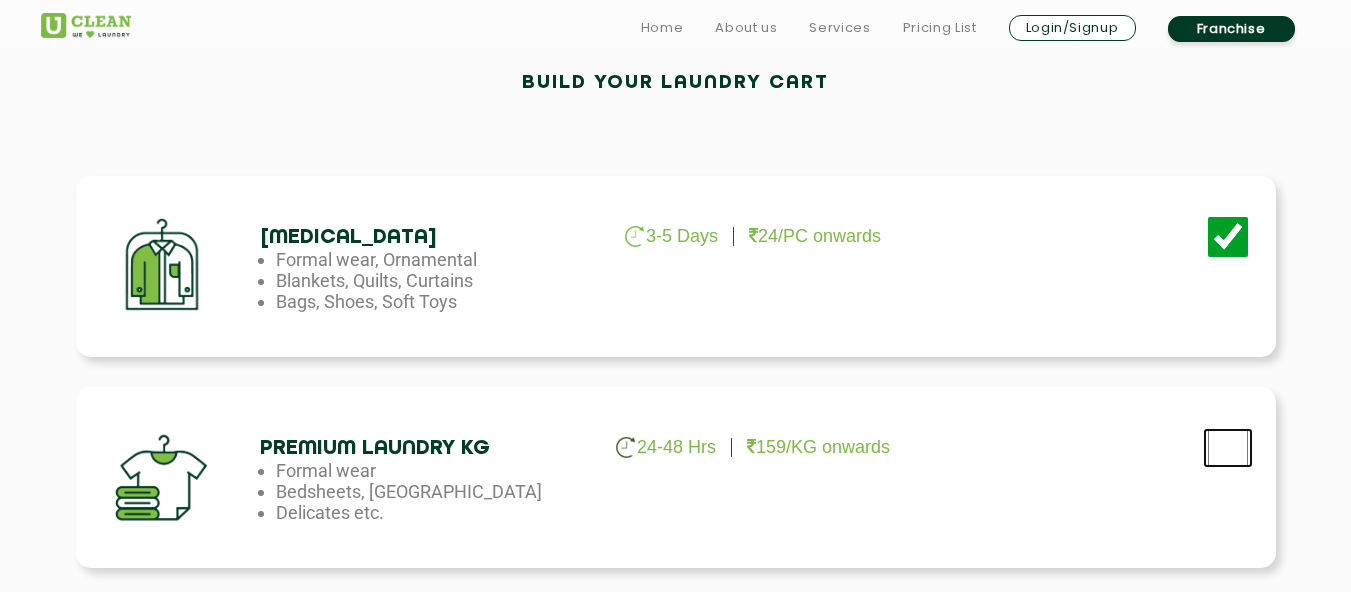 drag, startPoint x: 1220, startPoint y: 437, endPoint x: 911, endPoint y: 389, distance: 312.70593 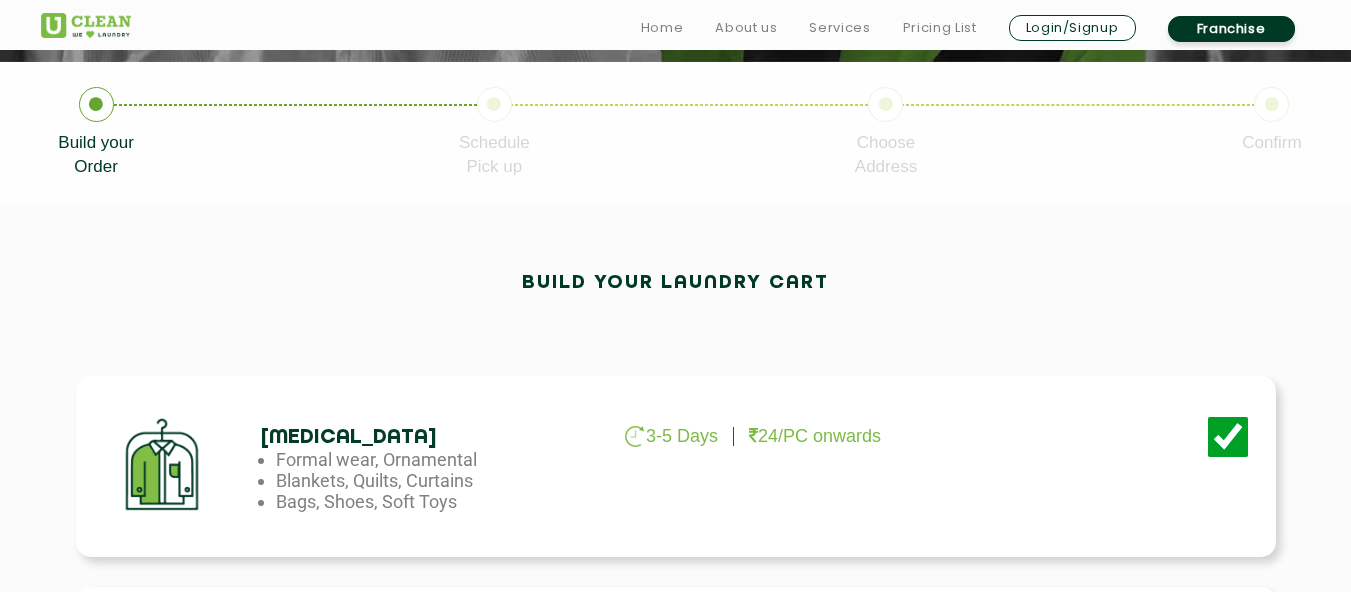 scroll, scrollTop: 571, scrollLeft: 0, axis: vertical 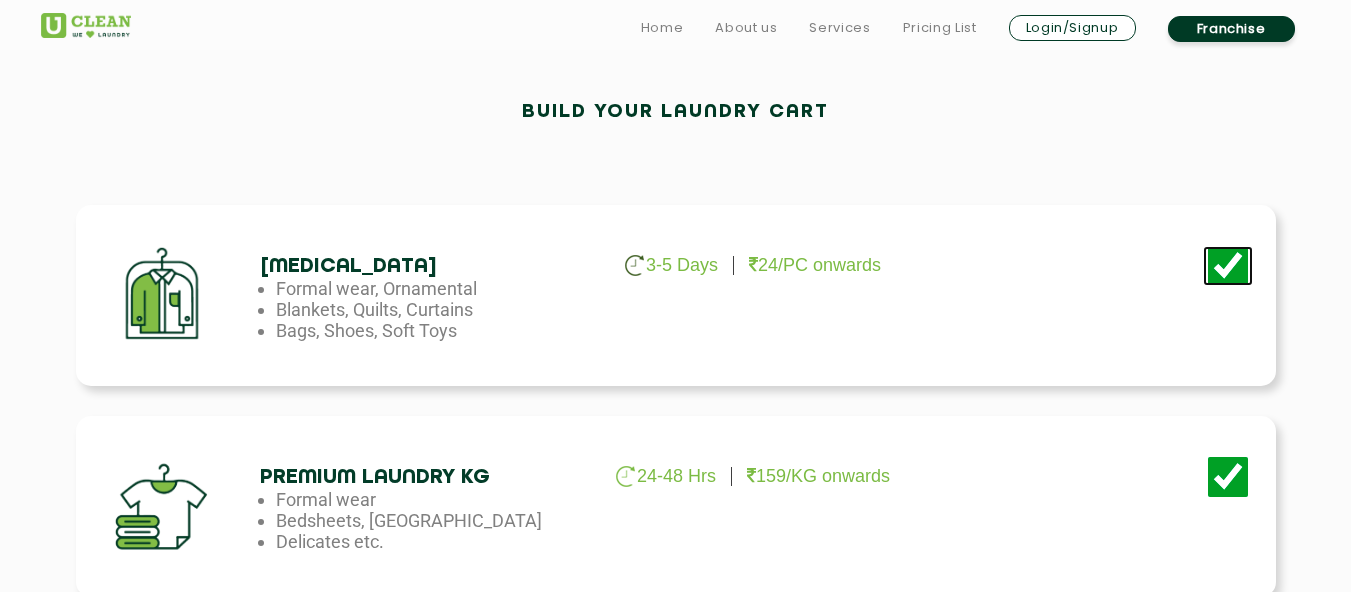 click at bounding box center (1228, 266) 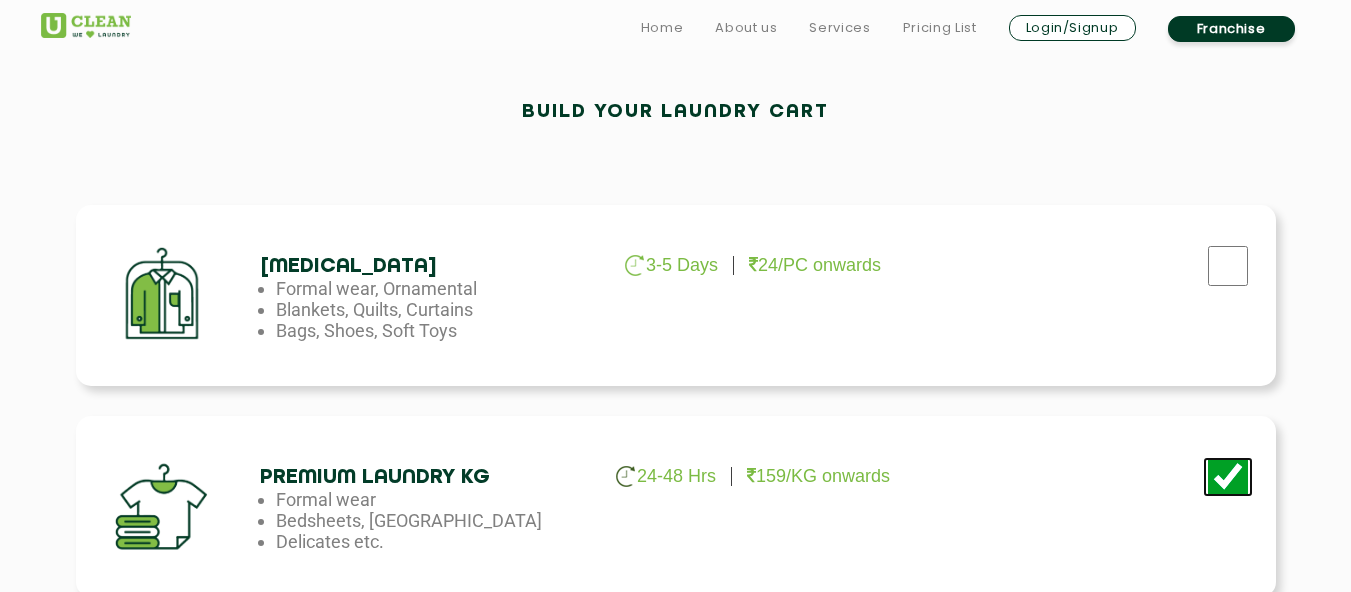 click at bounding box center (1228, 266) 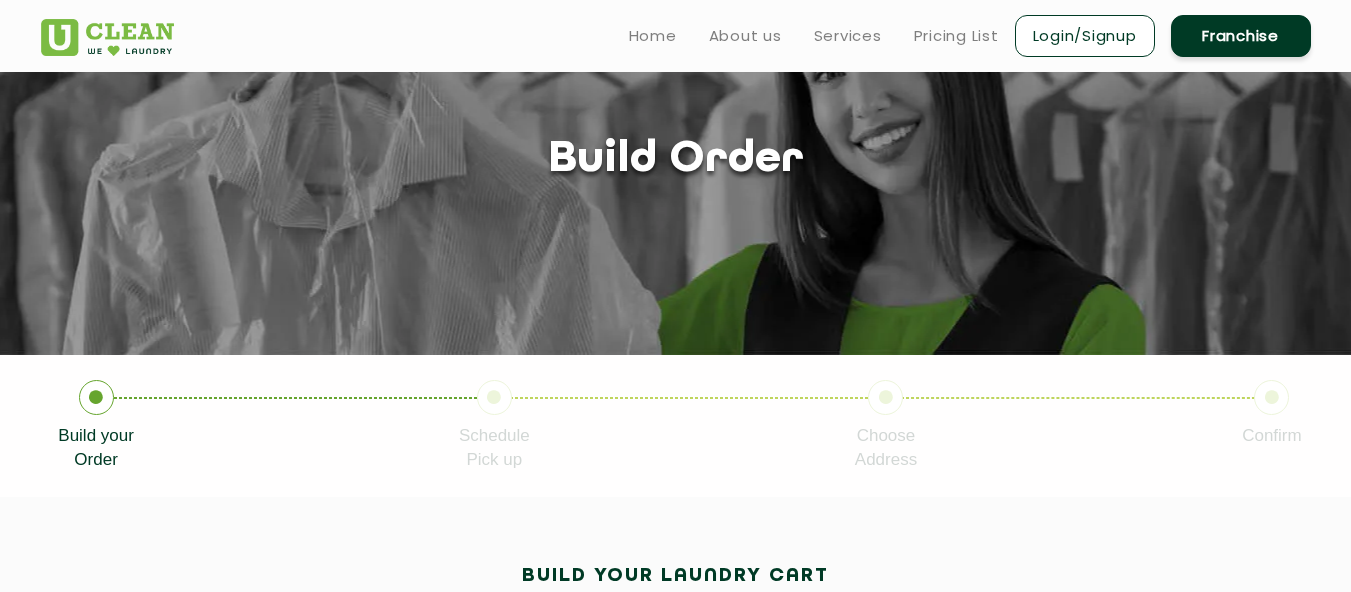 scroll, scrollTop: 0, scrollLeft: 0, axis: both 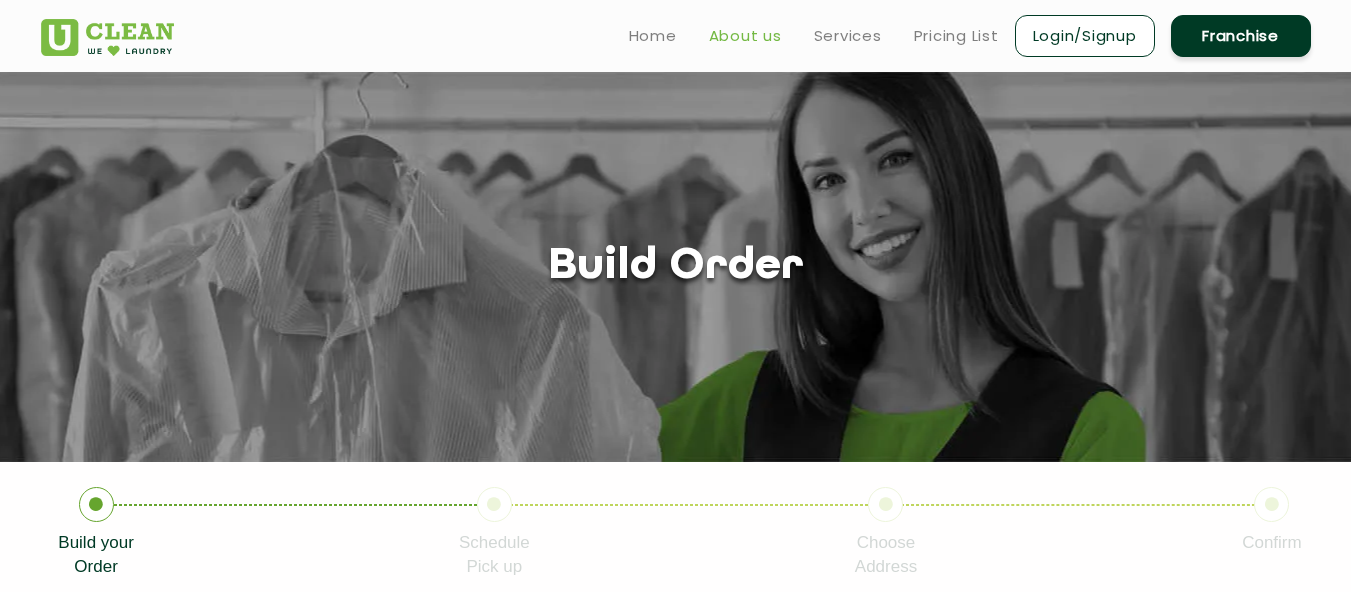click on "About us" at bounding box center (745, 36) 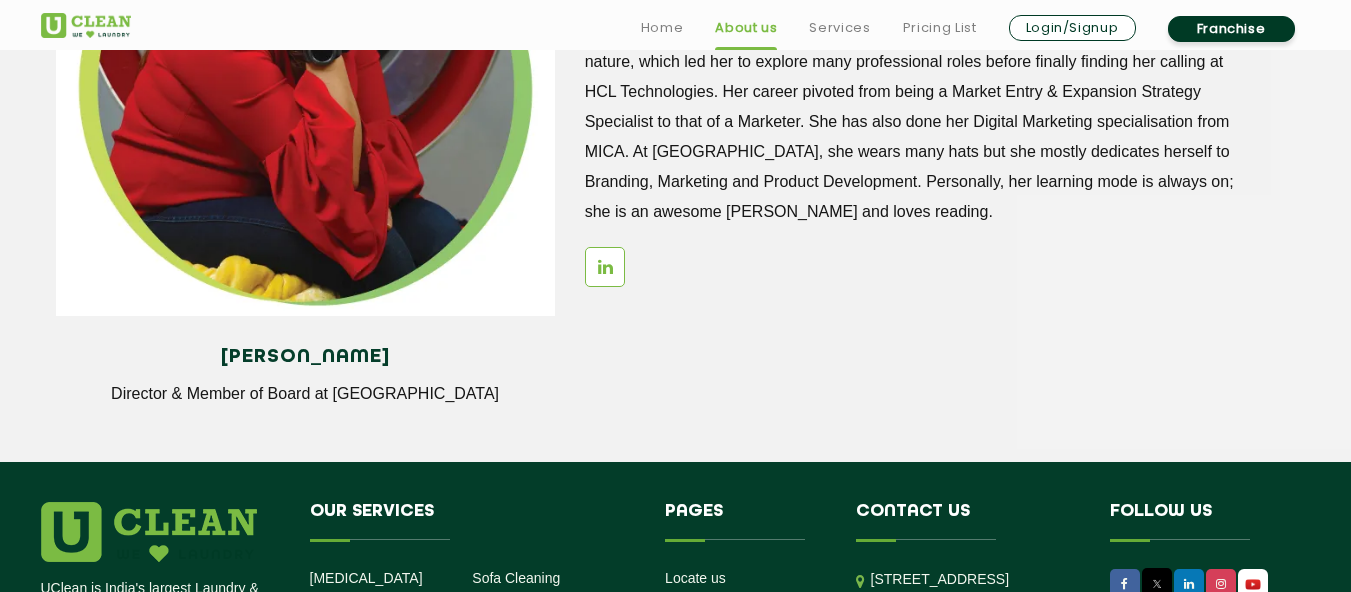 scroll, scrollTop: 2949, scrollLeft: 0, axis: vertical 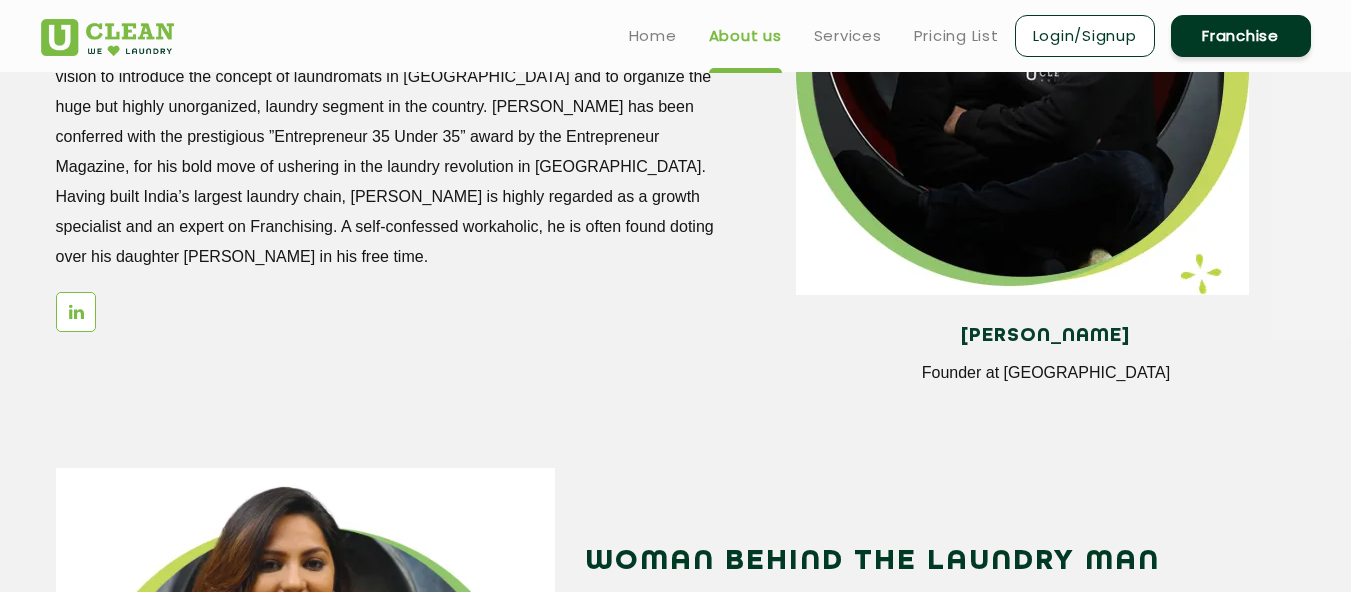 click on "Home  About us Services  Pricing List Login/Signup Franchise" at bounding box center [962, 35] 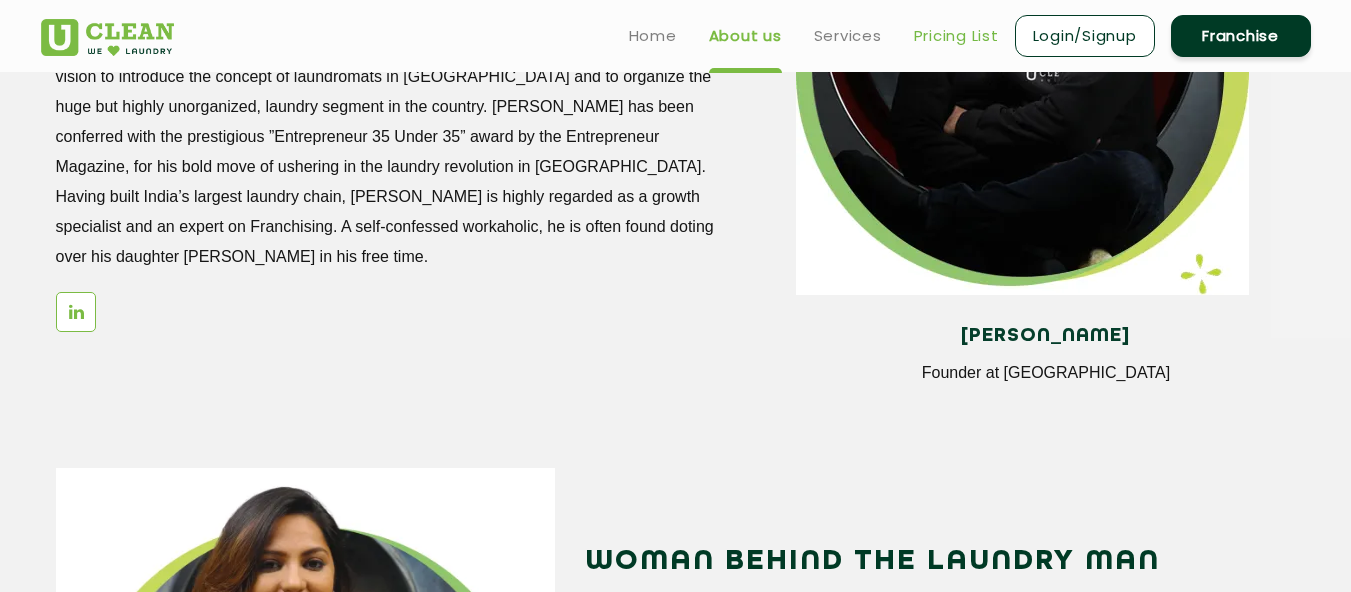 click on "Pricing List" at bounding box center (956, 36) 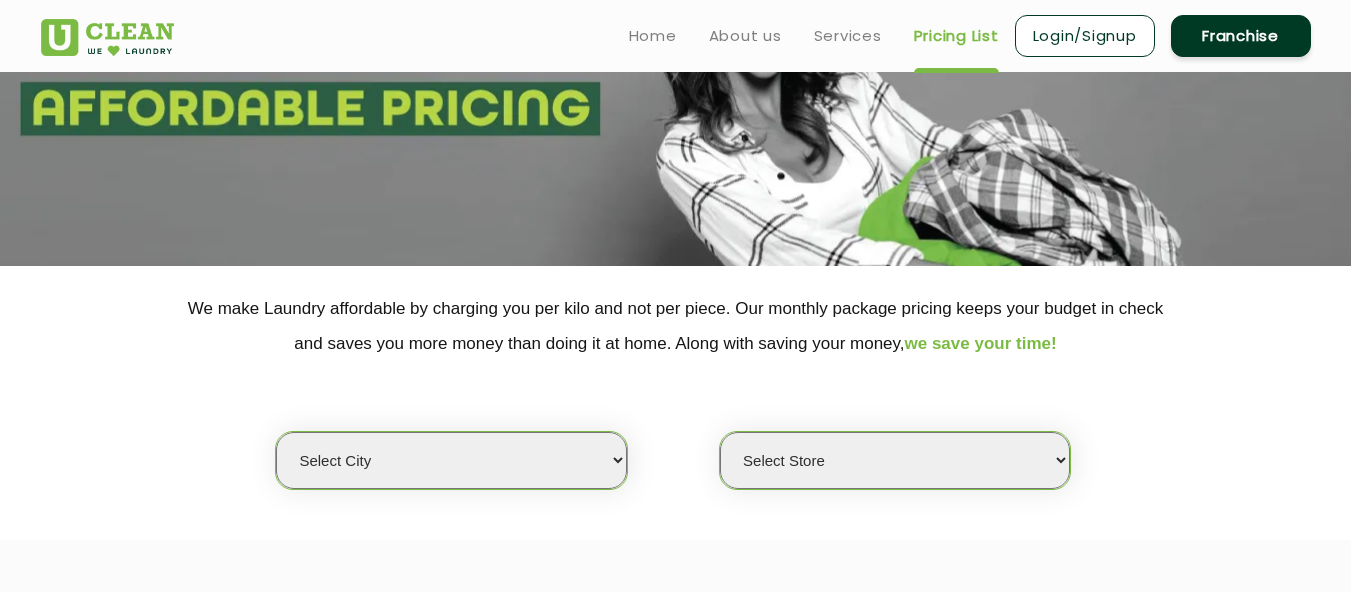 scroll, scrollTop: 0, scrollLeft: 0, axis: both 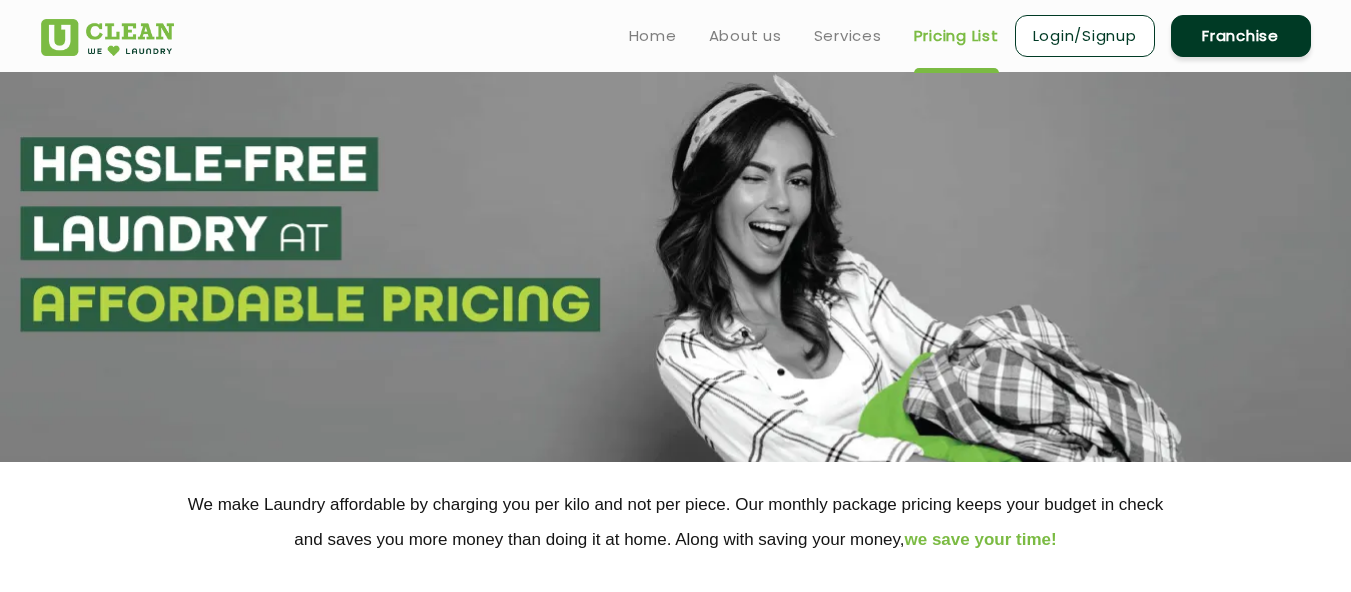 click on "Services" at bounding box center (848, 36) 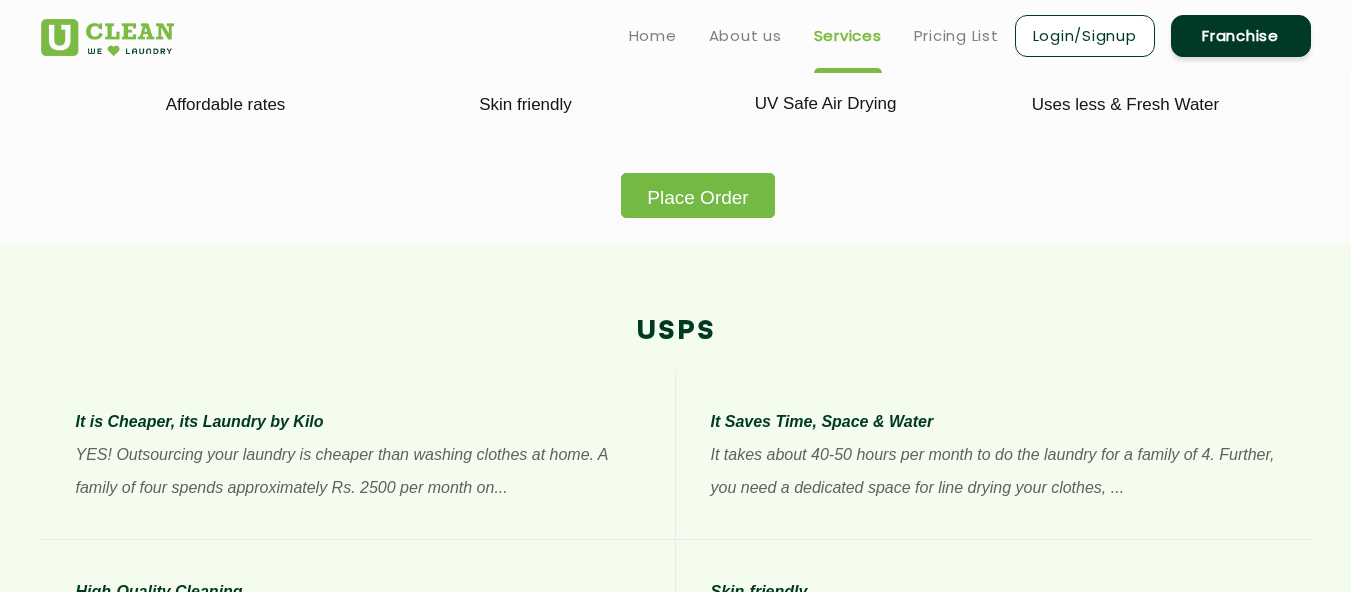 scroll, scrollTop: 800, scrollLeft: 0, axis: vertical 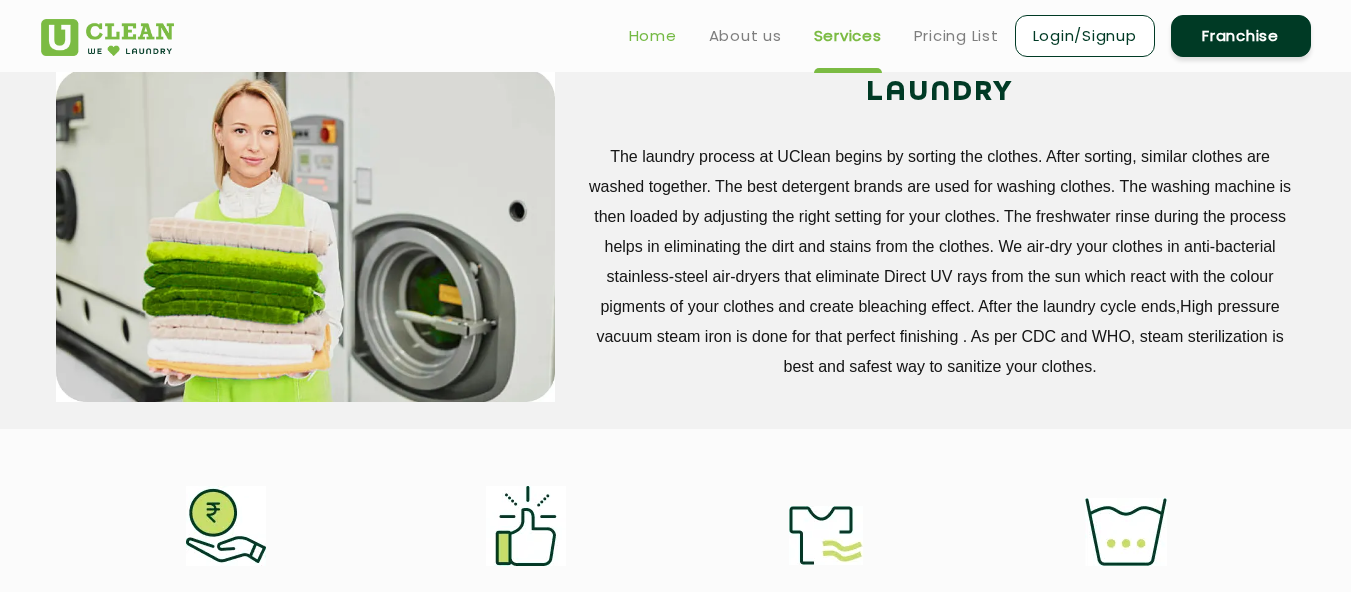 click on "Home" at bounding box center [653, 36] 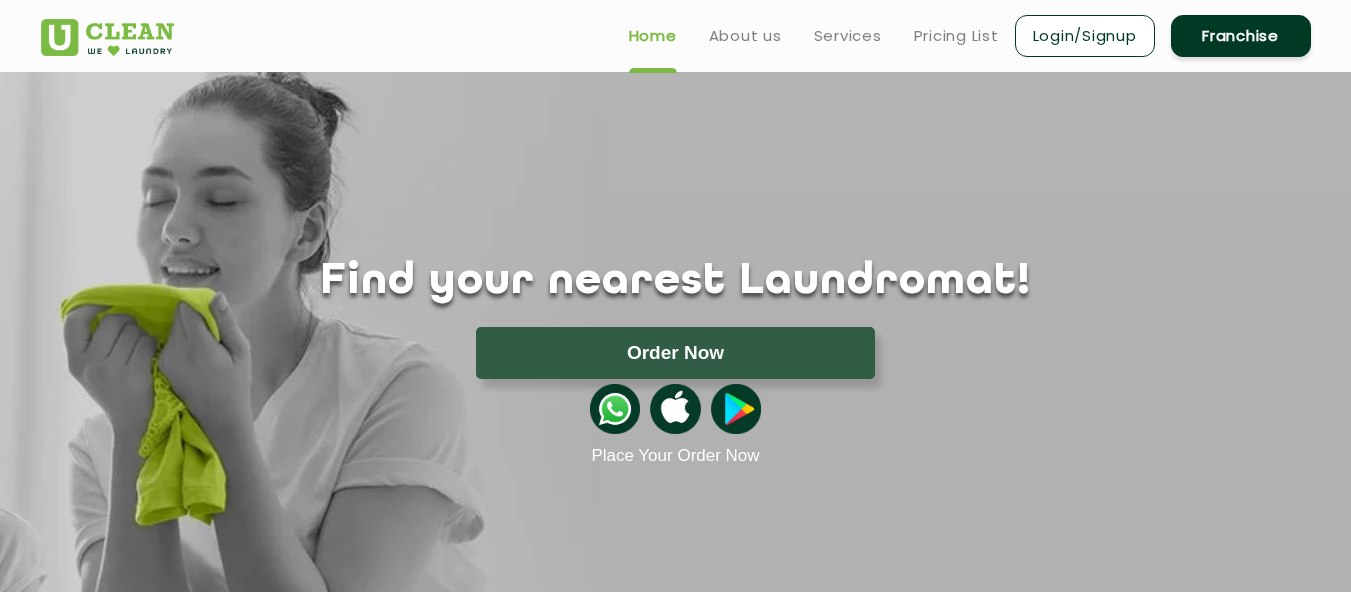 scroll, scrollTop: 390, scrollLeft: 0, axis: vertical 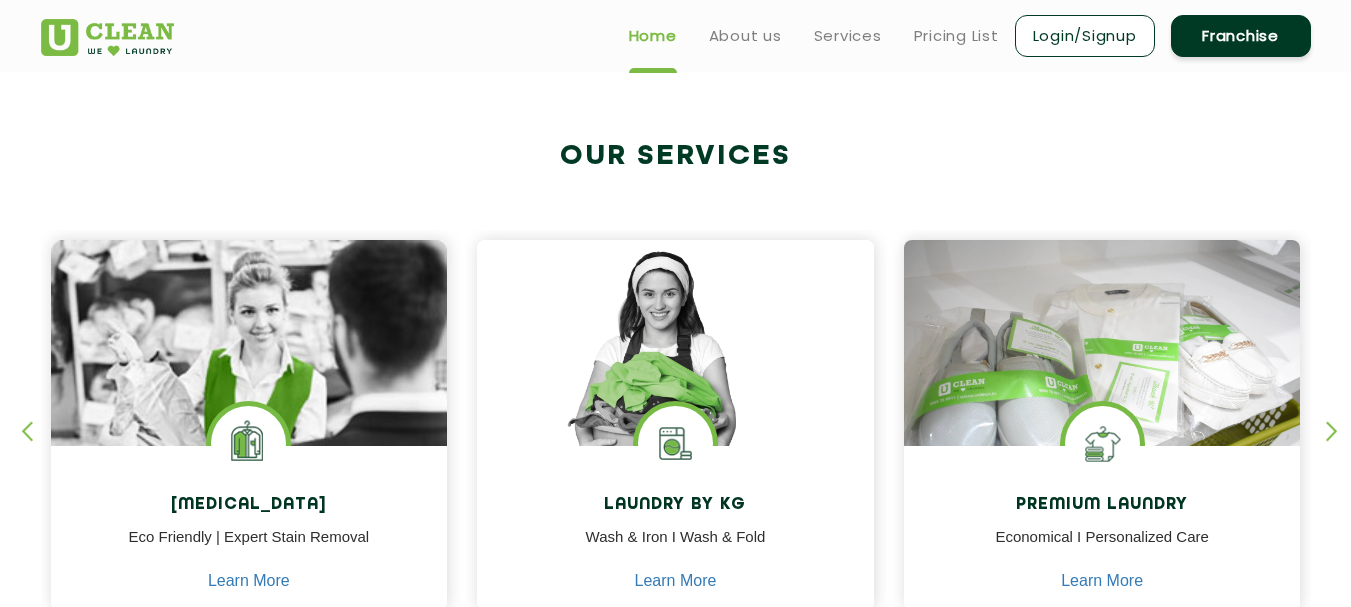 click at bounding box center [1341, 448] 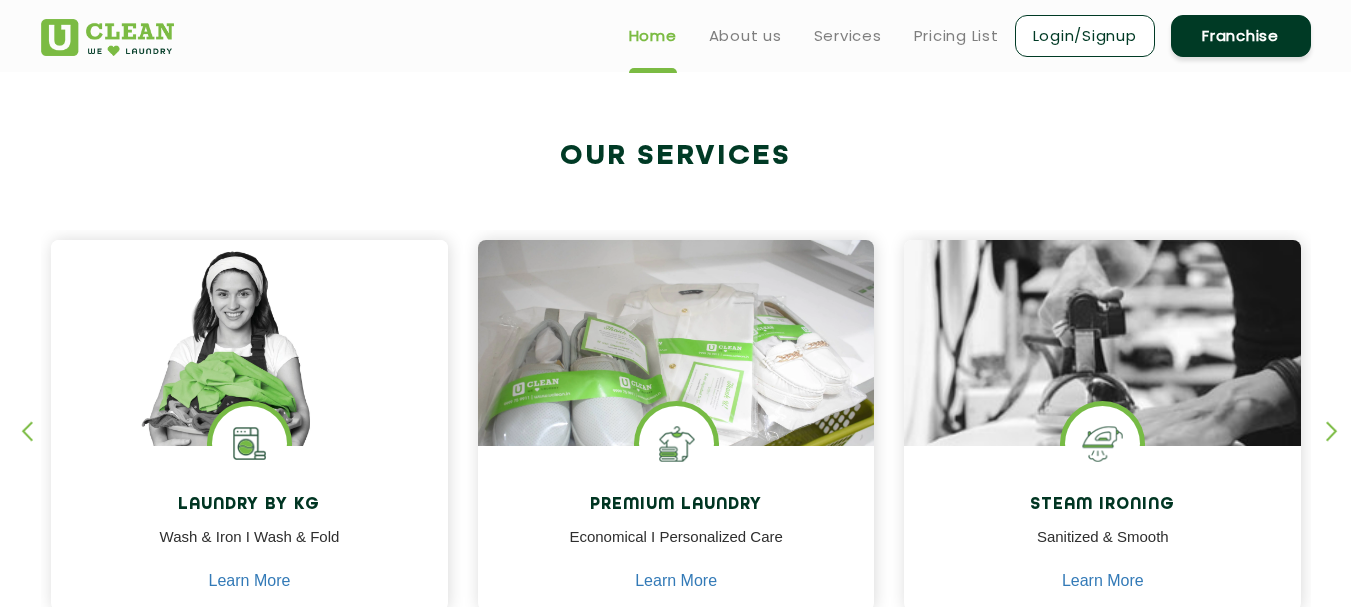 click at bounding box center [1341, 448] 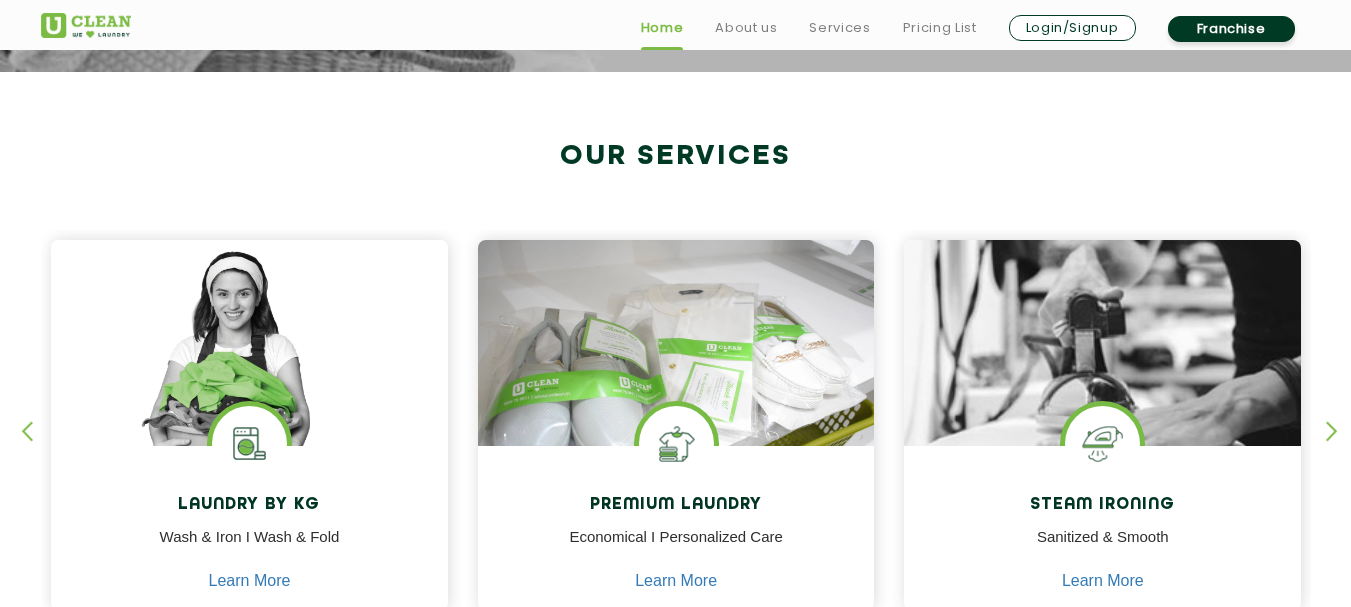 scroll, scrollTop: 1000, scrollLeft: 0, axis: vertical 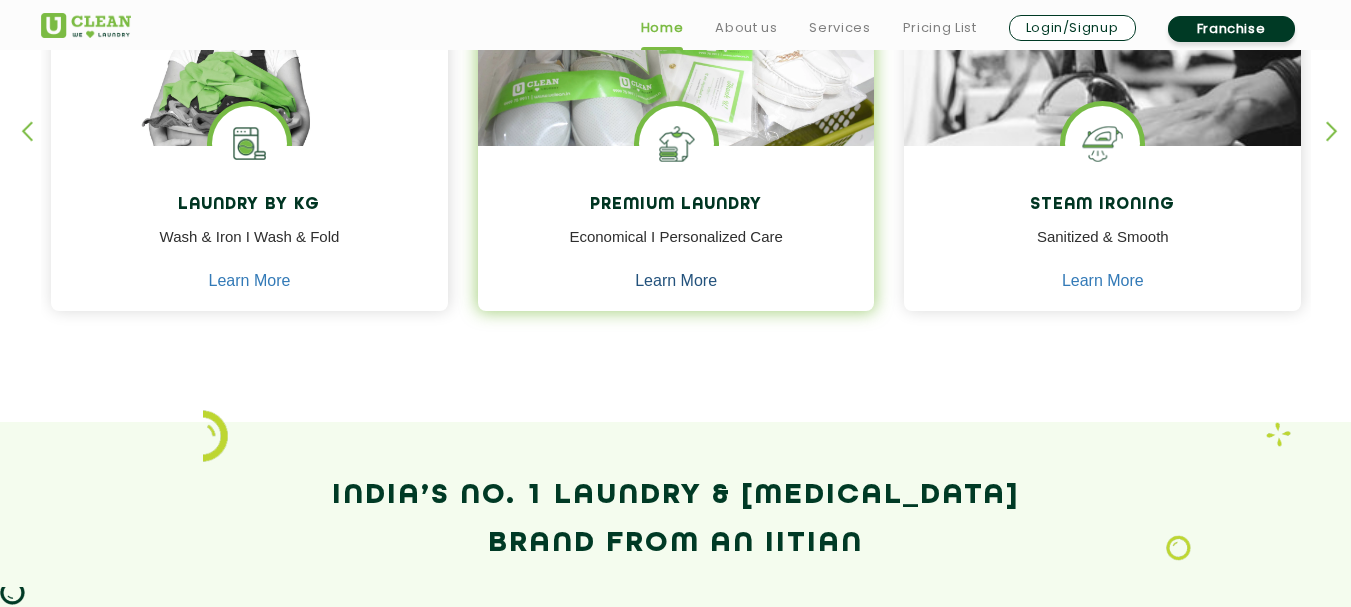 click on "Learn More" at bounding box center [676, 281] 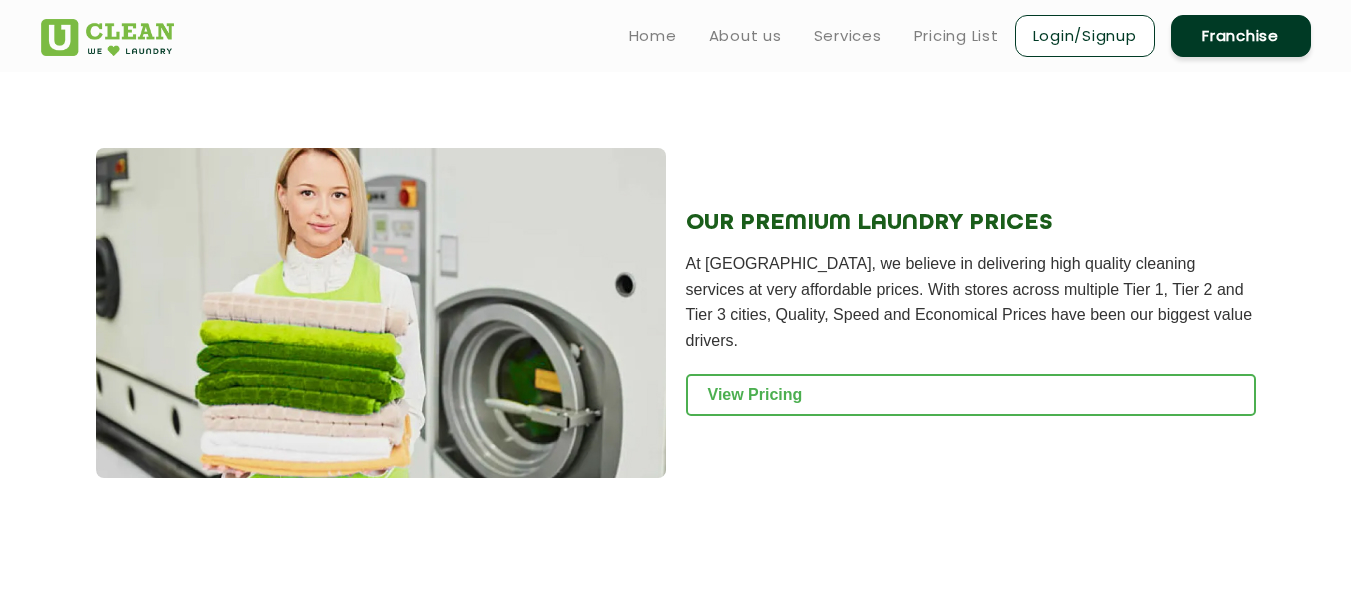 scroll, scrollTop: 2000, scrollLeft: 0, axis: vertical 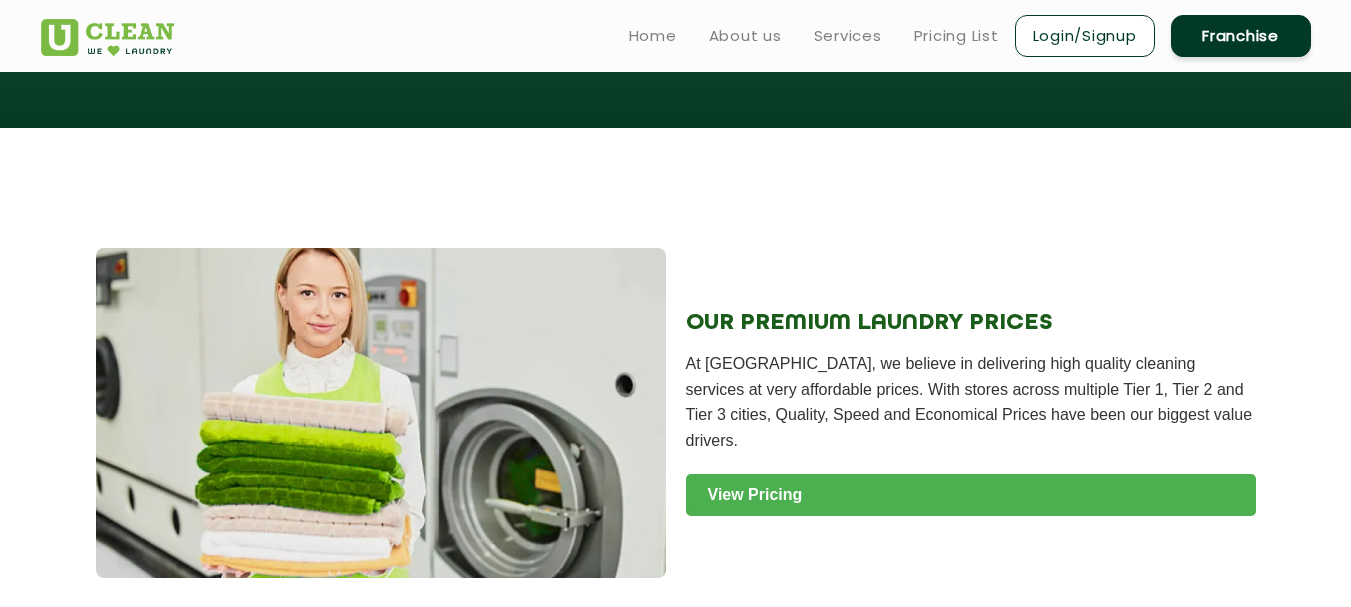click on "View Pricing" 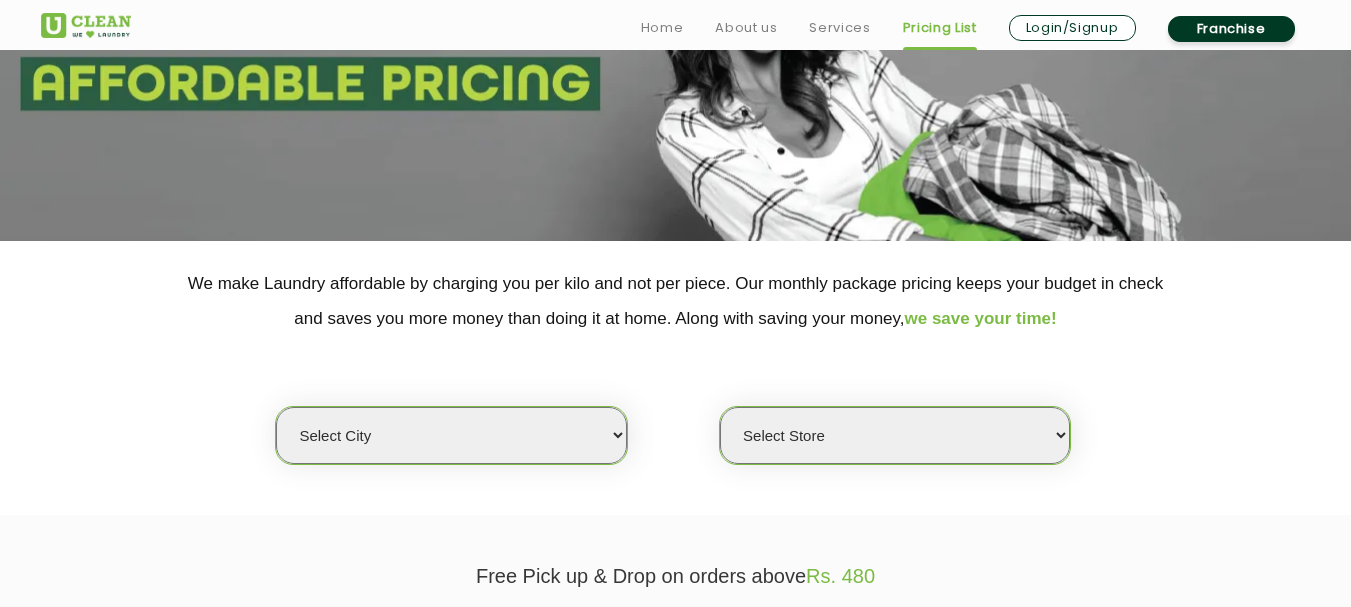 scroll, scrollTop: 500, scrollLeft: 0, axis: vertical 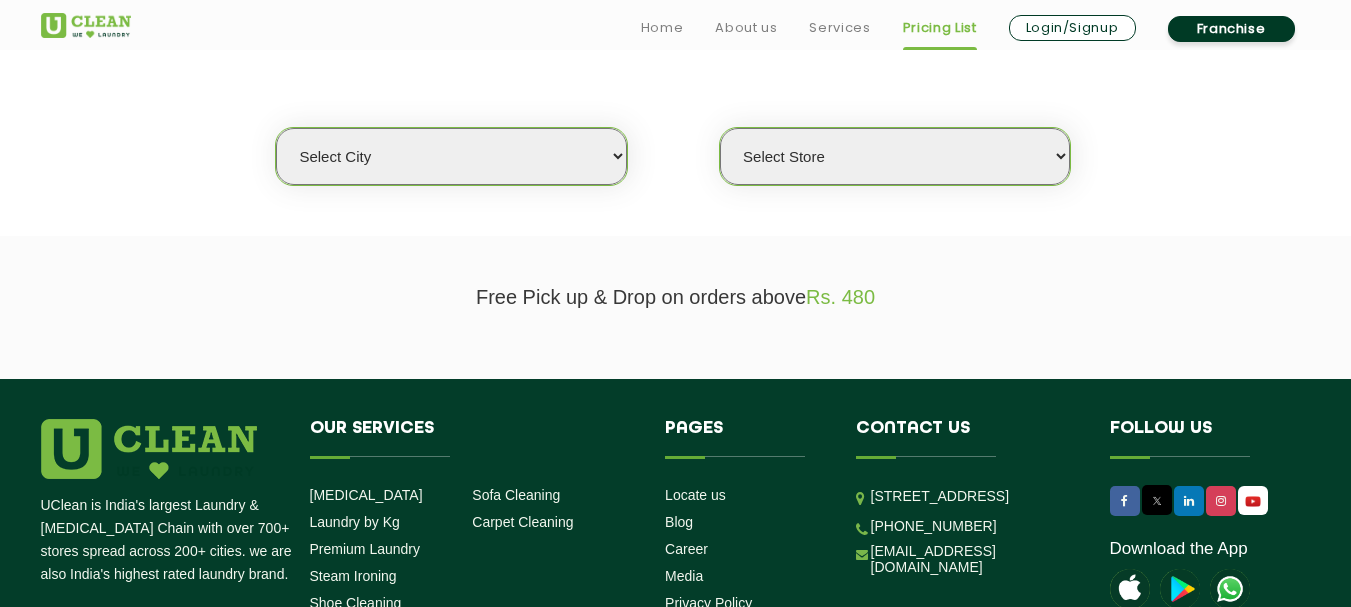 click on "Select Store" at bounding box center (895, 156) 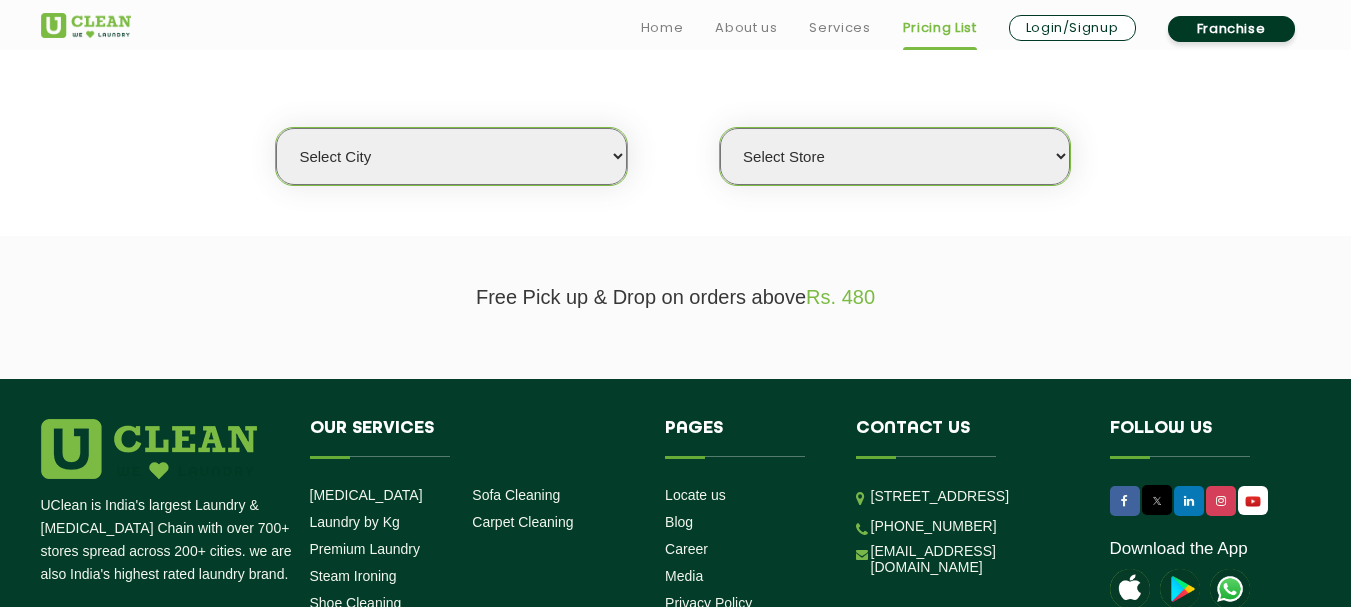 click on "Select city [GEOGRAPHIC_DATA] [GEOGRAPHIC_DATA] [GEOGRAPHIC_DATA] [GEOGRAPHIC_DATA] [GEOGRAPHIC_DATA] [GEOGRAPHIC_DATA] [GEOGRAPHIC_DATA] - [GEOGRAPHIC_DATA] Select [GEOGRAPHIC_DATA] [GEOGRAPHIC_DATA] [GEOGRAPHIC_DATA] [GEOGRAPHIC_DATA] [GEOGRAPHIC_DATA] [GEOGRAPHIC_DATA] [GEOGRAPHIC_DATA] [GEOGRAPHIC_DATA] [GEOGRAPHIC_DATA] [GEOGRAPHIC_DATA] [GEOGRAPHIC_DATA] [GEOGRAPHIC_DATA] [GEOGRAPHIC_DATA] [GEOGRAPHIC_DATA] [GEOGRAPHIC_DATA] [GEOGRAPHIC_DATA] [GEOGRAPHIC_DATA] [GEOGRAPHIC_DATA] [GEOGRAPHIC_DATA] [GEOGRAPHIC_DATA] [GEOGRAPHIC_DATA] [GEOGRAPHIC_DATA] [GEOGRAPHIC_DATA] [GEOGRAPHIC_DATA] [GEOGRAPHIC_DATA] [GEOGRAPHIC_DATA] [GEOGRAPHIC_DATA] [GEOGRAPHIC_DATA] [GEOGRAPHIC_DATA] [GEOGRAPHIC_DATA] [GEOGRAPHIC_DATA] [GEOGRAPHIC_DATA] [GEOGRAPHIC_DATA] [GEOGRAPHIC_DATA] [GEOGRAPHIC_DATA] [GEOGRAPHIC_DATA] [GEOGRAPHIC_DATA] [GEOGRAPHIC_DATA] [GEOGRAPHIC_DATA] [GEOGRAPHIC_DATA] [GEOGRAPHIC_DATA] [GEOGRAPHIC_DATA] [GEOGRAPHIC_DATA] [GEOGRAPHIC_DATA] [GEOGRAPHIC_DATA] [GEOGRAPHIC_DATA] [GEOGRAPHIC_DATA] [GEOGRAPHIC_DATA] [GEOGRAPHIC_DATA] [GEOGRAPHIC_DATA] [GEOGRAPHIC_DATA] [GEOGRAPHIC_DATA] [GEOGRAPHIC_DATA] [GEOGRAPHIC_DATA] [GEOGRAPHIC_DATA] [GEOGRAPHIC_DATA] [GEOGRAPHIC_DATA] [GEOGRAPHIC_DATA] [GEOGRAPHIC_DATA] [GEOGRAPHIC_DATA] [GEOGRAPHIC_DATA] [GEOGRAPHIC_DATA] [GEOGRAPHIC_DATA] [GEOGRAPHIC_DATA] [GEOGRAPHIC_DATA] [GEOGRAPHIC_DATA] [GEOGRAPHIC_DATA] [GEOGRAPHIC_DATA] [GEOGRAPHIC_DATA] [GEOGRAPHIC_DATA] [GEOGRAPHIC_DATA] [GEOGRAPHIC_DATA] [GEOGRAPHIC_DATA] [GEOGRAPHIC_DATA] [GEOGRAPHIC_DATA] [GEOGRAPHIC_DATA] [GEOGRAPHIC_DATA] [GEOGRAPHIC_DATA] [GEOGRAPHIC_DATA] - Select [GEOGRAPHIC_DATA] [GEOGRAPHIC_DATA] [GEOGRAPHIC_DATA] [GEOGRAPHIC_DATA] [GEOGRAPHIC_DATA] [GEOGRAPHIC_DATA] [GEOGRAPHIC_DATA] [GEOGRAPHIC_DATA] [GEOGRAPHIC_DATA] [GEOGRAPHIC_DATA] [GEOGRAPHIC_DATA] [GEOGRAPHIC_DATA] [GEOGRAPHIC_DATA] [GEOGRAPHIC_DATA] [GEOGRAPHIC_DATA] [GEOGRAPHIC_DATA] [GEOGRAPHIC_DATA] [GEOGRAPHIC_DATA] [GEOGRAPHIC_DATA] [GEOGRAPHIC_DATA] [GEOGRAPHIC_DATA] [GEOGRAPHIC_DATA] [GEOGRAPHIC_DATA] [GEOGRAPHIC_DATA] [GEOGRAPHIC_DATA] [GEOGRAPHIC_DATA] [GEOGRAPHIC_DATA] [GEOGRAPHIC_DATA] [GEOGRAPHIC_DATA] [GEOGRAPHIC_DATA] [GEOGRAPHIC_DATA]" at bounding box center [451, 156] 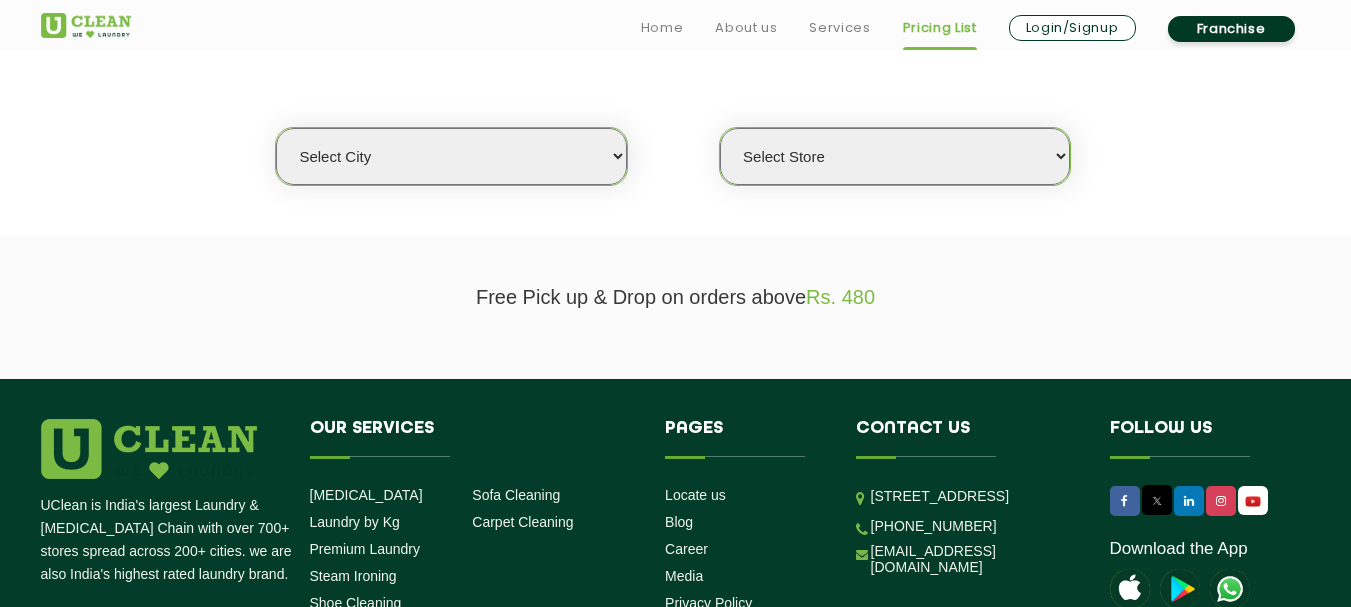 select on "41" 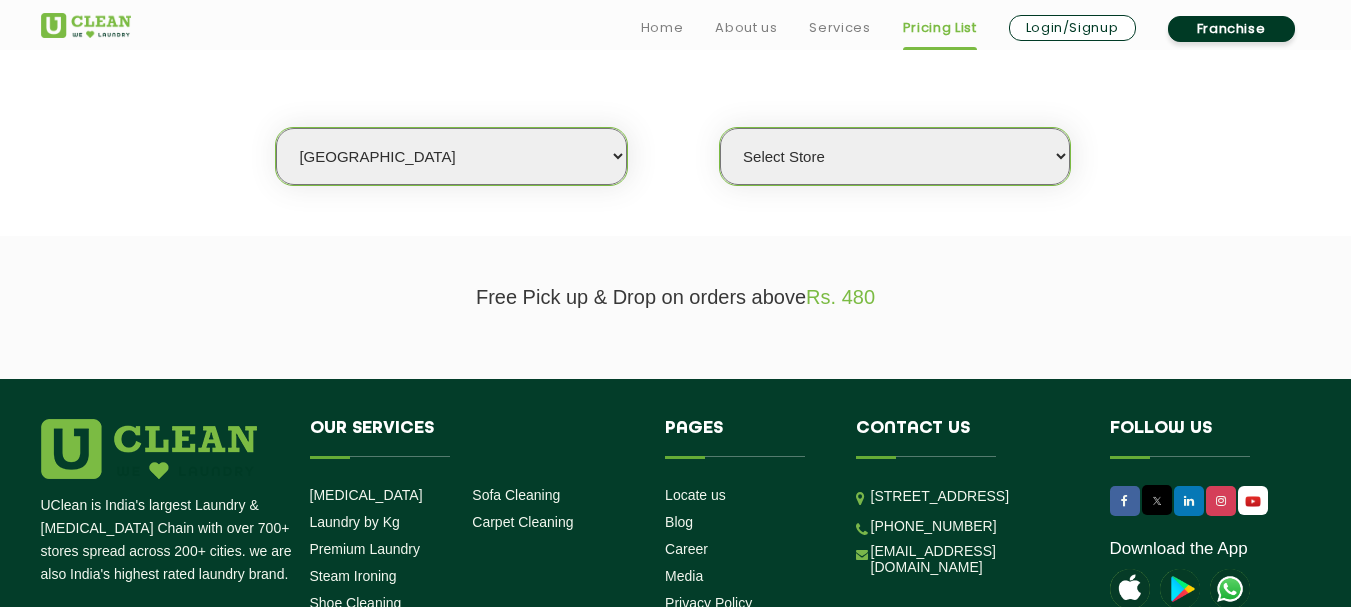 click on "Select city [GEOGRAPHIC_DATA] [GEOGRAPHIC_DATA] [GEOGRAPHIC_DATA] [GEOGRAPHIC_DATA] [GEOGRAPHIC_DATA] [GEOGRAPHIC_DATA] [GEOGRAPHIC_DATA] - [GEOGRAPHIC_DATA] Select [GEOGRAPHIC_DATA] [GEOGRAPHIC_DATA] [GEOGRAPHIC_DATA] [GEOGRAPHIC_DATA] [GEOGRAPHIC_DATA] [GEOGRAPHIC_DATA] [GEOGRAPHIC_DATA] [GEOGRAPHIC_DATA] [GEOGRAPHIC_DATA] [GEOGRAPHIC_DATA] [GEOGRAPHIC_DATA] [GEOGRAPHIC_DATA] [GEOGRAPHIC_DATA] [GEOGRAPHIC_DATA] [GEOGRAPHIC_DATA] [GEOGRAPHIC_DATA] [GEOGRAPHIC_DATA] [GEOGRAPHIC_DATA] [GEOGRAPHIC_DATA] [GEOGRAPHIC_DATA] [GEOGRAPHIC_DATA] [GEOGRAPHIC_DATA] [GEOGRAPHIC_DATA] [GEOGRAPHIC_DATA] [GEOGRAPHIC_DATA] [GEOGRAPHIC_DATA] [GEOGRAPHIC_DATA] [GEOGRAPHIC_DATA] [GEOGRAPHIC_DATA] [GEOGRAPHIC_DATA] [GEOGRAPHIC_DATA] [GEOGRAPHIC_DATA] [GEOGRAPHIC_DATA] [GEOGRAPHIC_DATA] [GEOGRAPHIC_DATA] [GEOGRAPHIC_DATA] [GEOGRAPHIC_DATA] [GEOGRAPHIC_DATA] [GEOGRAPHIC_DATA] [GEOGRAPHIC_DATA] [GEOGRAPHIC_DATA] [GEOGRAPHIC_DATA] [GEOGRAPHIC_DATA] [GEOGRAPHIC_DATA] [GEOGRAPHIC_DATA] [GEOGRAPHIC_DATA] [GEOGRAPHIC_DATA] [GEOGRAPHIC_DATA] [GEOGRAPHIC_DATA] [GEOGRAPHIC_DATA] [GEOGRAPHIC_DATA] [GEOGRAPHIC_DATA] [GEOGRAPHIC_DATA] [GEOGRAPHIC_DATA] [GEOGRAPHIC_DATA] [GEOGRAPHIC_DATA] [GEOGRAPHIC_DATA] [GEOGRAPHIC_DATA] [GEOGRAPHIC_DATA] [GEOGRAPHIC_DATA] [GEOGRAPHIC_DATA] [GEOGRAPHIC_DATA] [GEOGRAPHIC_DATA] [GEOGRAPHIC_DATA] [GEOGRAPHIC_DATA] [GEOGRAPHIC_DATA] [GEOGRAPHIC_DATA] [GEOGRAPHIC_DATA] [GEOGRAPHIC_DATA] [GEOGRAPHIC_DATA] [GEOGRAPHIC_DATA] [GEOGRAPHIC_DATA] [GEOGRAPHIC_DATA] [GEOGRAPHIC_DATA] [GEOGRAPHIC_DATA] [GEOGRAPHIC_DATA] [GEOGRAPHIC_DATA] [GEOGRAPHIC_DATA] [GEOGRAPHIC_DATA] - Select [GEOGRAPHIC_DATA] [GEOGRAPHIC_DATA] [GEOGRAPHIC_DATA] [GEOGRAPHIC_DATA] [GEOGRAPHIC_DATA] [GEOGRAPHIC_DATA] [GEOGRAPHIC_DATA] [GEOGRAPHIC_DATA] [GEOGRAPHIC_DATA] [GEOGRAPHIC_DATA] [GEOGRAPHIC_DATA] [GEOGRAPHIC_DATA] [GEOGRAPHIC_DATA] [GEOGRAPHIC_DATA] [GEOGRAPHIC_DATA] [GEOGRAPHIC_DATA] [GEOGRAPHIC_DATA] [GEOGRAPHIC_DATA] [GEOGRAPHIC_DATA] [GEOGRAPHIC_DATA] [GEOGRAPHIC_DATA] [GEOGRAPHIC_DATA] [GEOGRAPHIC_DATA] [GEOGRAPHIC_DATA] [GEOGRAPHIC_DATA] [GEOGRAPHIC_DATA] [GEOGRAPHIC_DATA] [GEOGRAPHIC_DATA] [GEOGRAPHIC_DATA] [GEOGRAPHIC_DATA] [GEOGRAPHIC_DATA]" at bounding box center [451, 156] 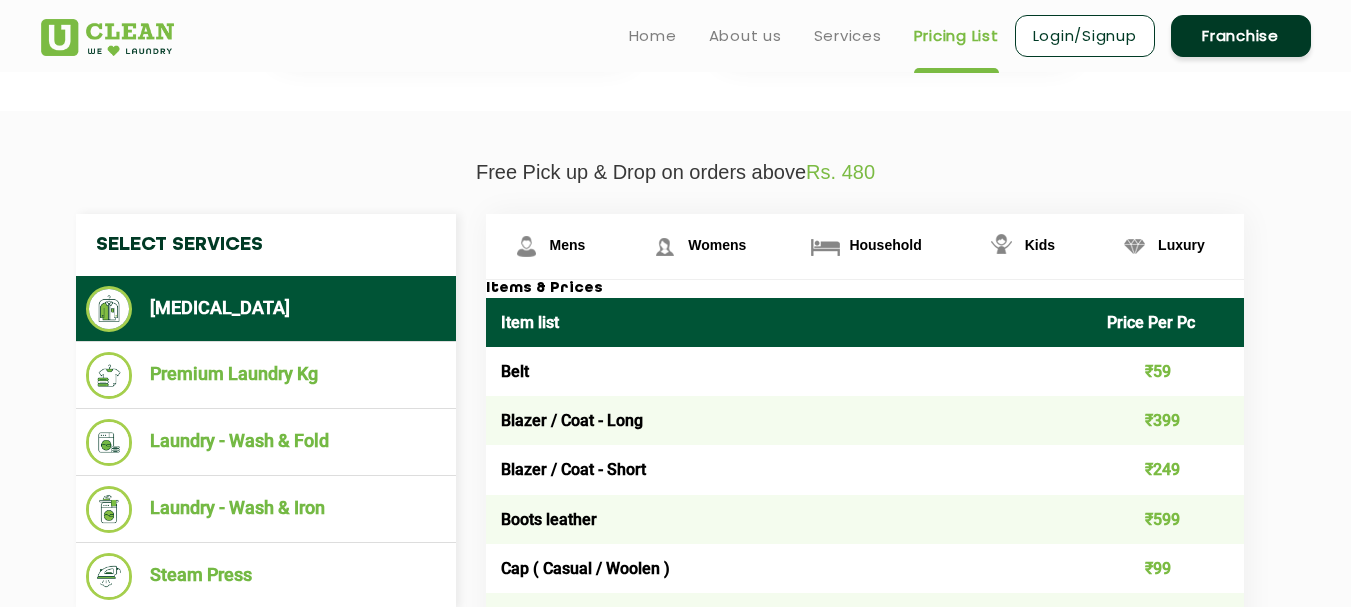 scroll, scrollTop: 400, scrollLeft: 0, axis: vertical 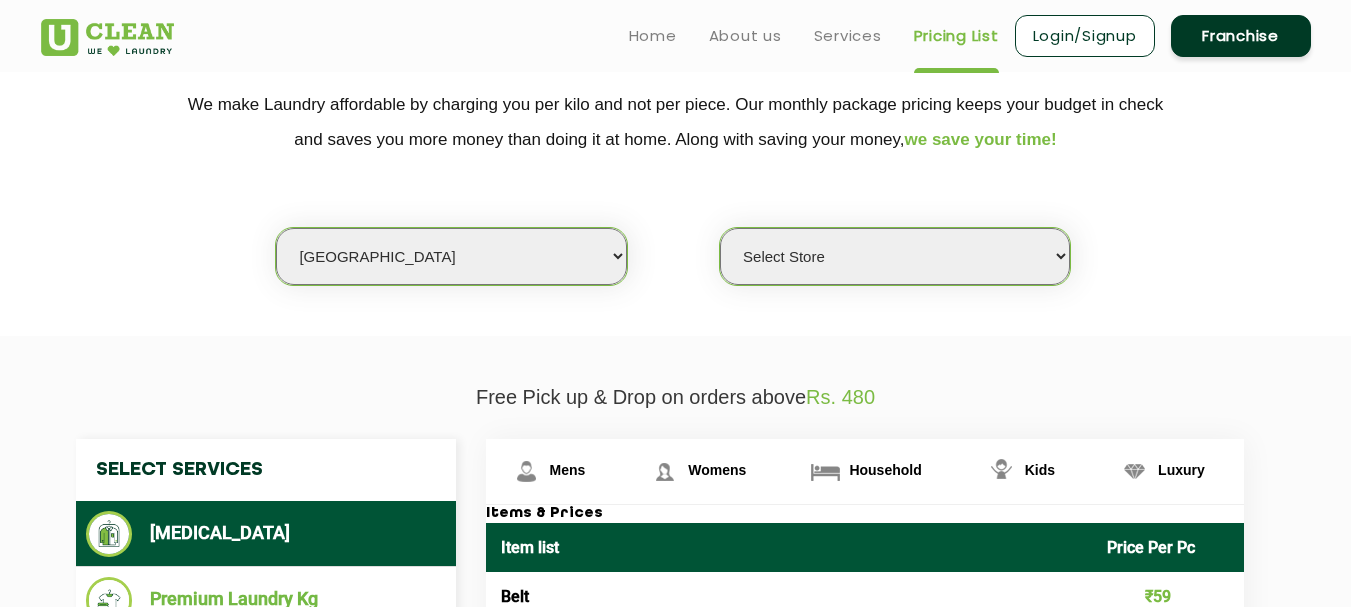 click on "Select Store [GEOGRAPHIC_DATA]" at bounding box center [895, 256] 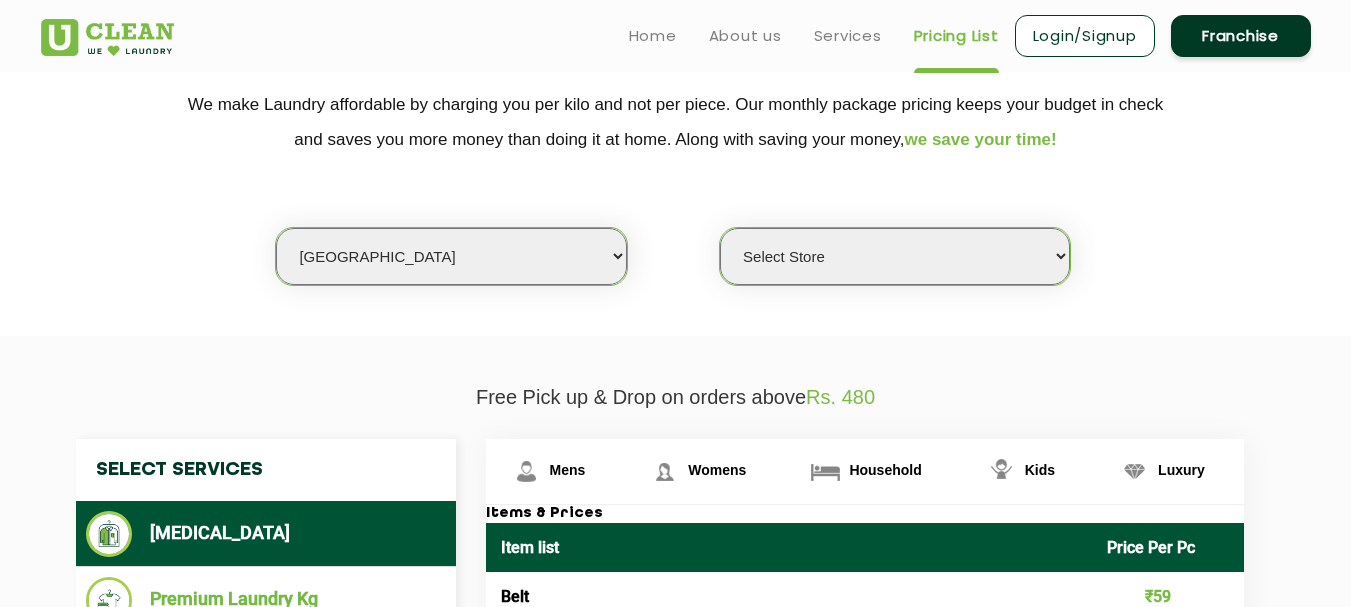 select on "308" 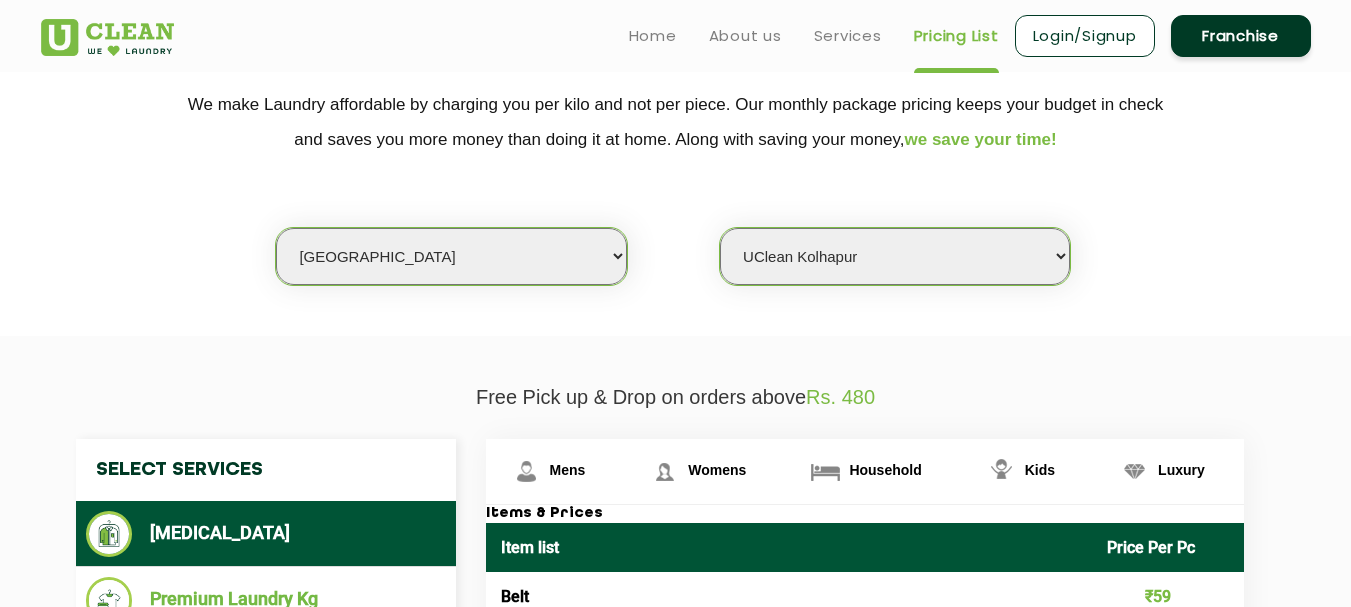 click on "Select Store [GEOGRAPHIC_DATA]" at bounding box center [895, 256] 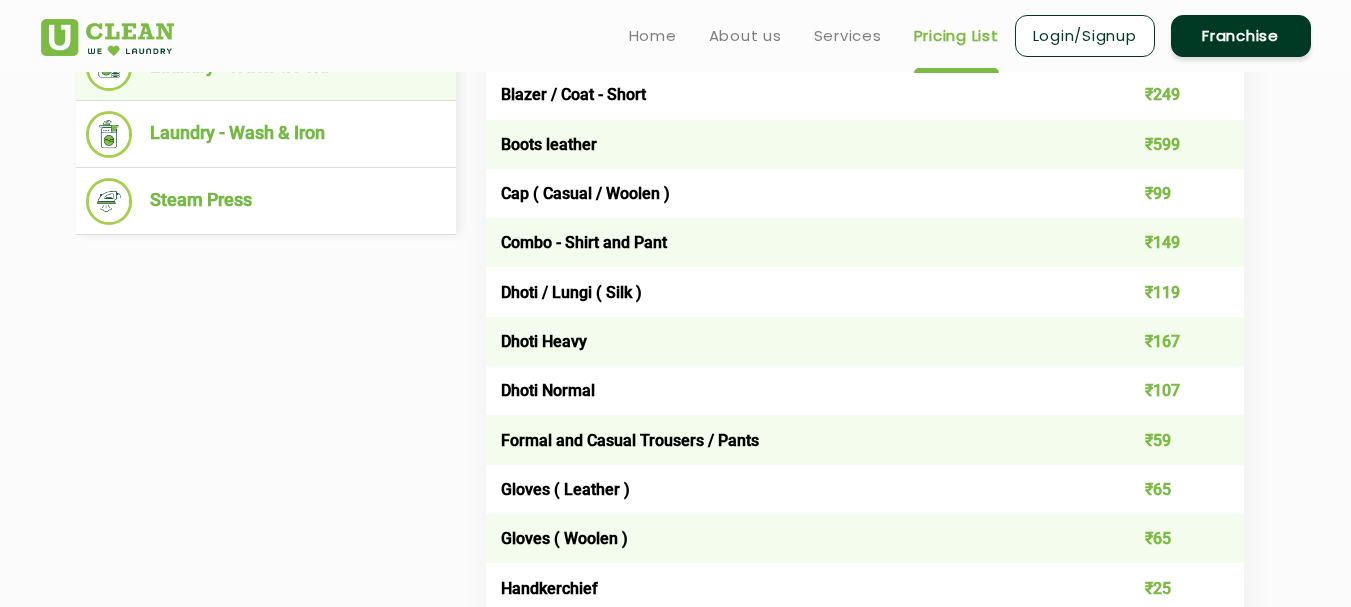 scroll, scrollTop: 700, scrollLeft: 0, axis: vertical 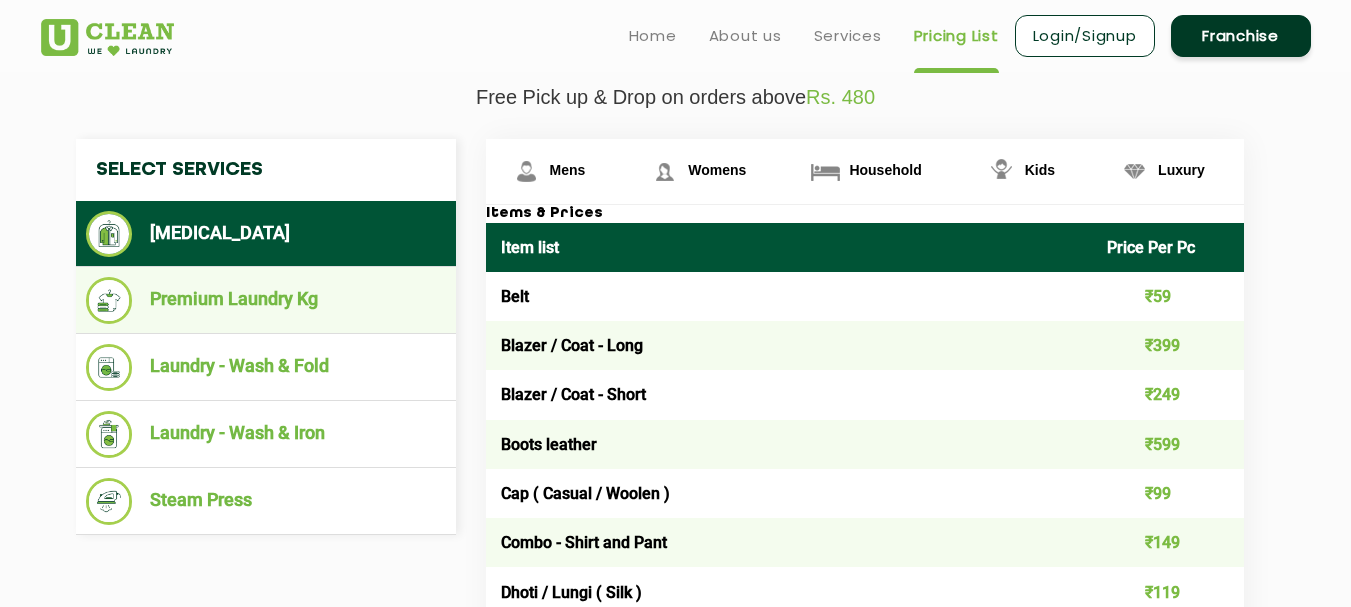 click on "Premium Laundry Kg" at bounding box center [266, 300] 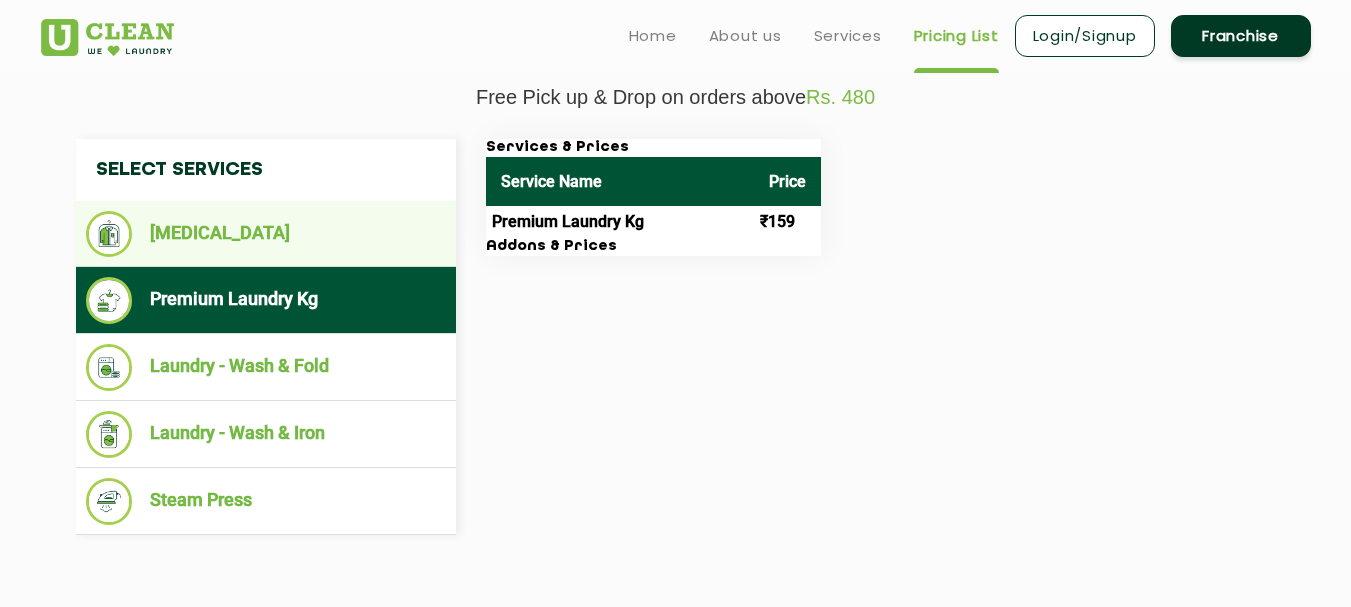 click on "[MEDICAL_DATA]" at bounding box center [266, 234] 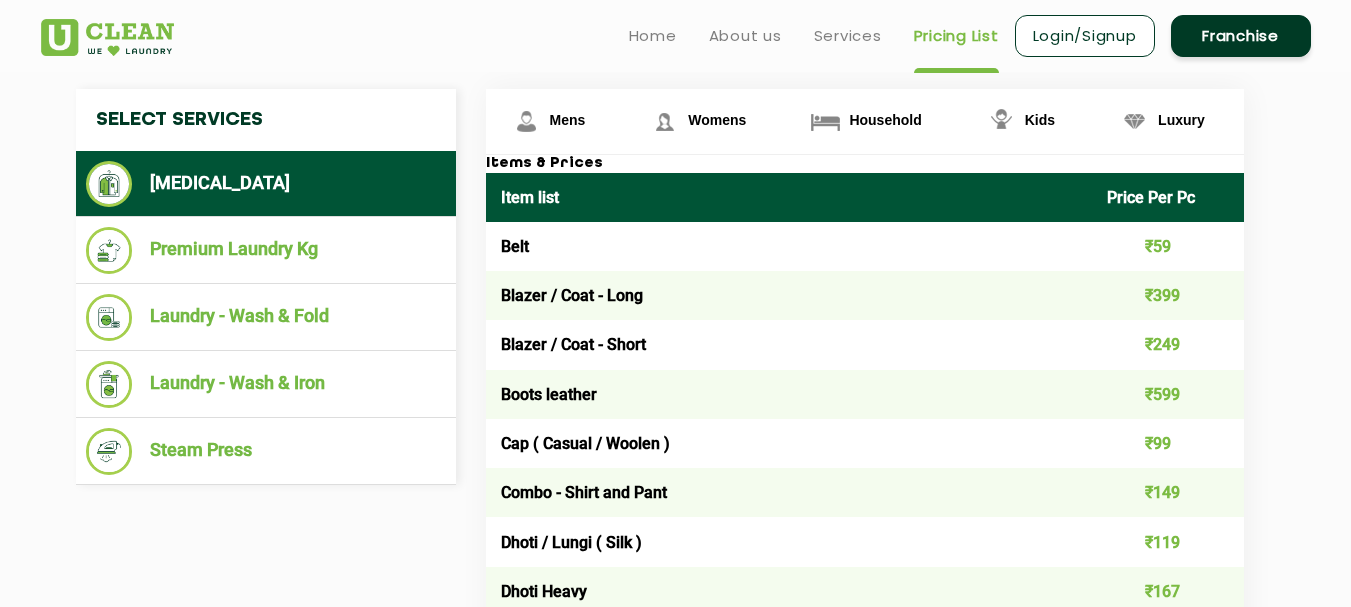 scroll, scrollTop: 700, scrollLeft: 0, axis: vertical 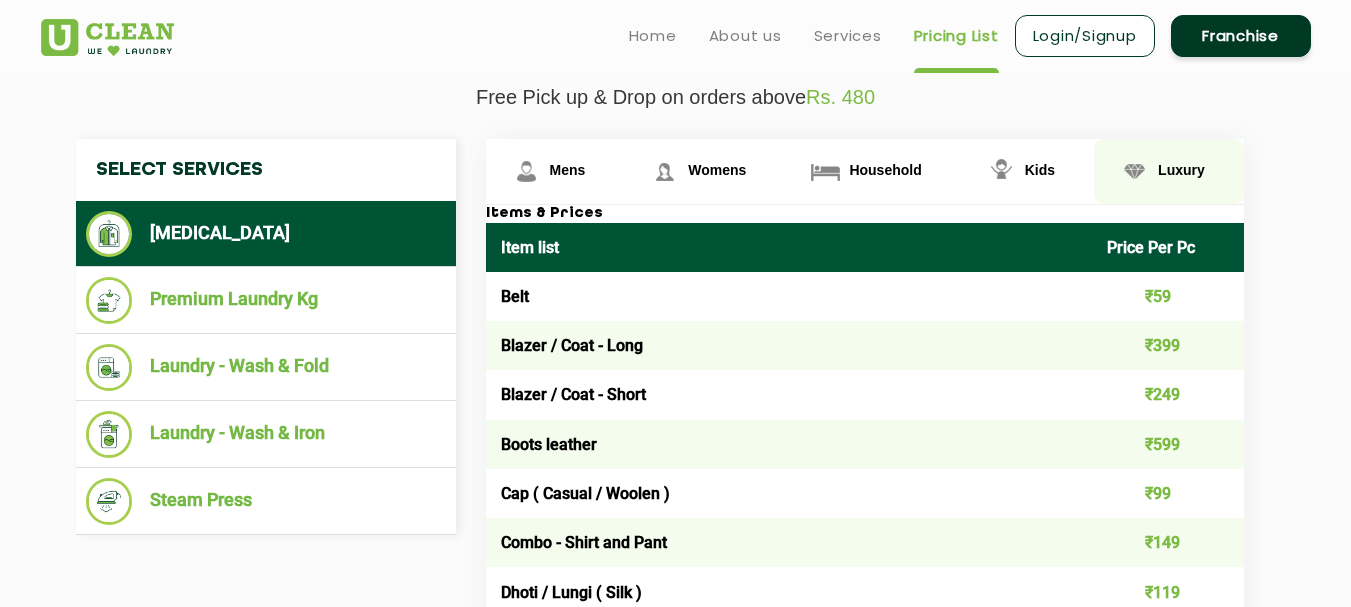 click on "Luxury" at bounding box center (568, 170) 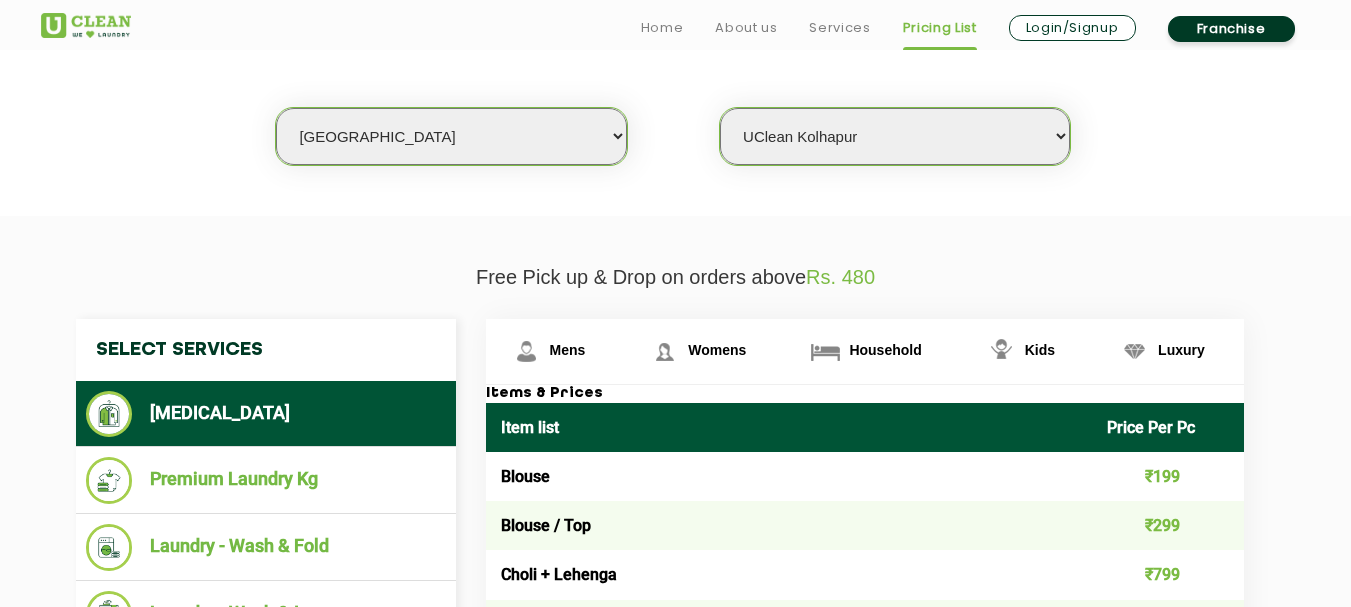 scroll, scrollTop: 800, scrollLeft: 0, axis: vertical 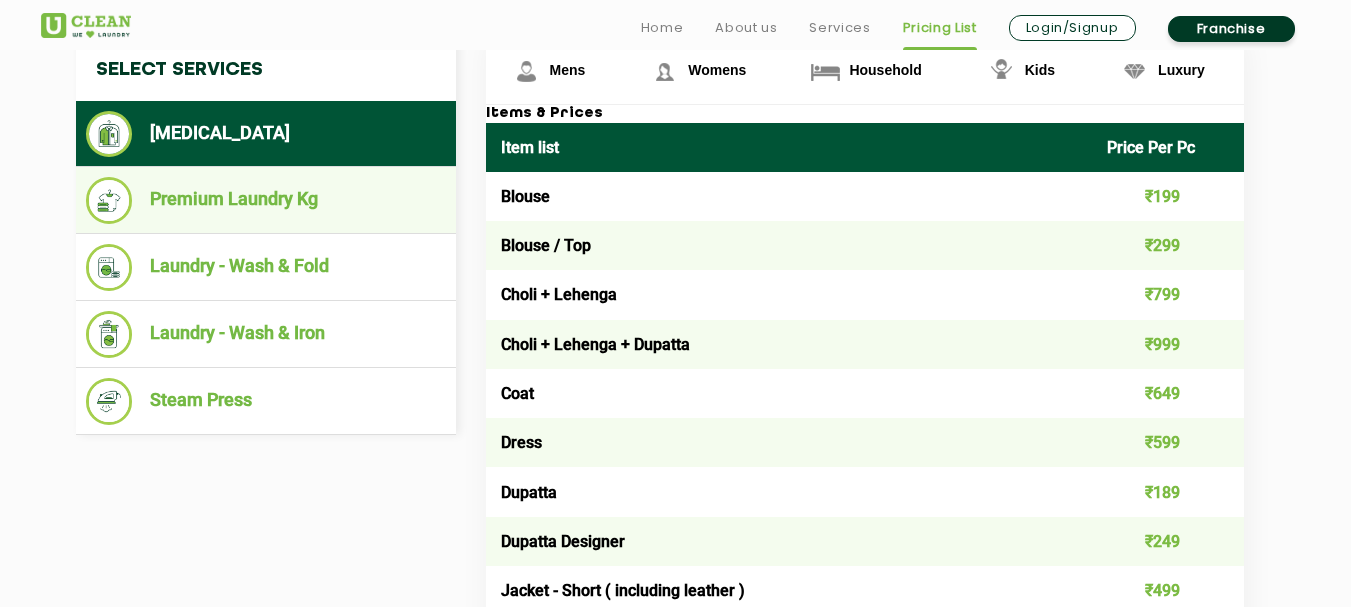 click on "Premium Laundry Kg" at bounding box center (266, 200) 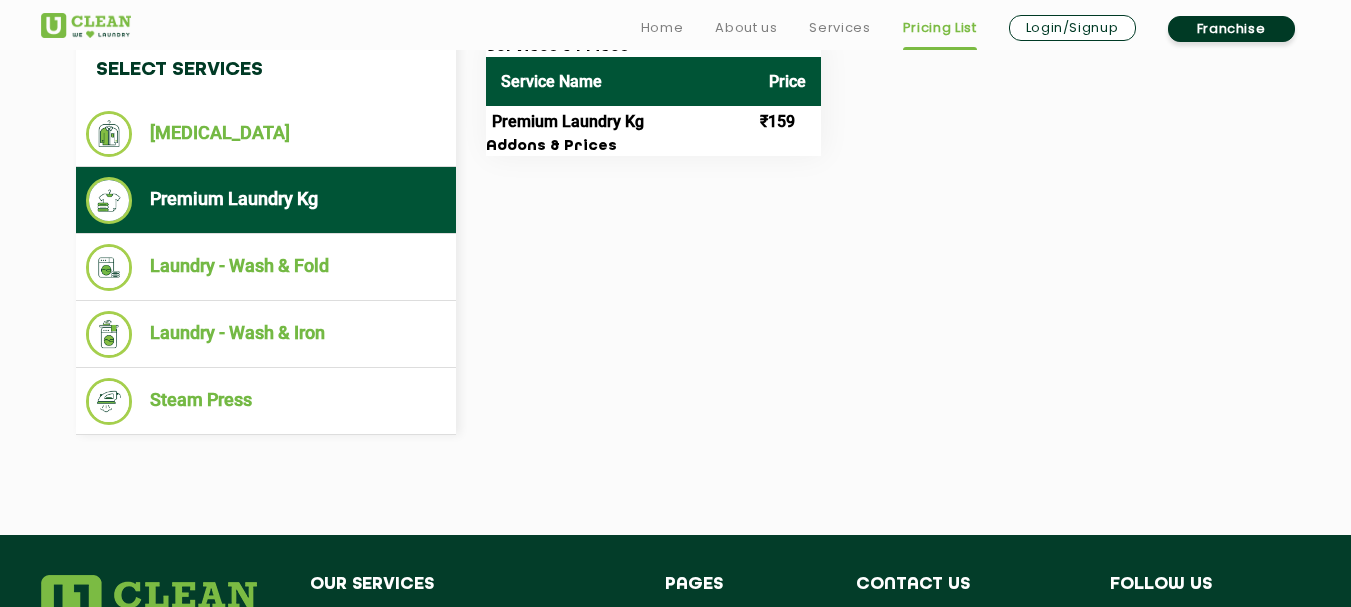 click on "Premium Laundry Kg" at bounding box center [620, 122] 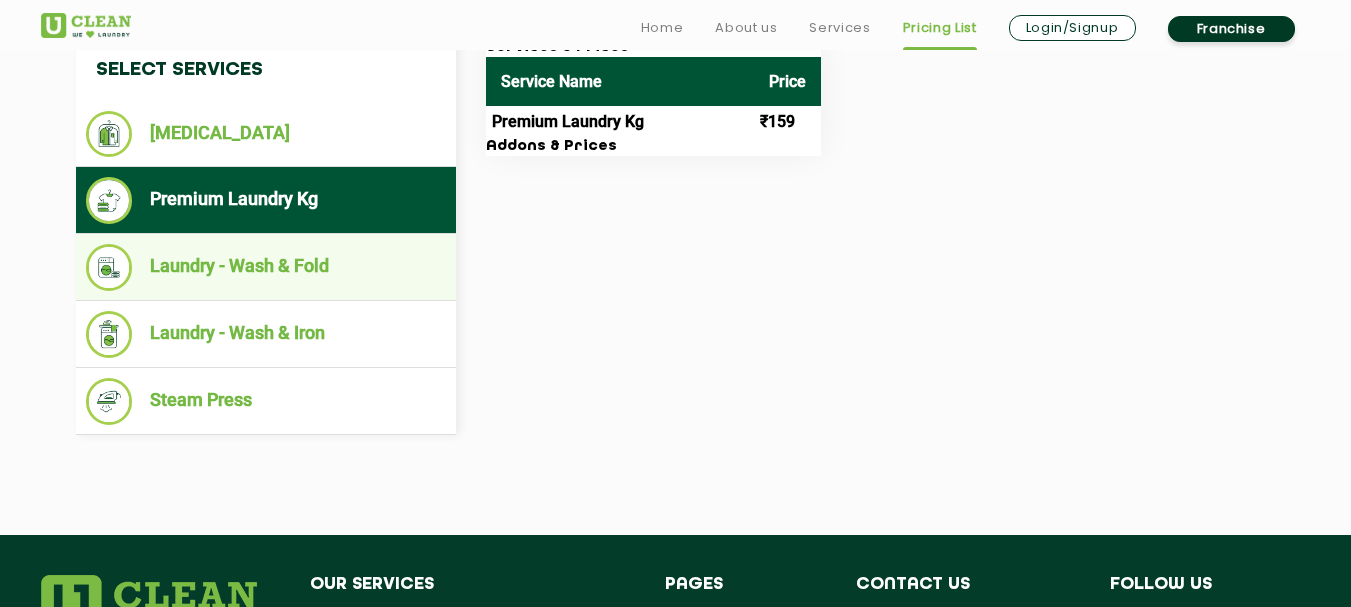 click on "Laundry - Wash & Fold" at bounding box center [266, 267] 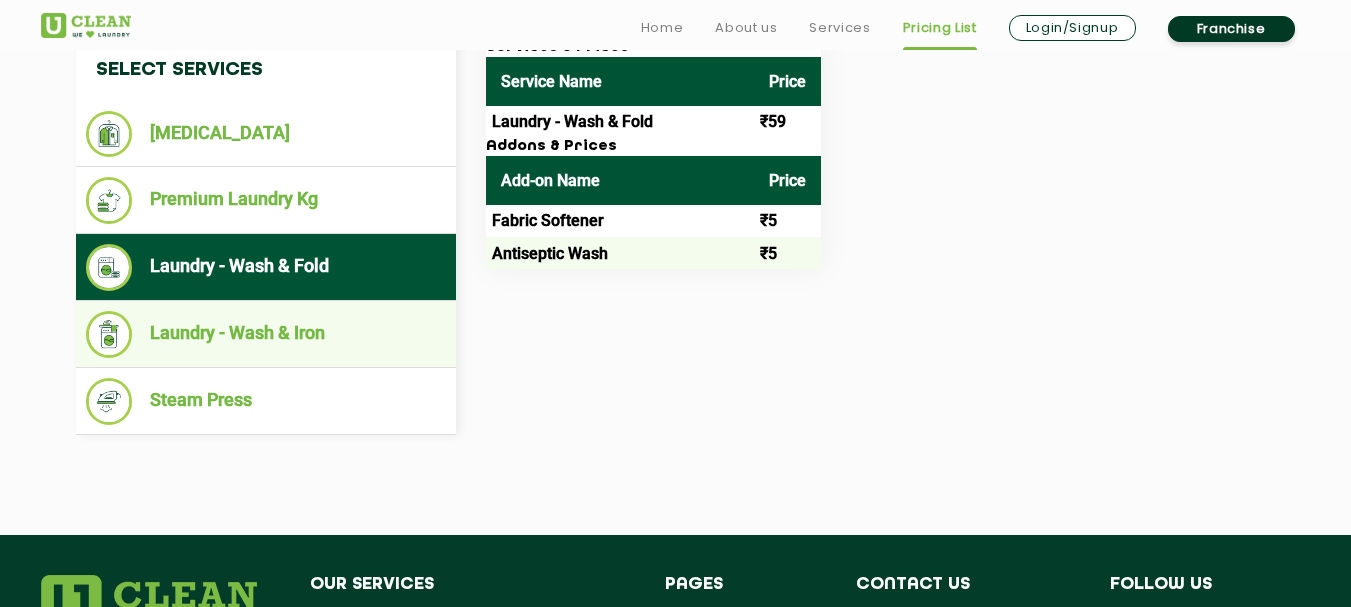 click on "Laundry - Wash & Iron" at bounding box center (266, 334) 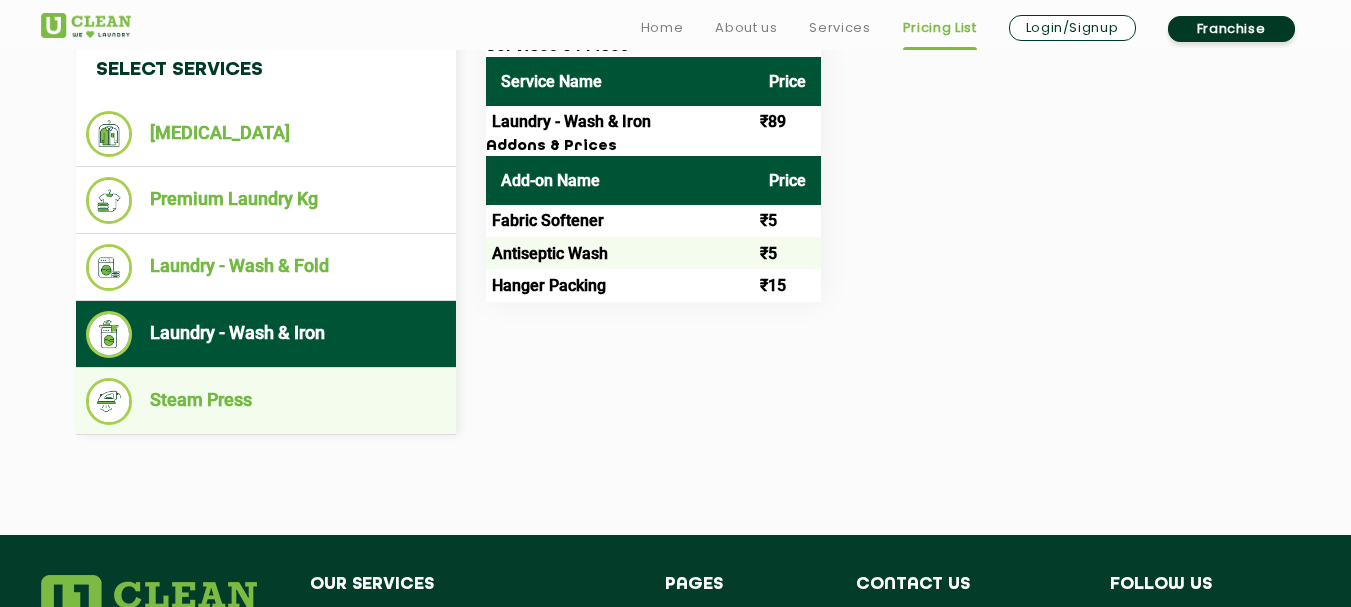 click on "Steam Press" at bounding box center [266, 401] 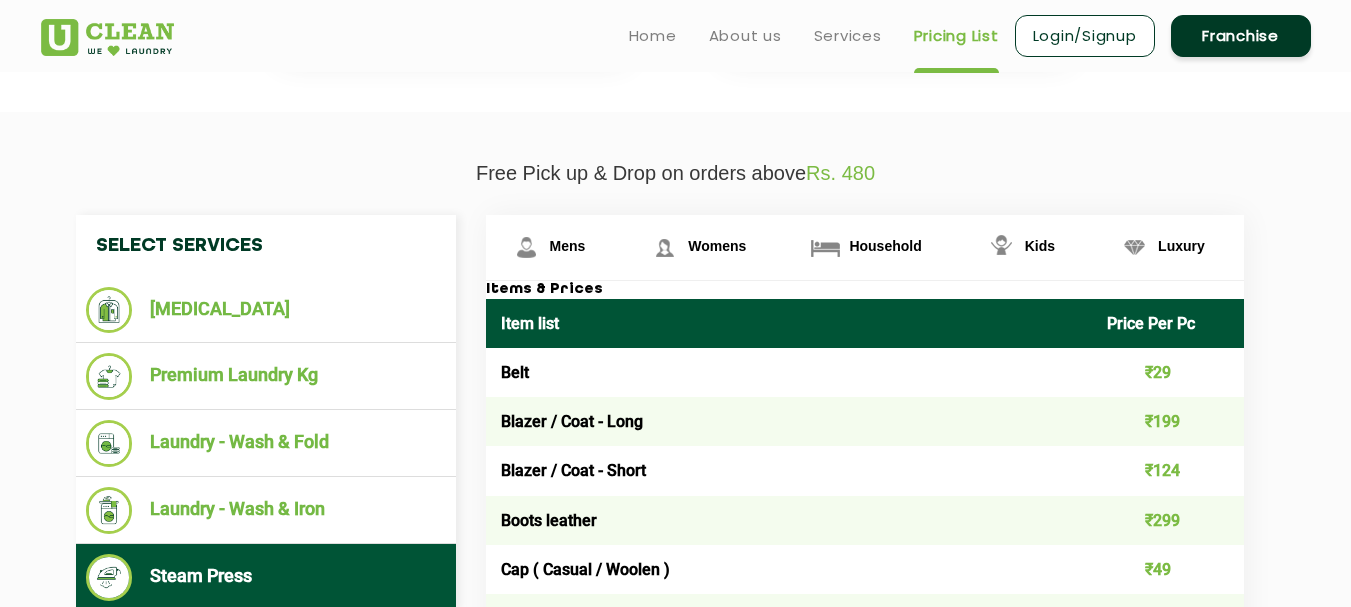 scroll, scrollTop: 600, scrollLeft: 0, axis: vertical 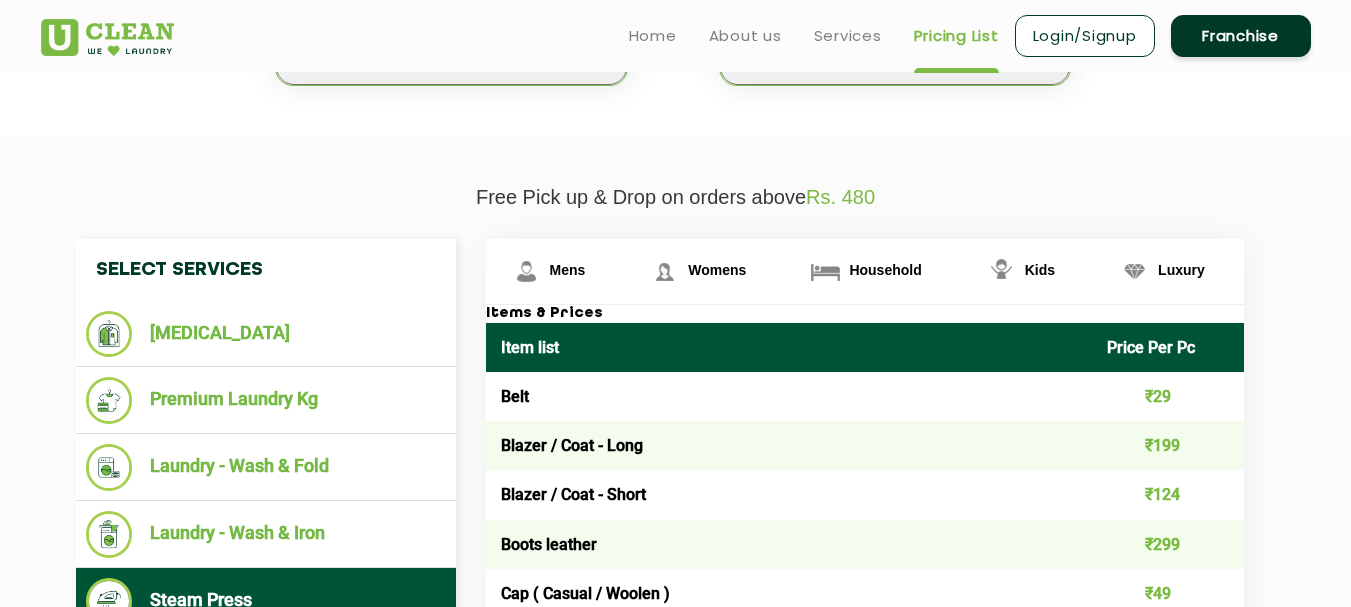 click at bounding box center [107, 37] 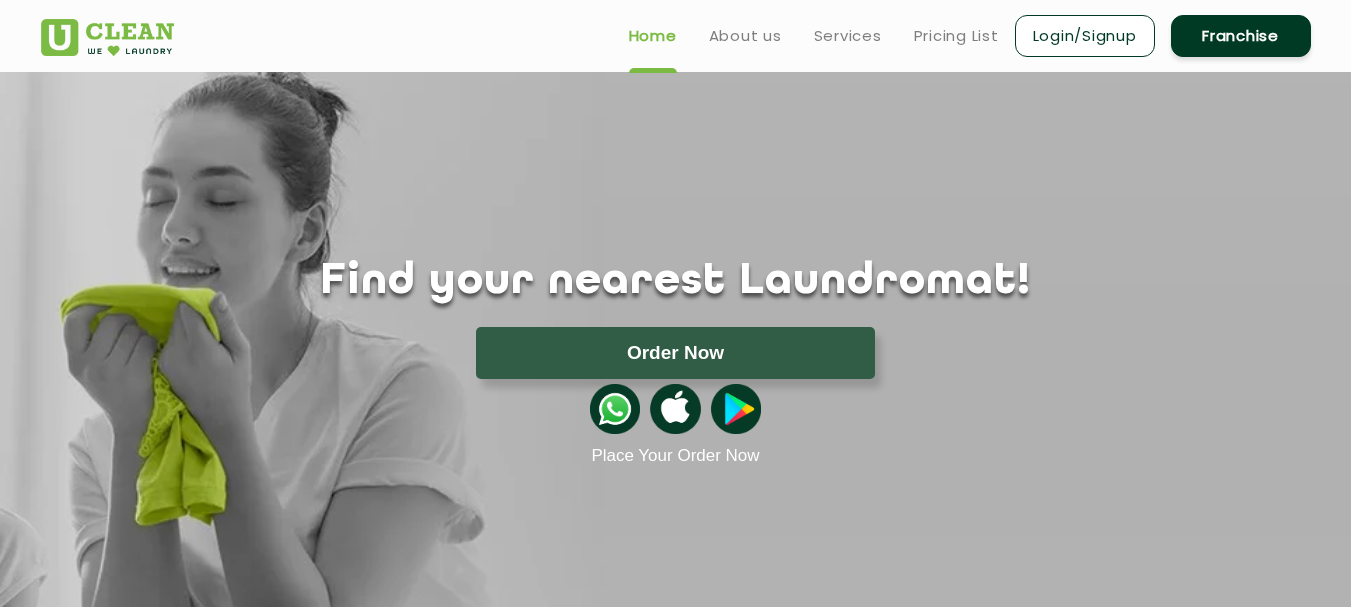 scroll, scrollTop: 0, scrollLeft: 0, axis: both 